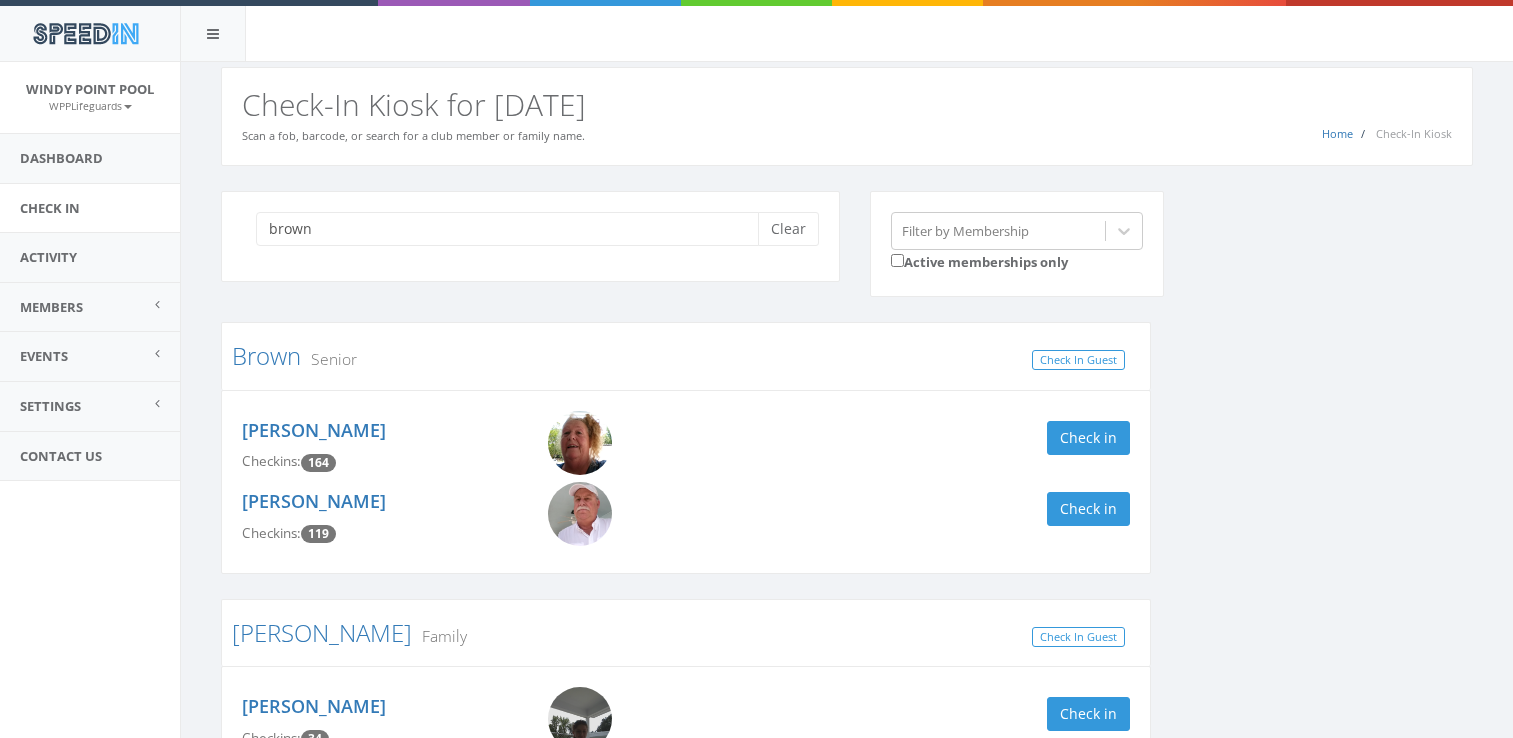 scroll, scrollTop: 0, scrollLeft: 0, axis: both 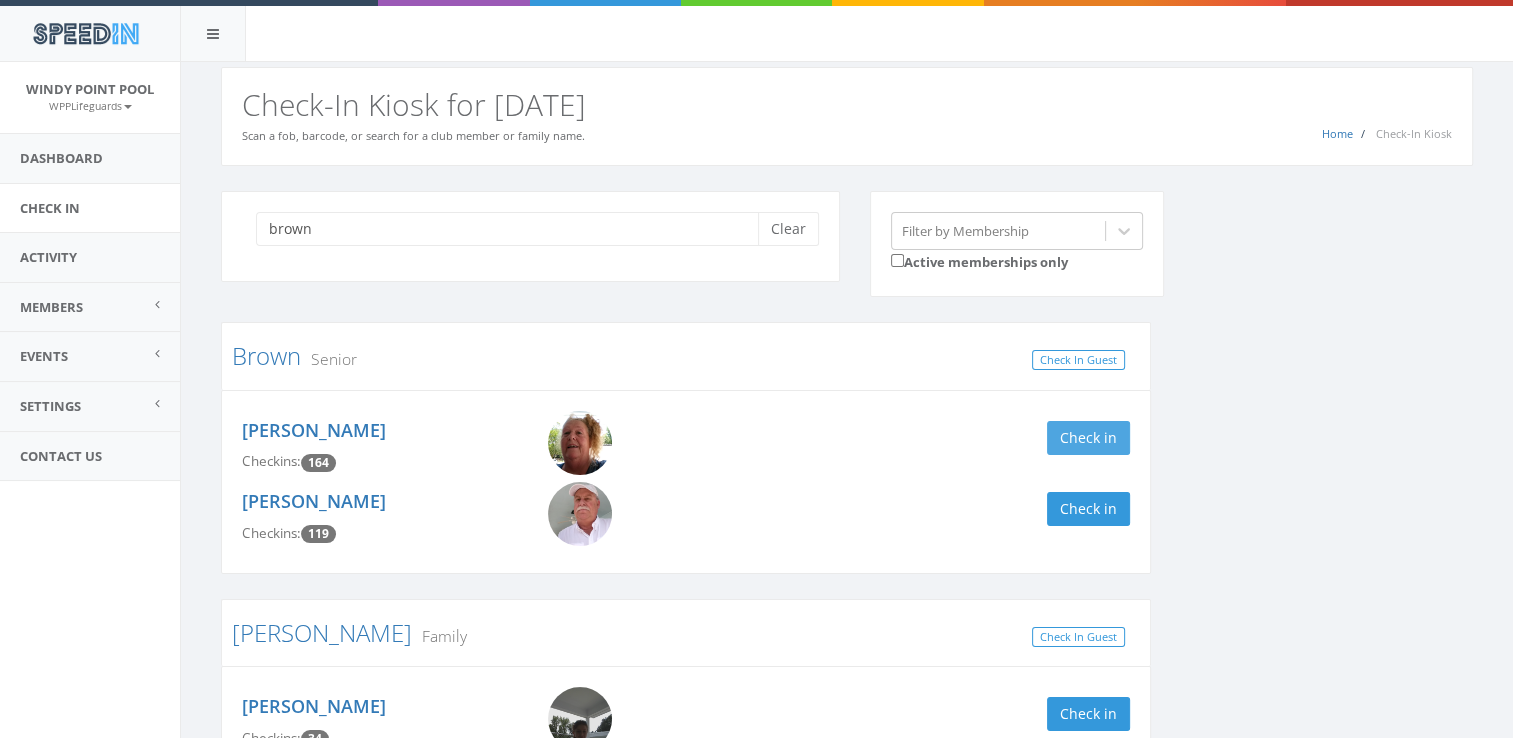 type on "brown" 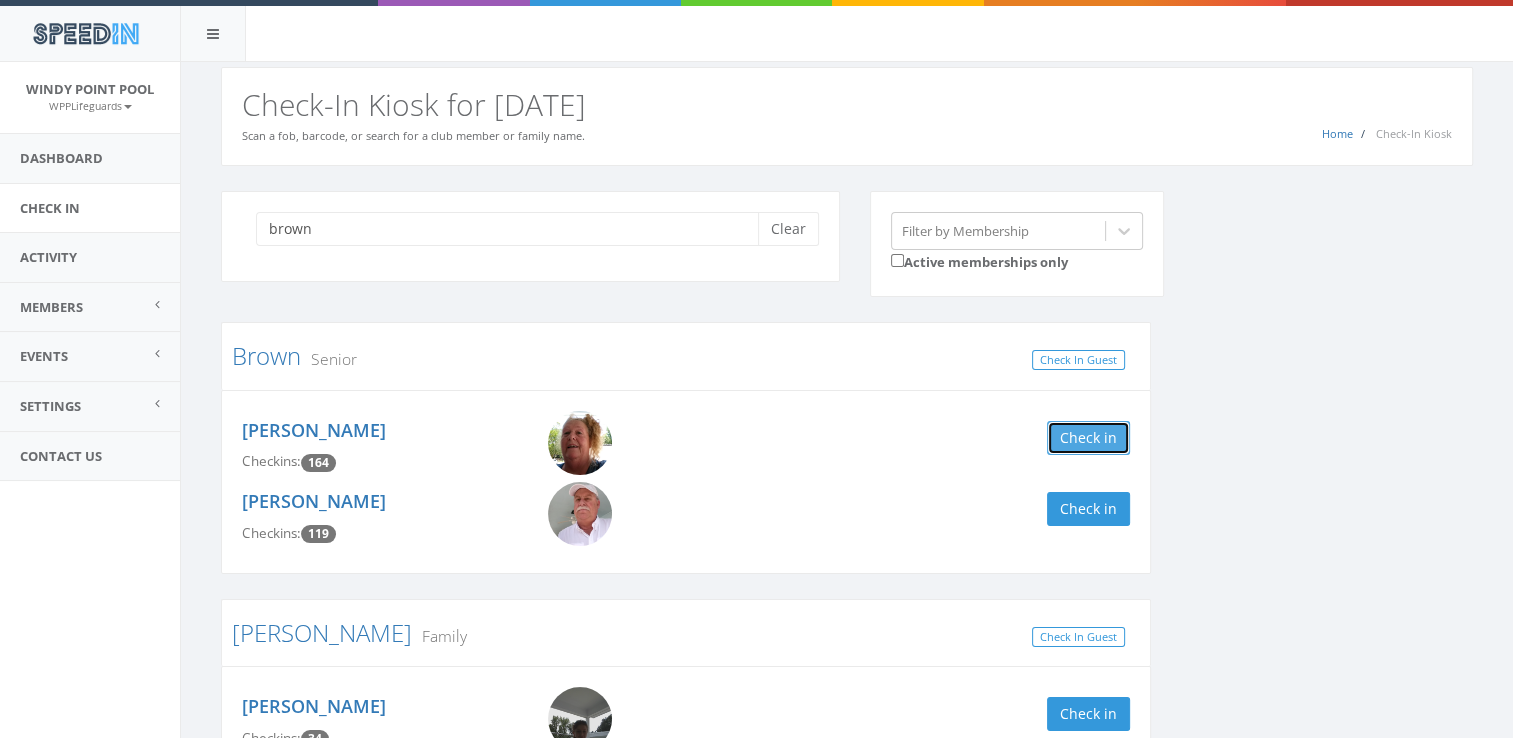 click on "Check in" at bounding box center [1088, 438] 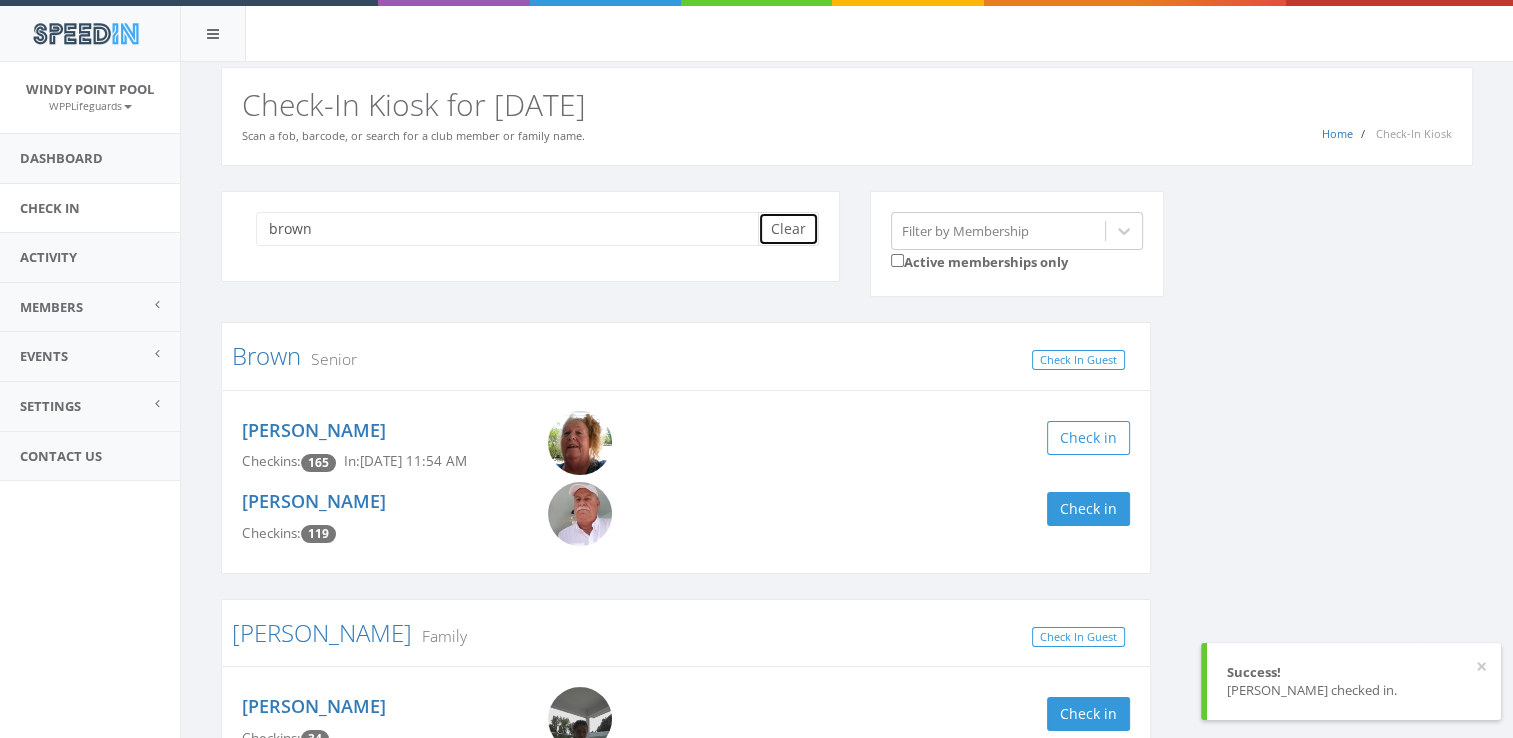 click on "Clear" at bounding box center (788, 229) 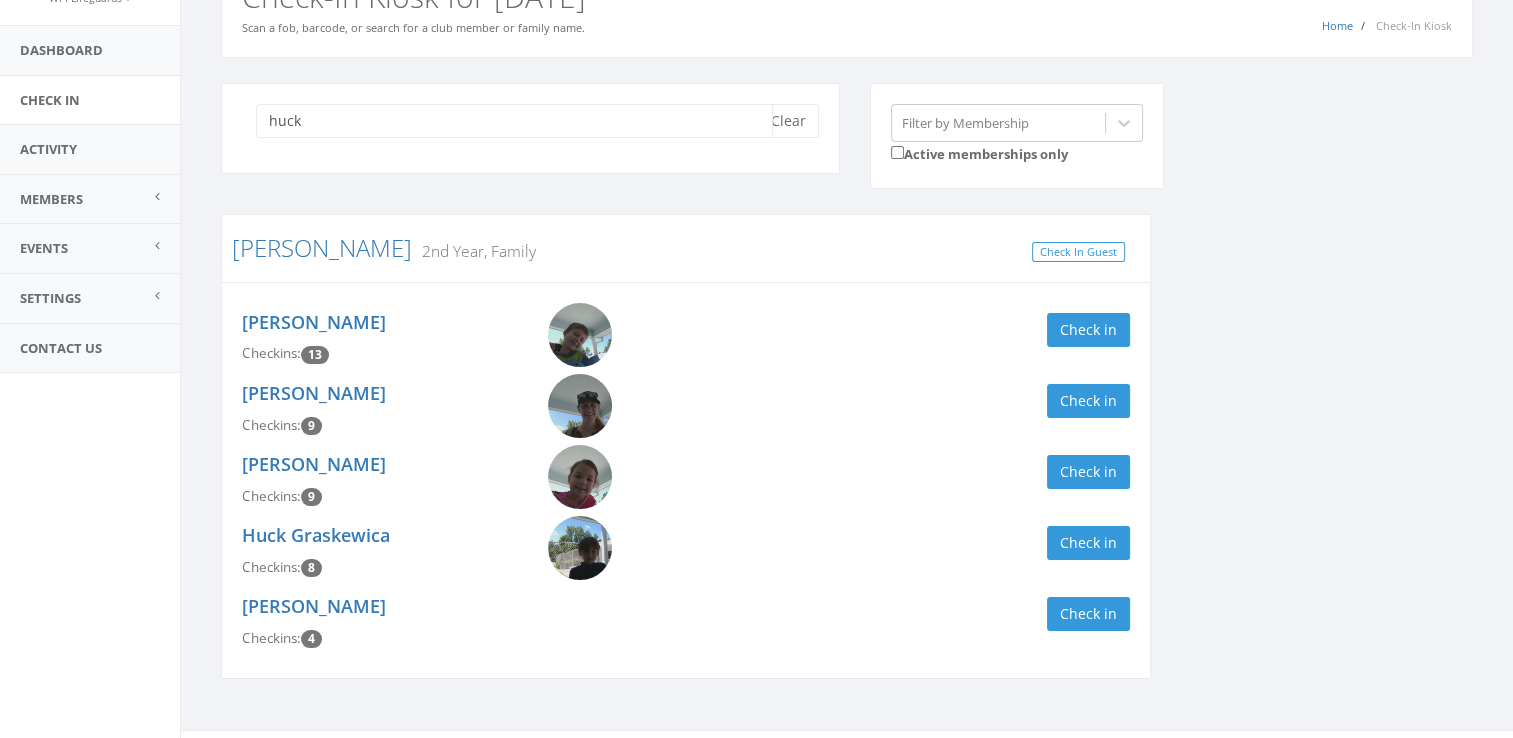 scroll, scrollTop: 112, scrollLeft: 0, axis: vertical 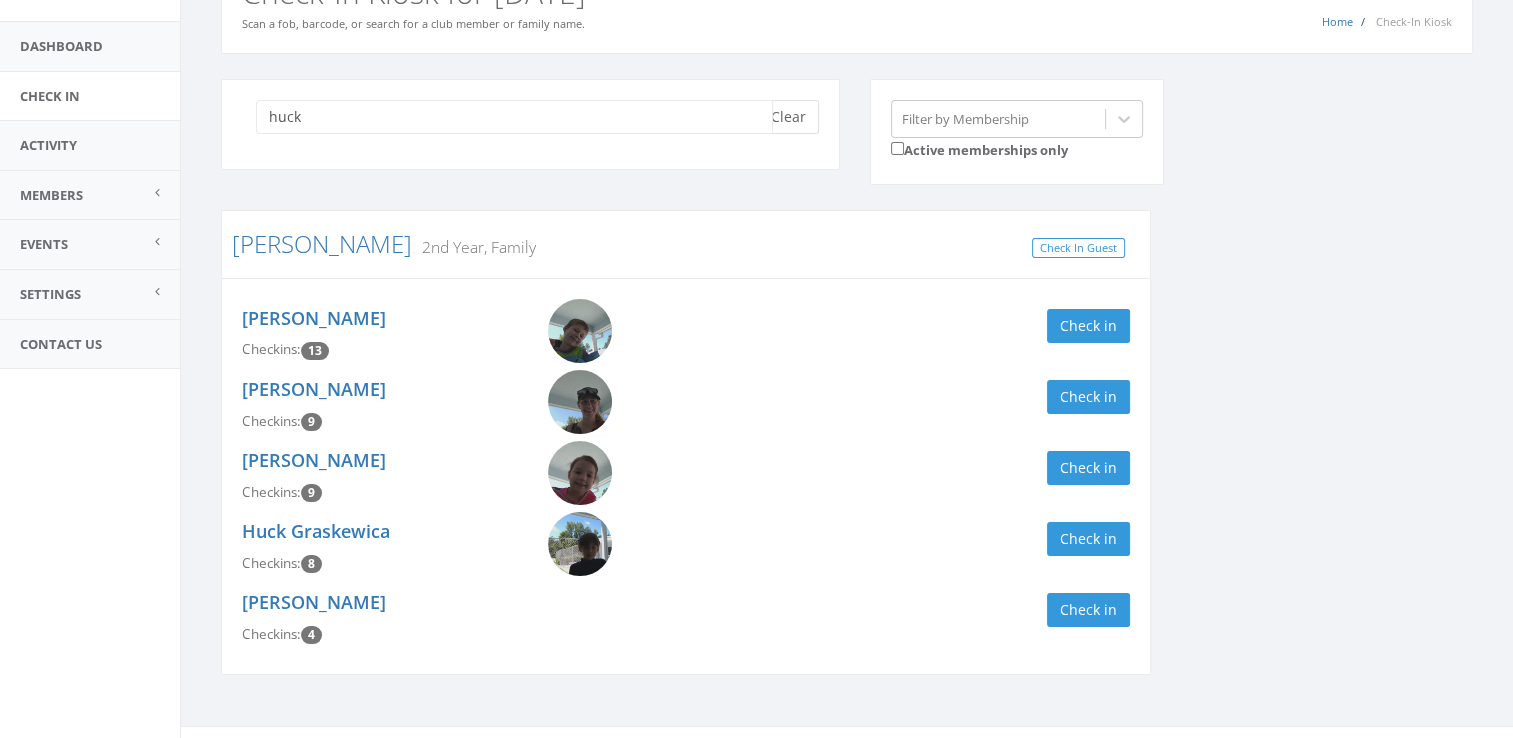 type on "huck" 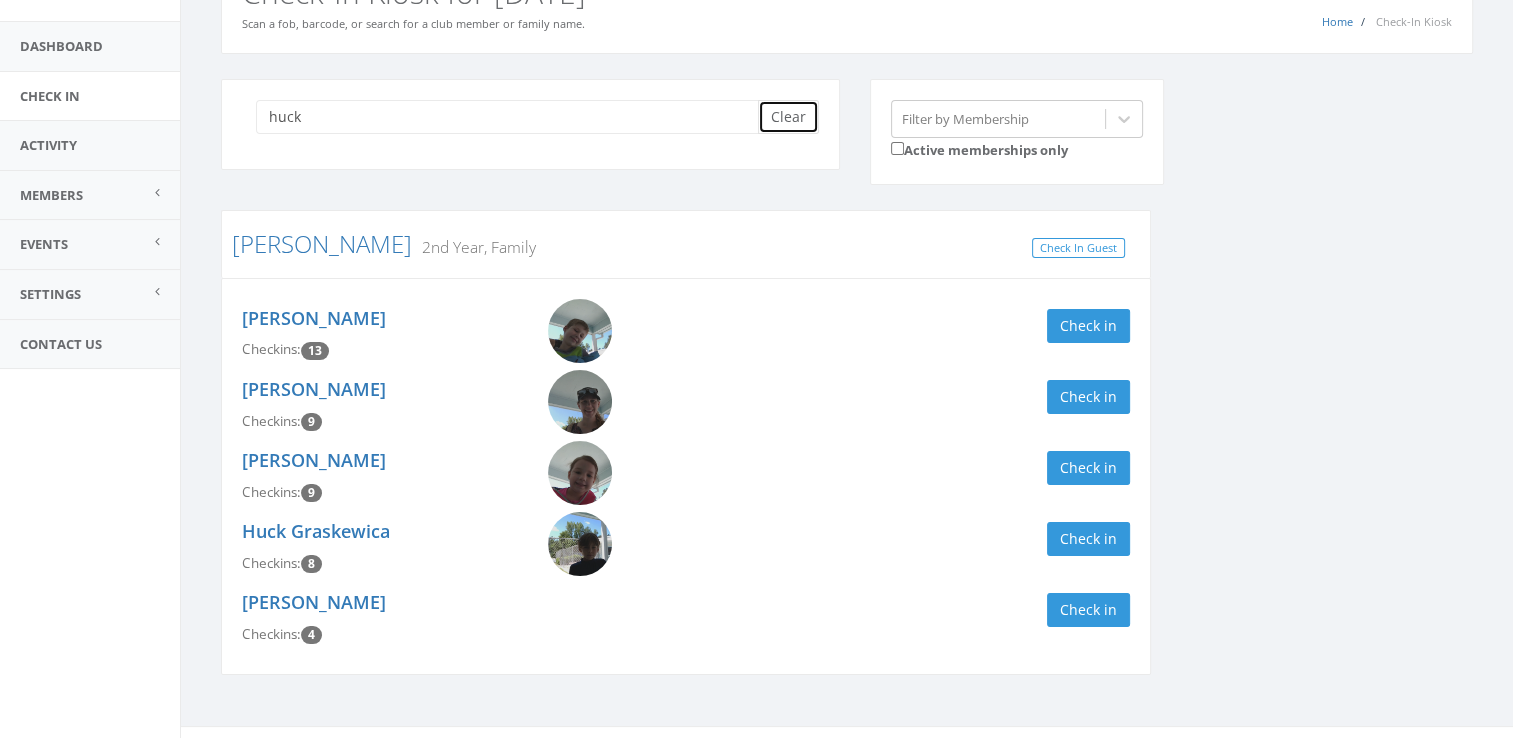 click on "Clear" at bounding box center (788, 117) 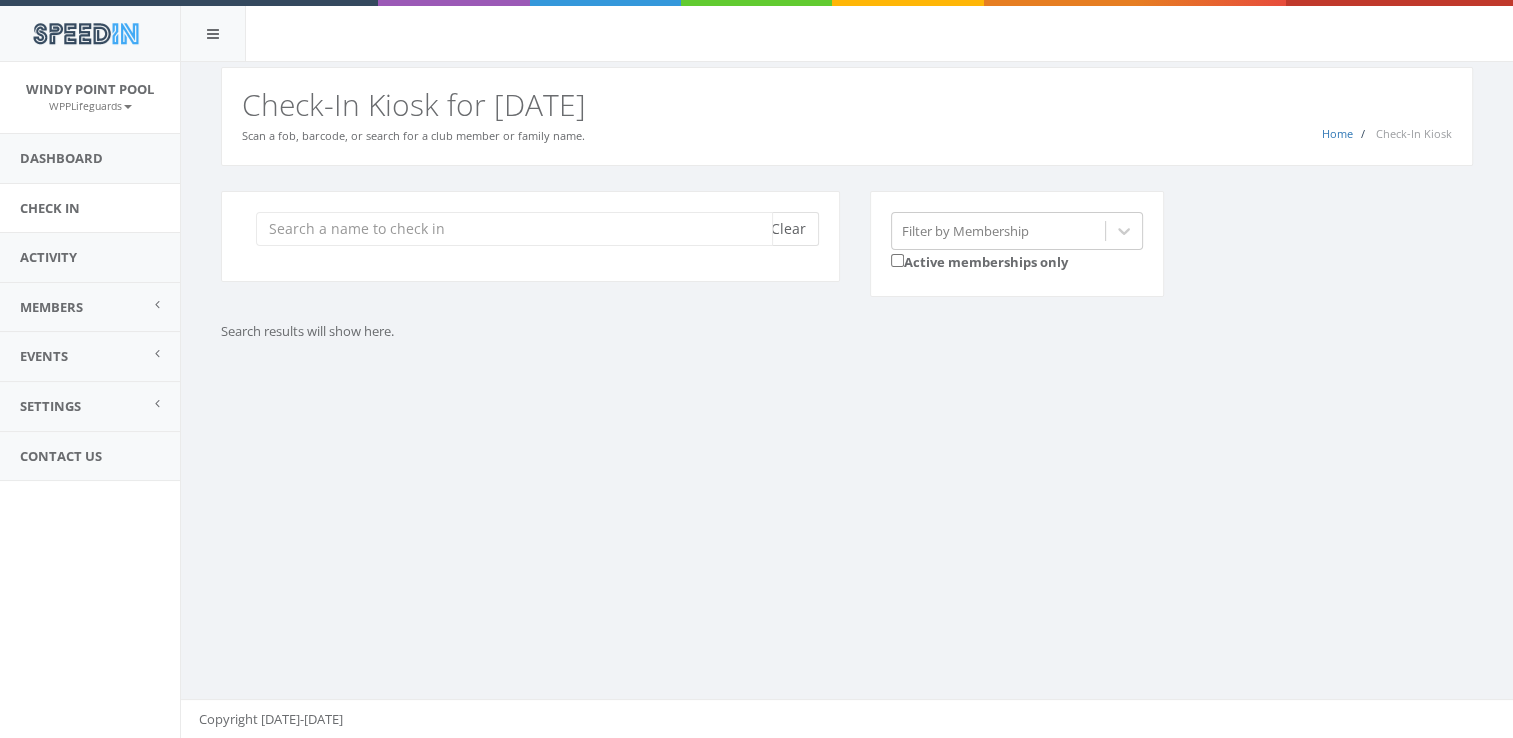 scroll, scrollTop: 0, scrollLeft: 0, axis: both 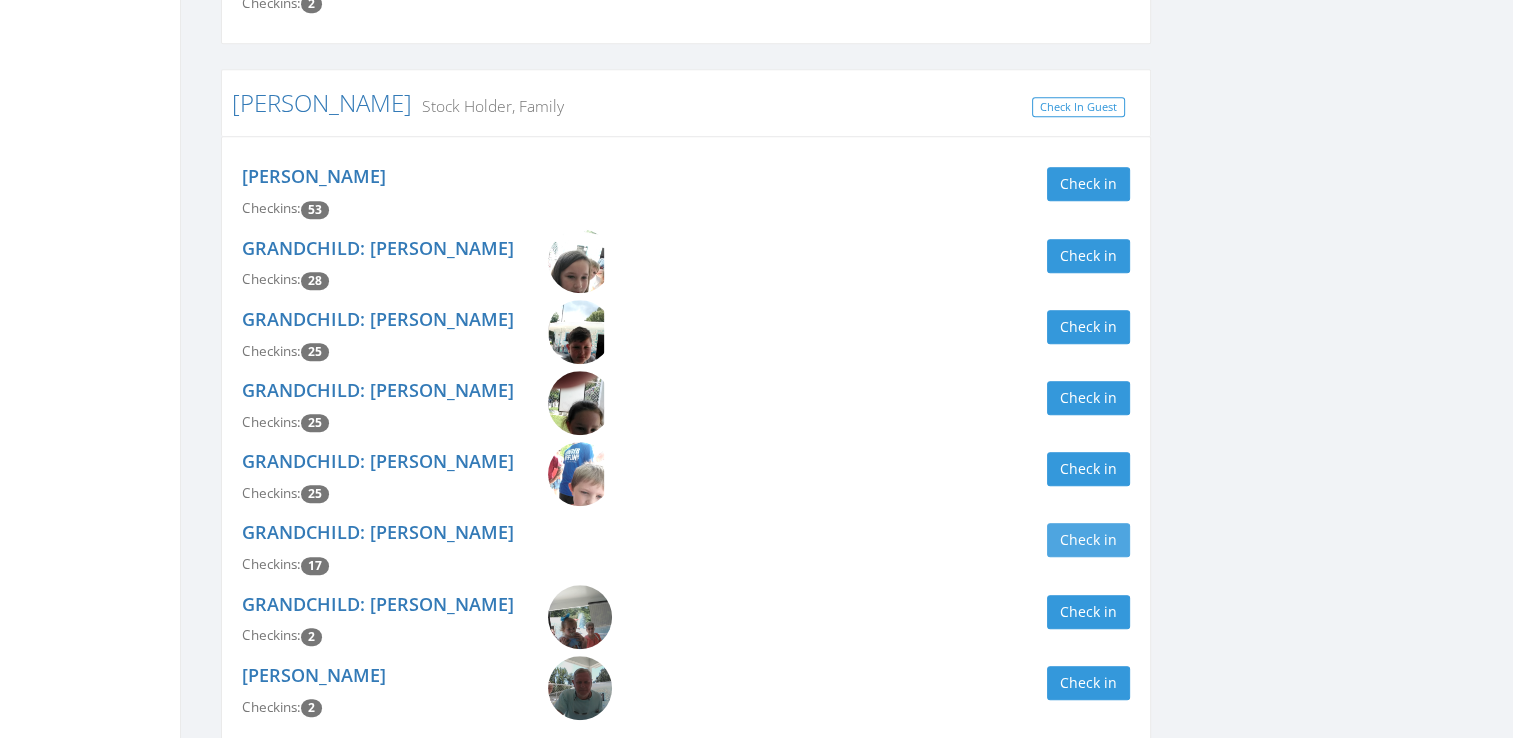 type on "barba peck" 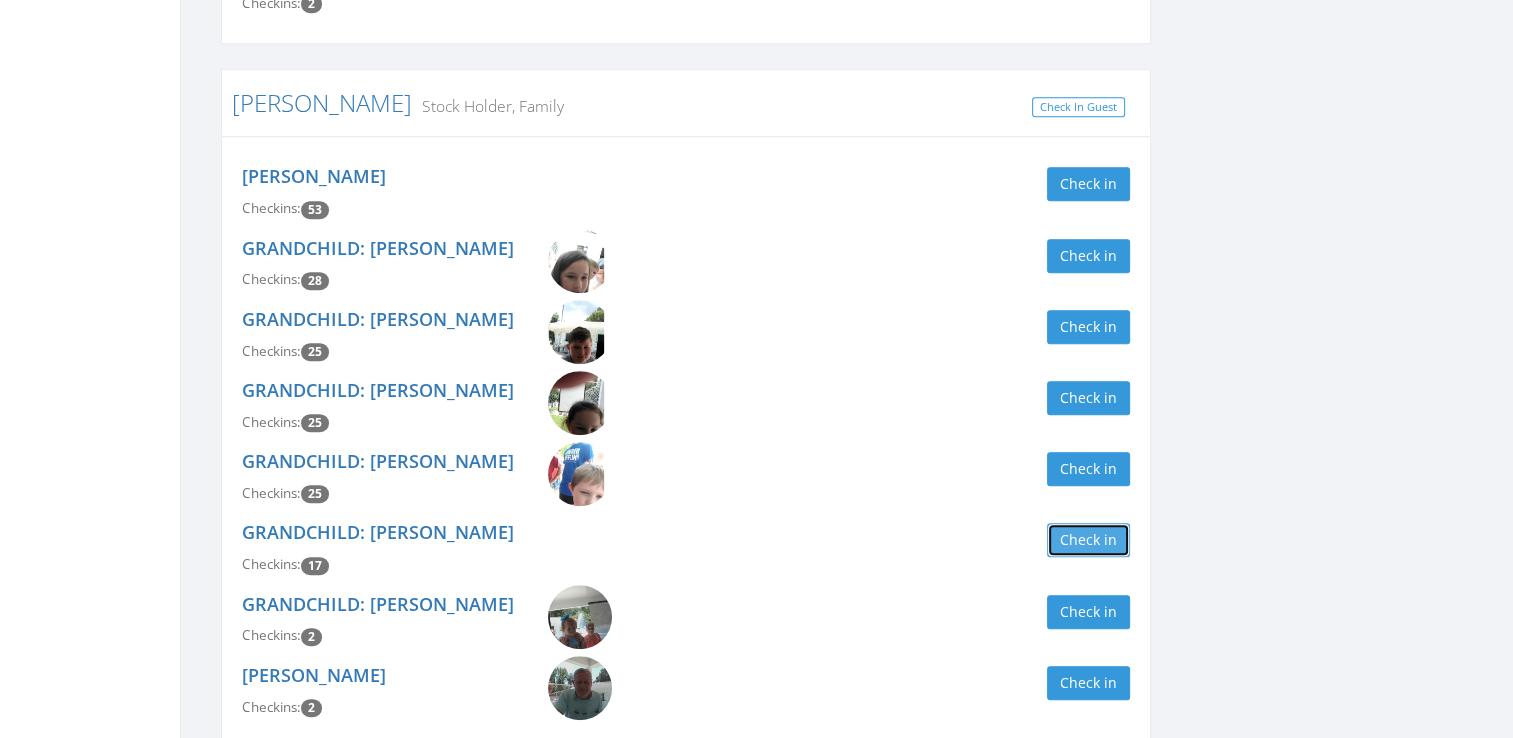 click on "Check in" at bounding box center [1088, 540] 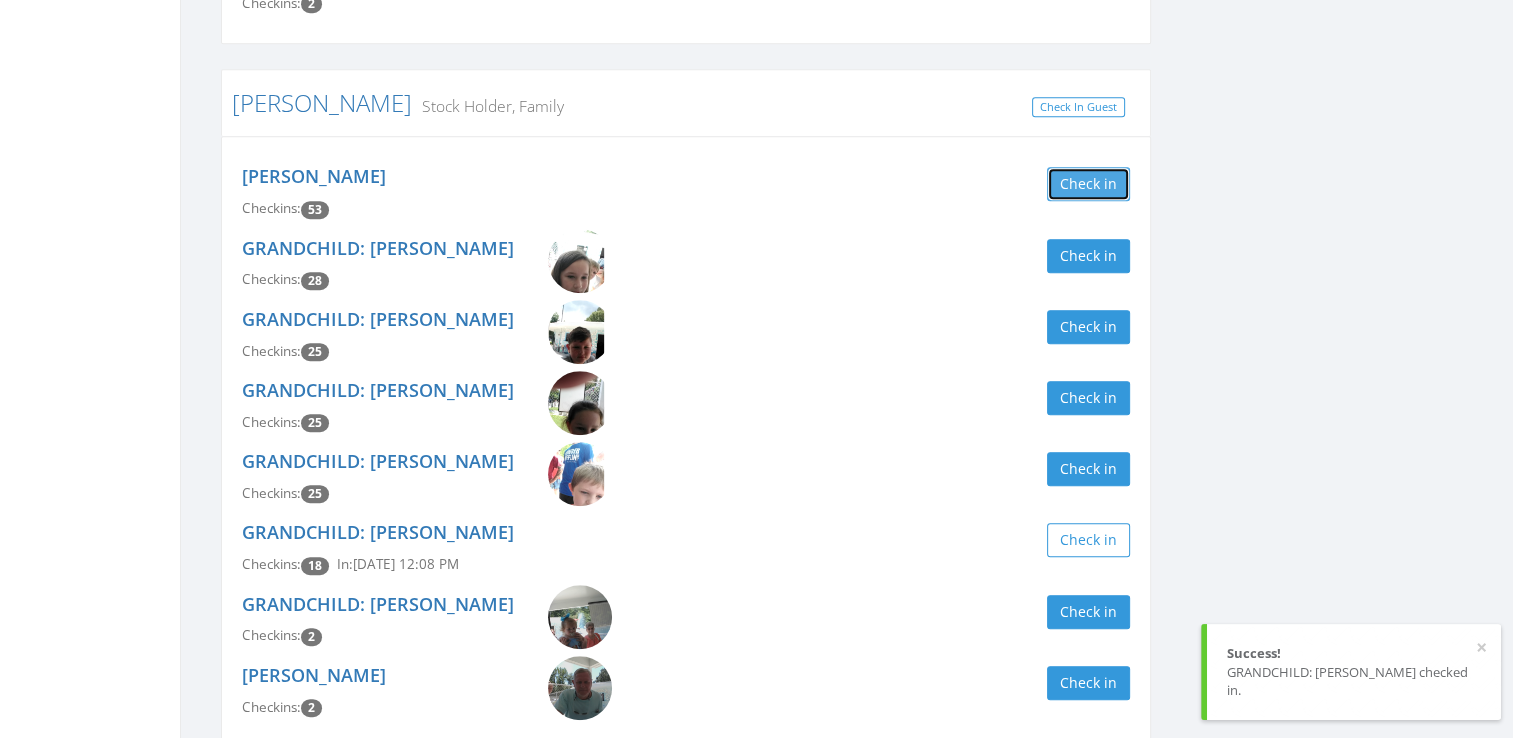 click on "Check in" at bounding box center [1088, 184] 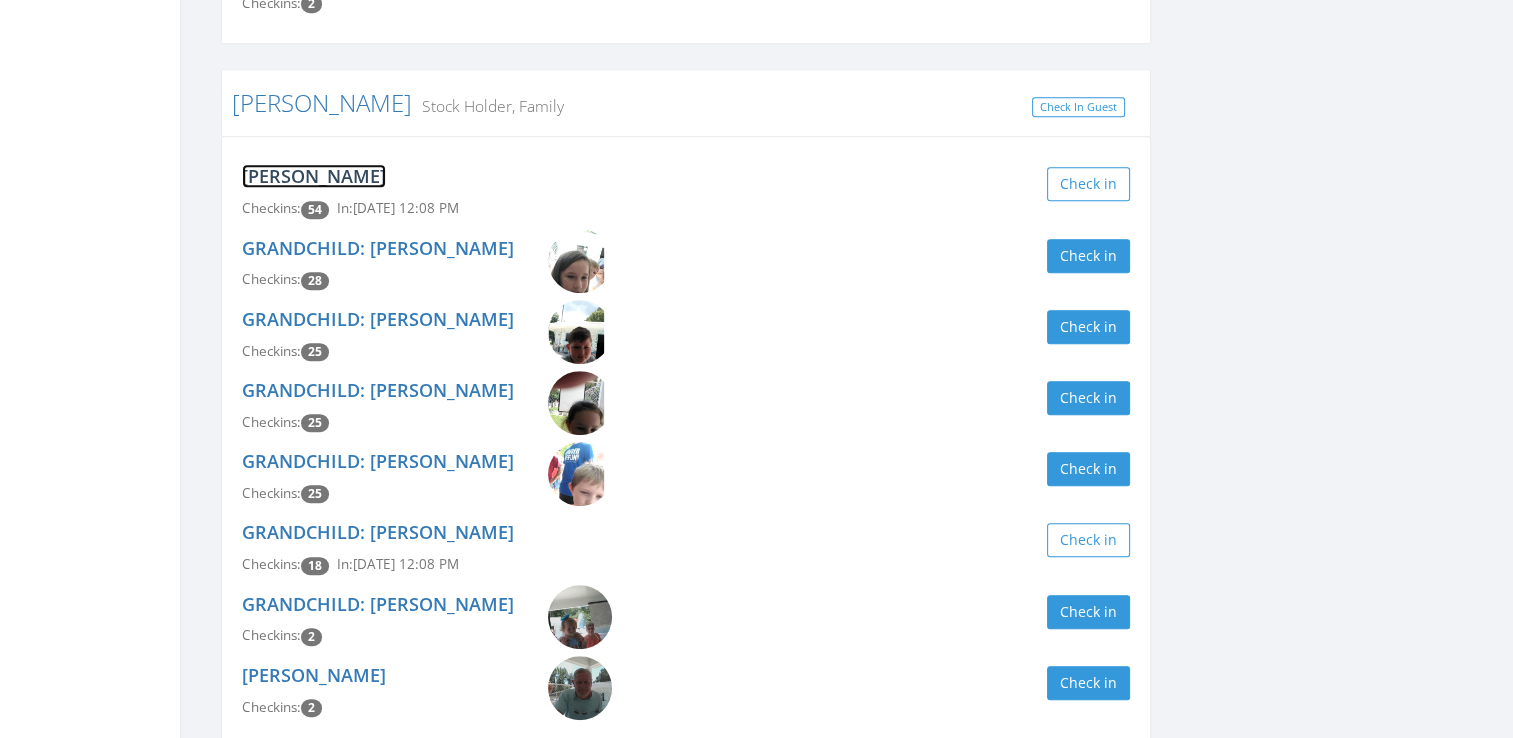 click on "Barbara Peck" at bounding box center (314, 176) 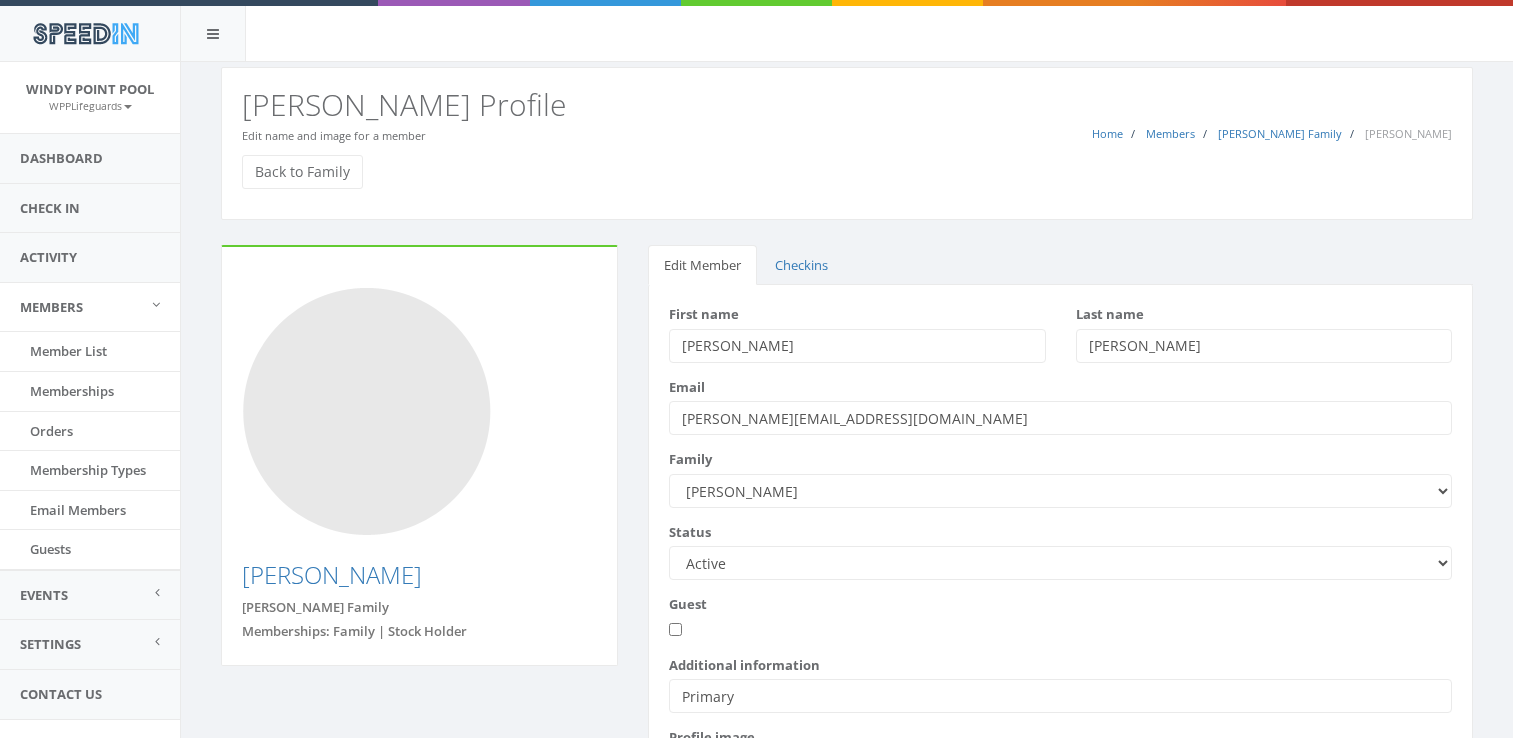 scroll, scrollTop: 0, scrollLeft: 0, axis: both 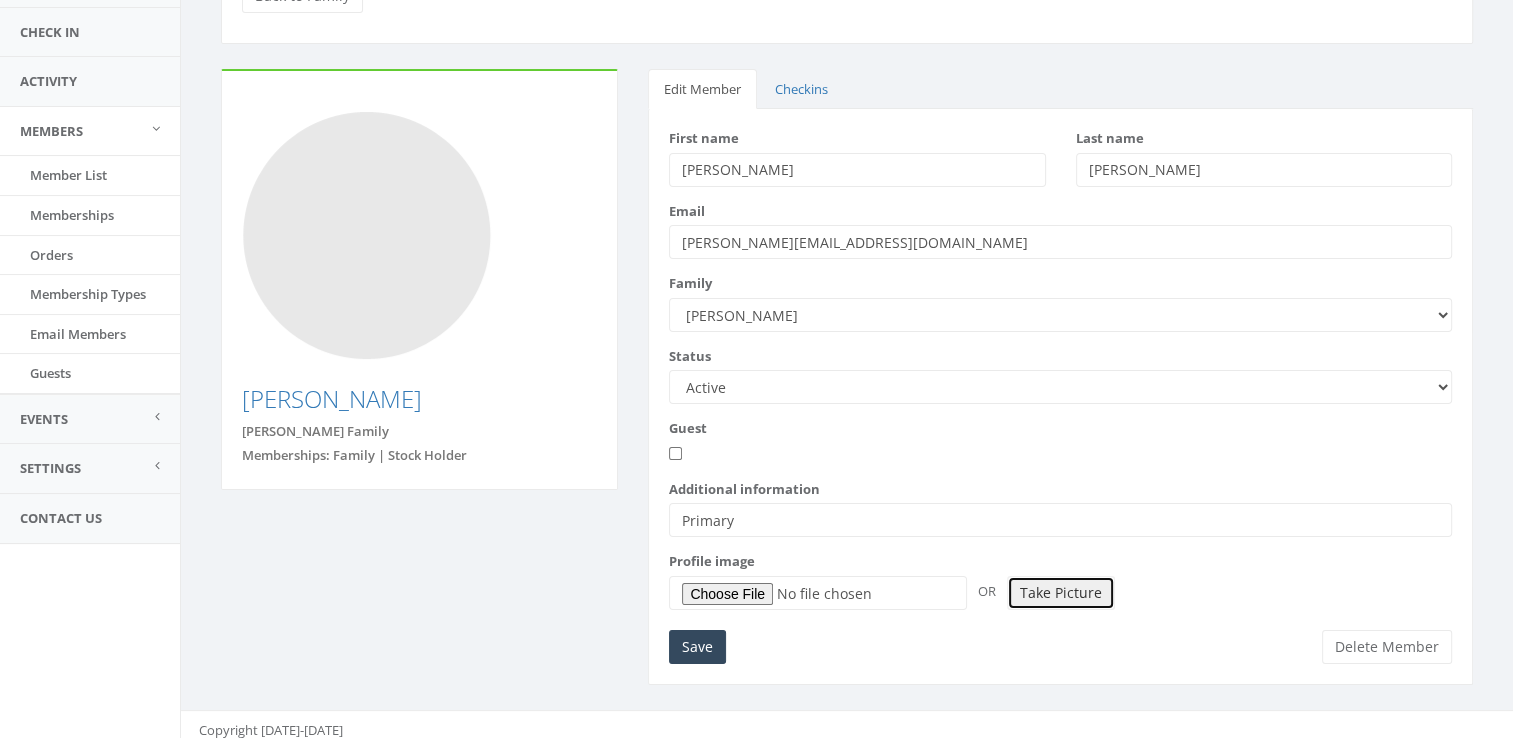 click on "Take Picture" at bounding box center [1061, 593] 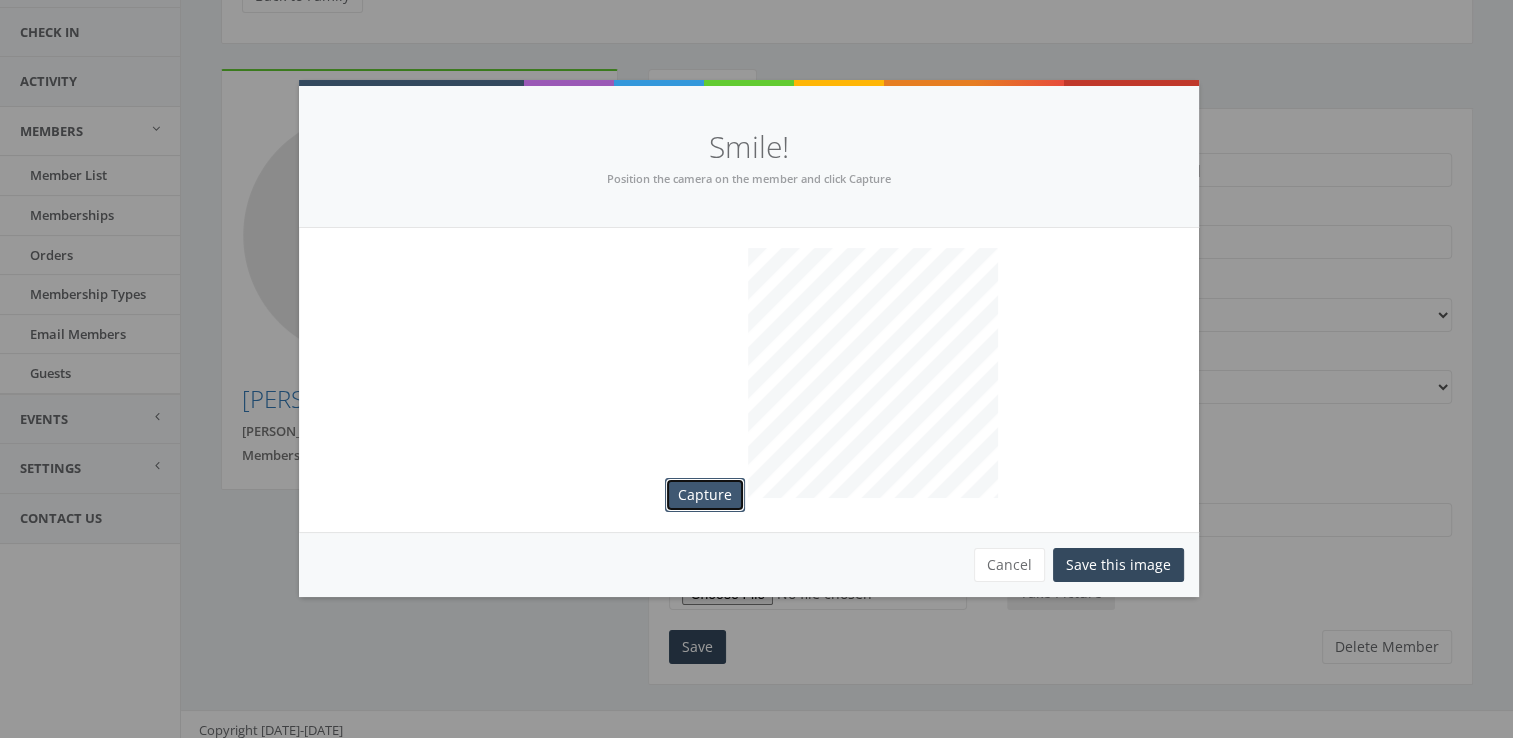 click on "Capture" at bounding box center (705, 495) 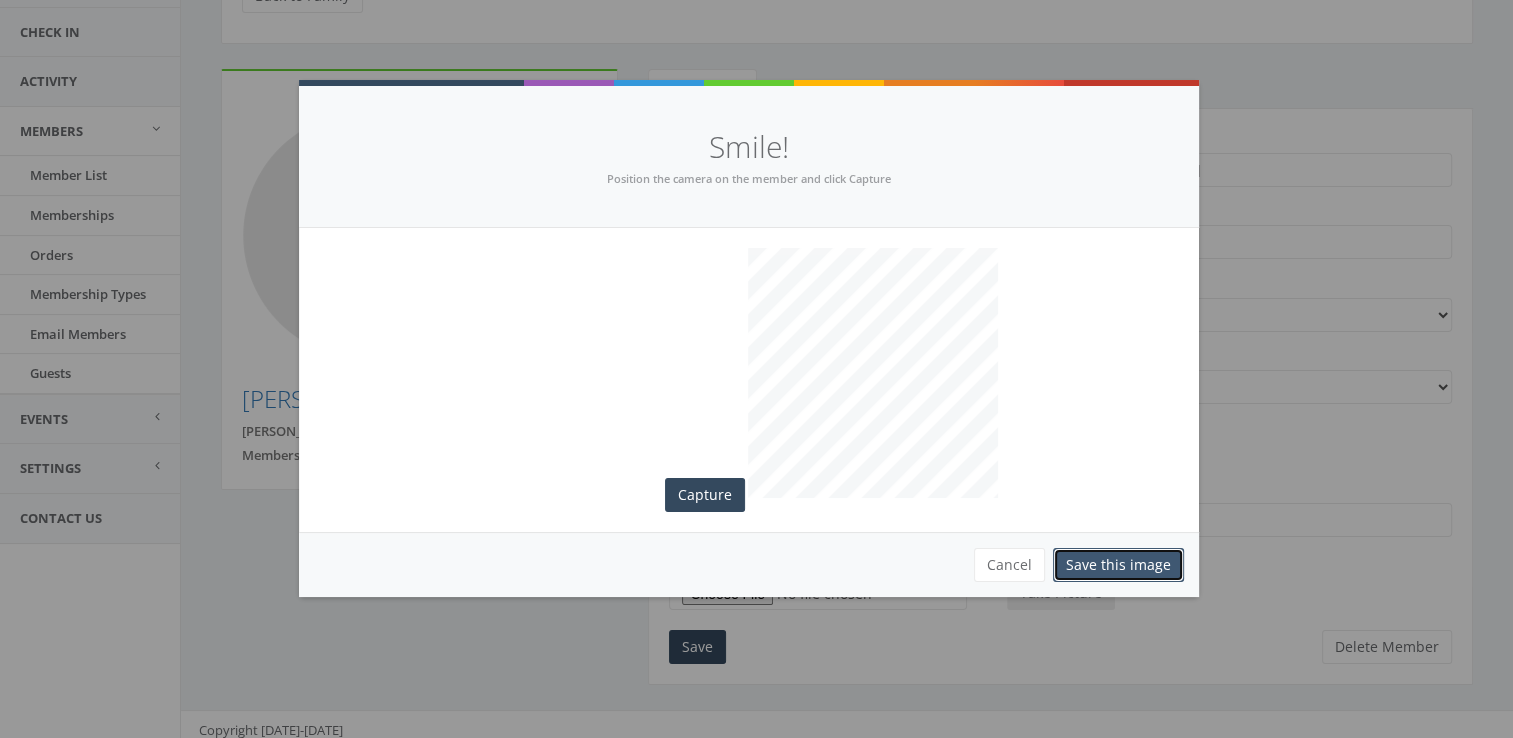 click on "Save this image" at bounding box center [1118, 565] 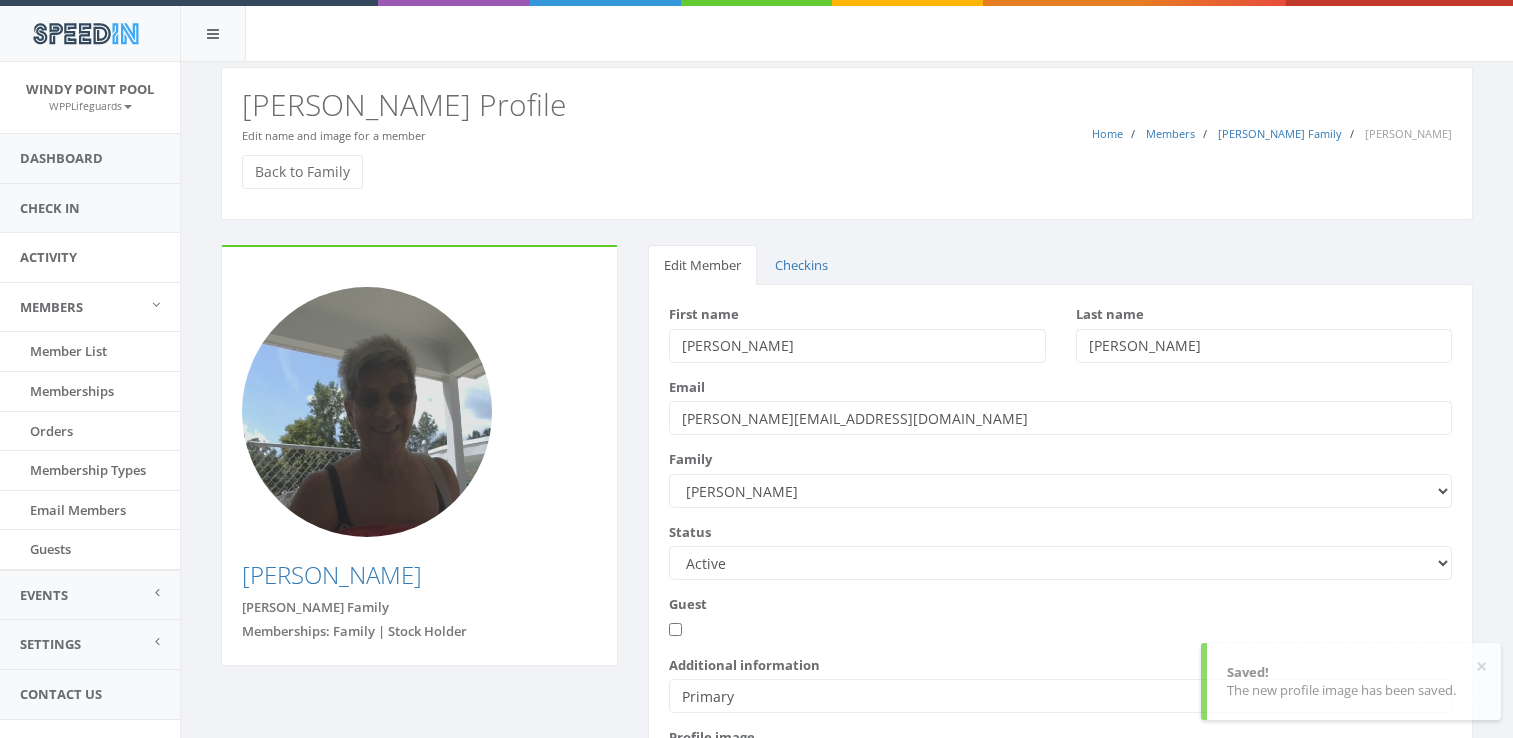 scroll, scrollTop: 176, scrollLeft: 0, axis: vertical 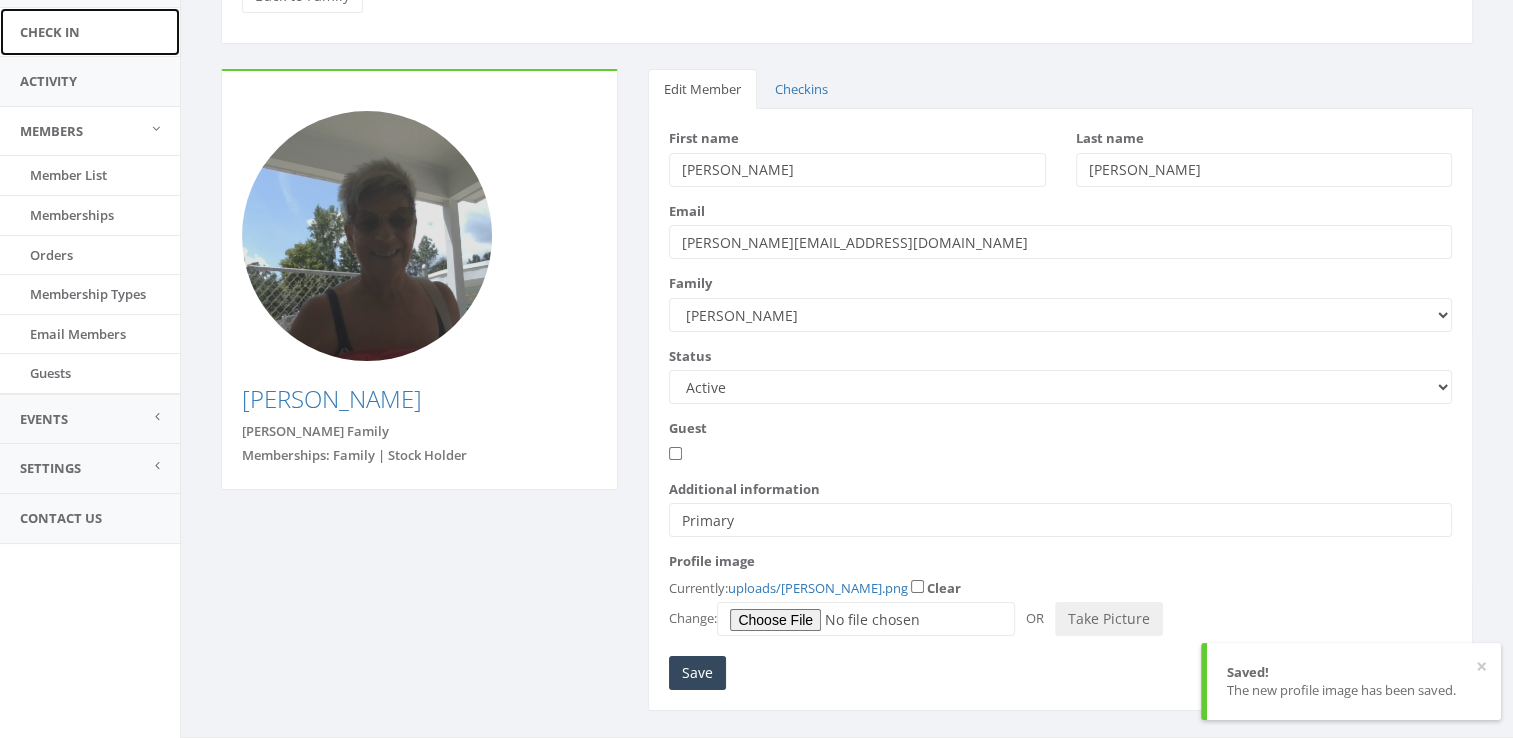 click on "Check In" at bounding box center (90, 32) 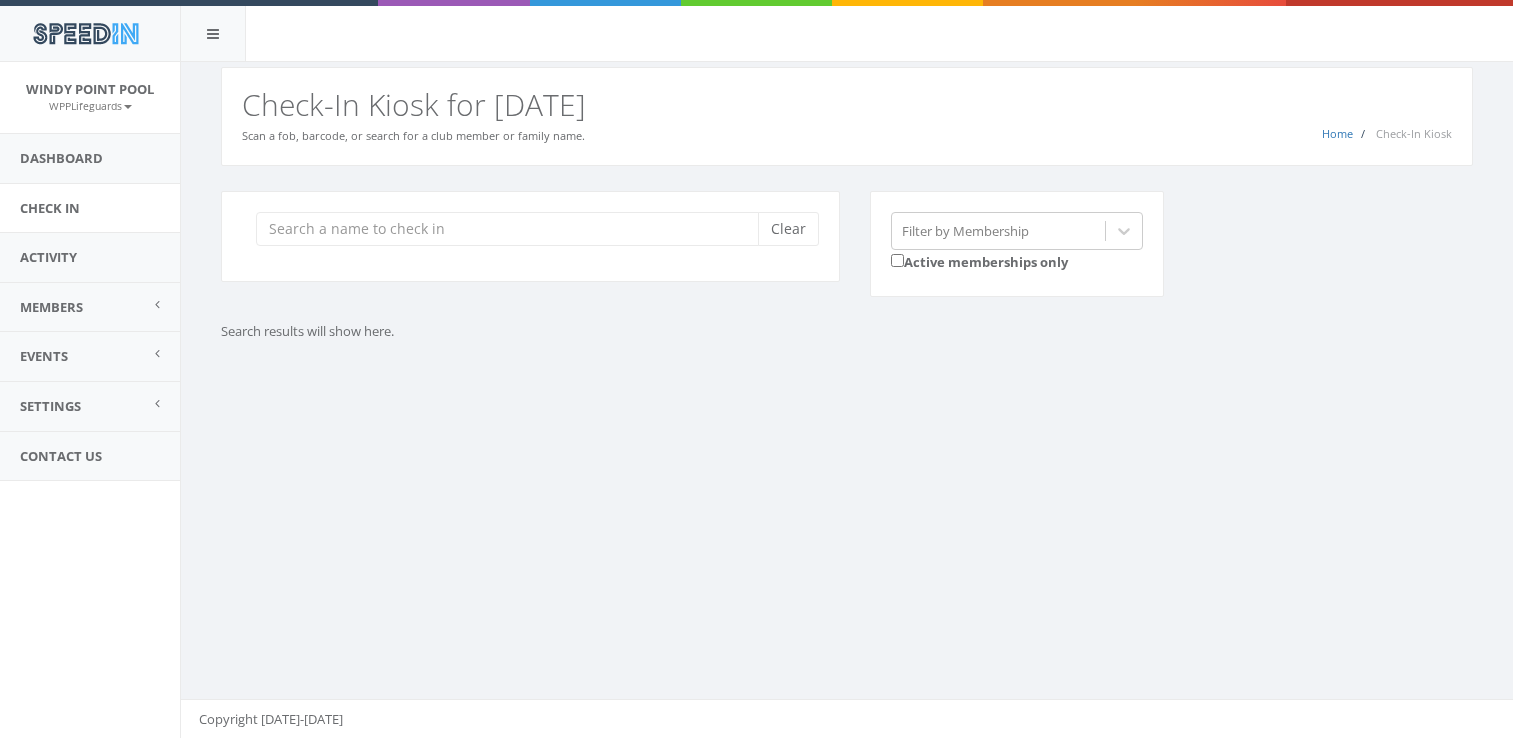 scroll, scrollTop: 0, scrollLeft: 0, axis: both 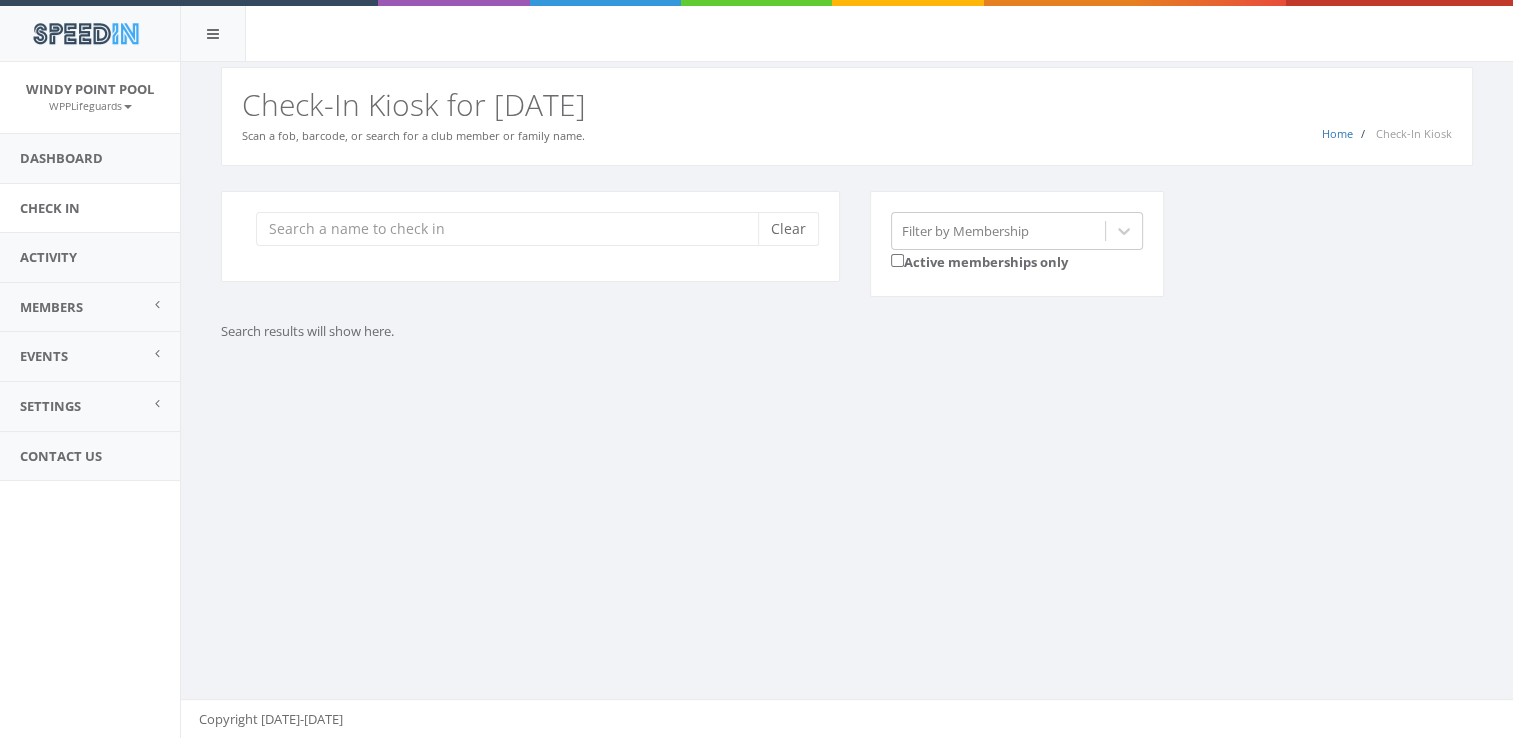 click on "Clear" at bounding box center (530, 236) 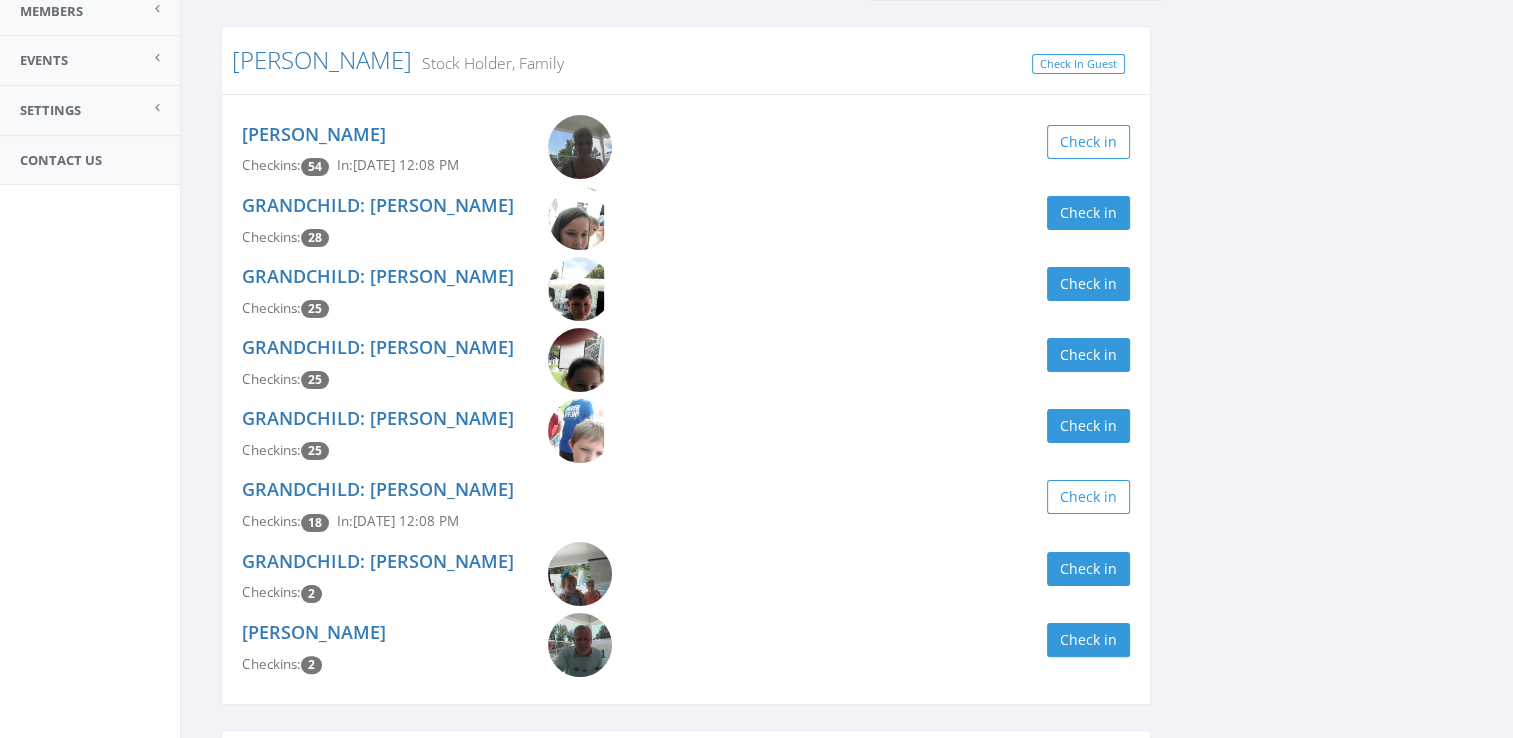 scroll, scrollTop: 332, scrollLeft: 0, axis: vertical 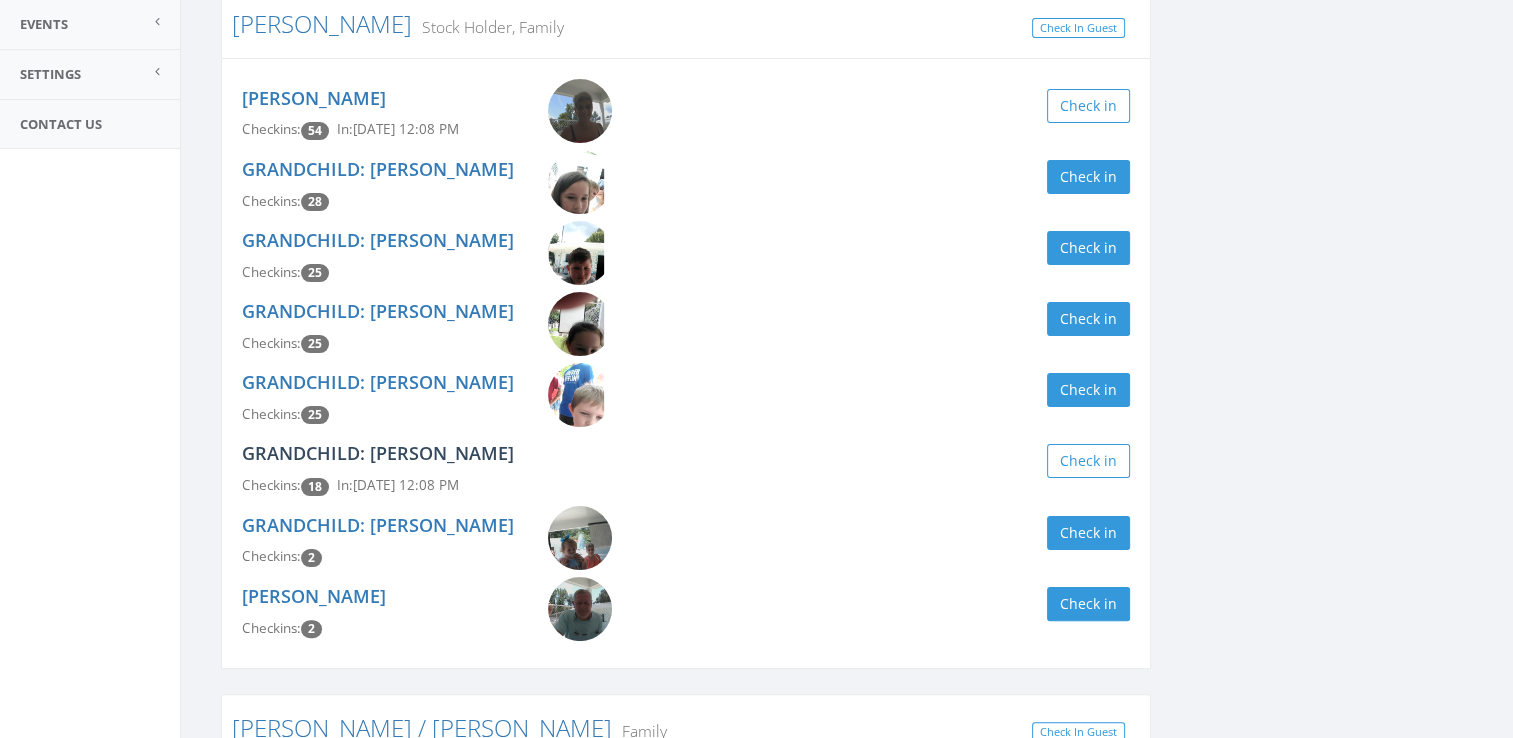 type on "[PERSON_NAME]" 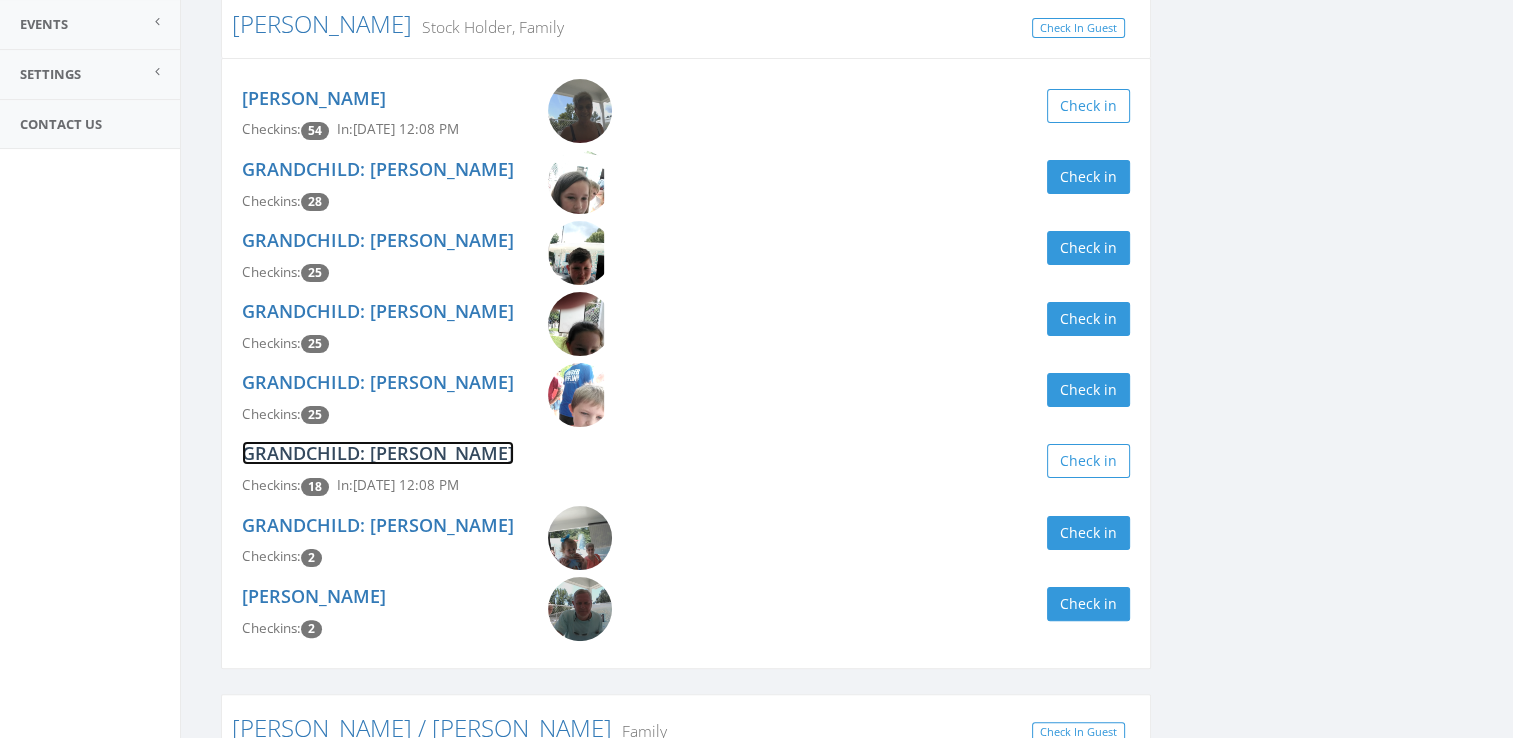 click on "GRANDCHILD: [PERSON_NAME]" at bounding box center [378, 453] 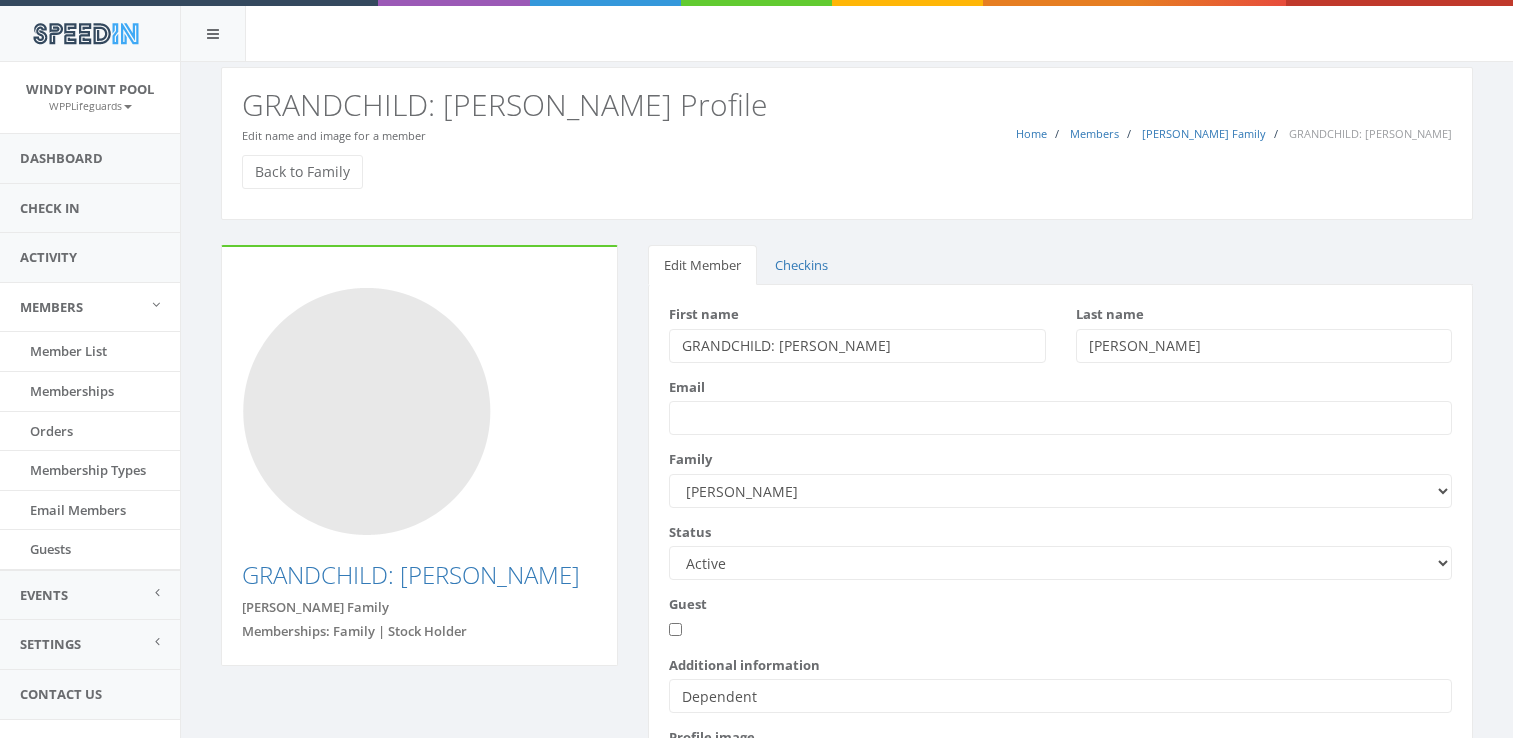 scroll, scrollTop: 0, scrollLeft: 0, axis: both 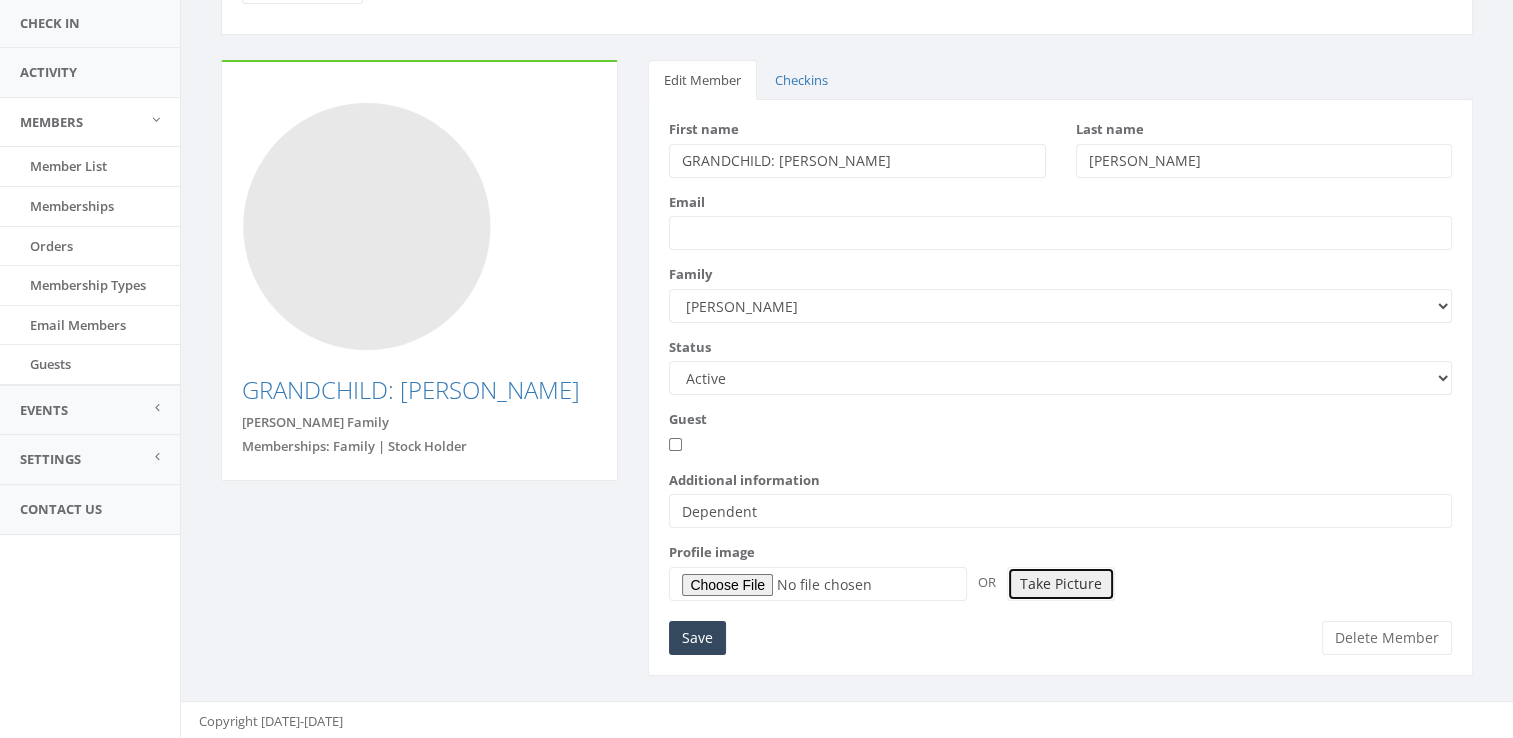 click on "Take Picture" at bounding box center (1061, 584) 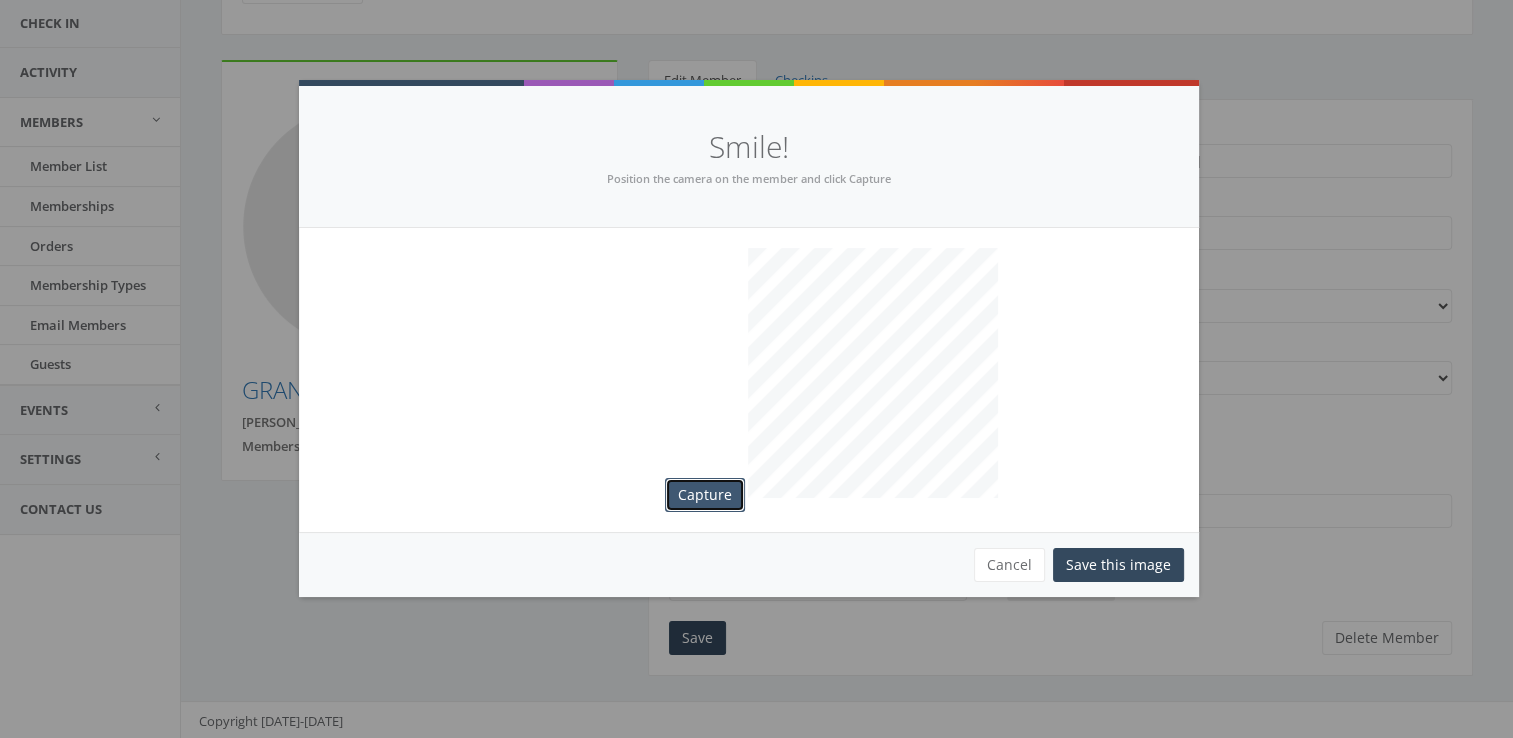 click on "Capture" at bounding box center [705, 495] 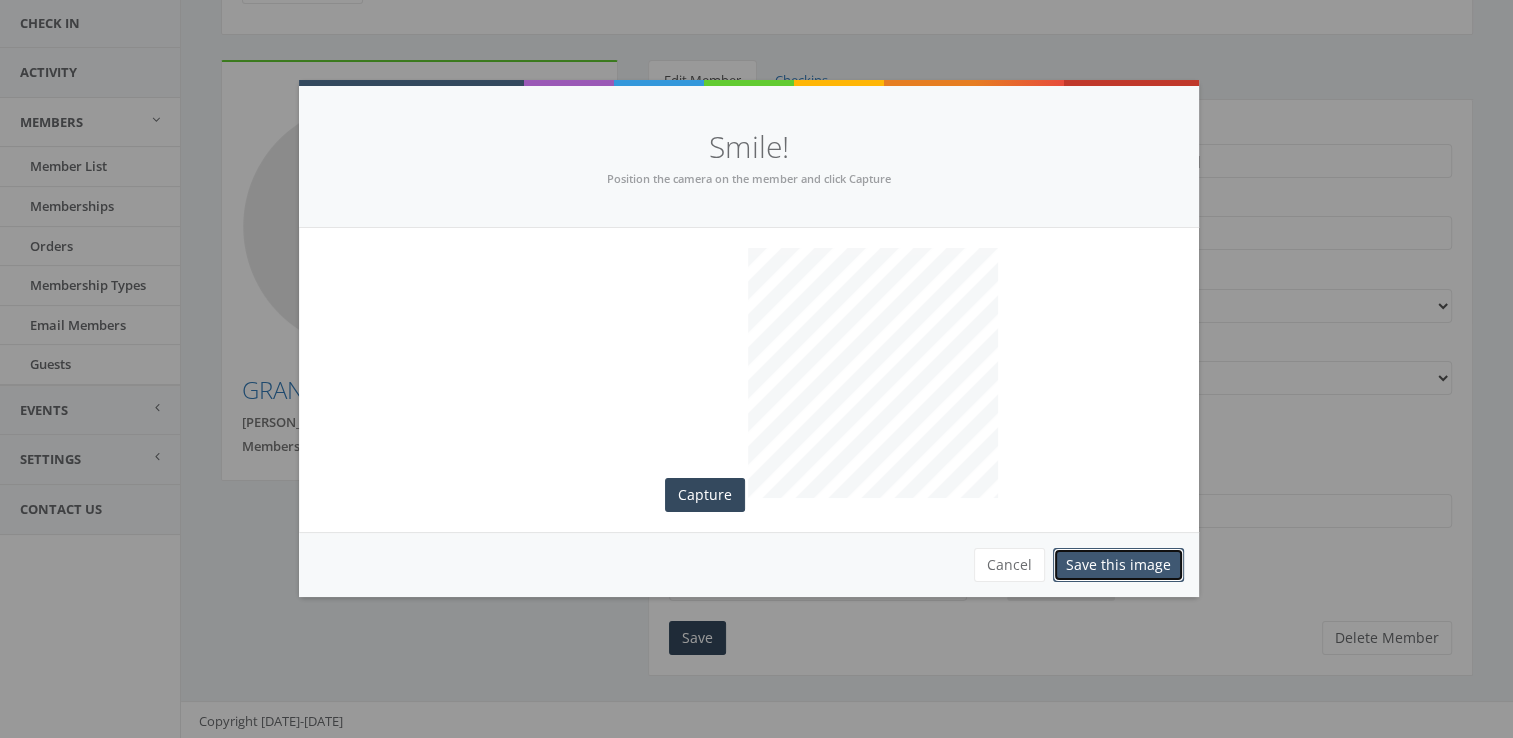 click on "Save this image" at bounding box center (1118, 565) 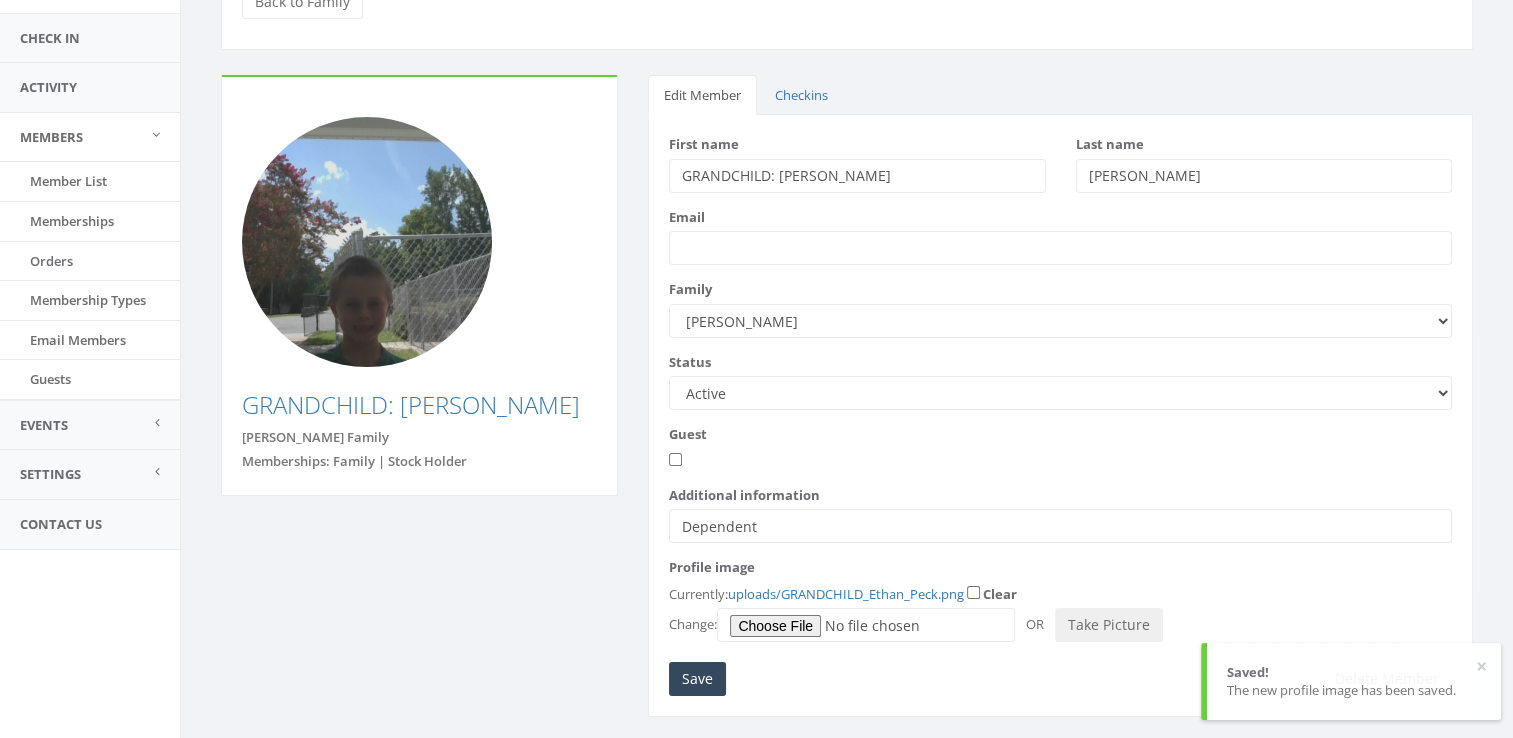 scroll, scrollTop: 170, scrollLeft: 0, axis: vertical 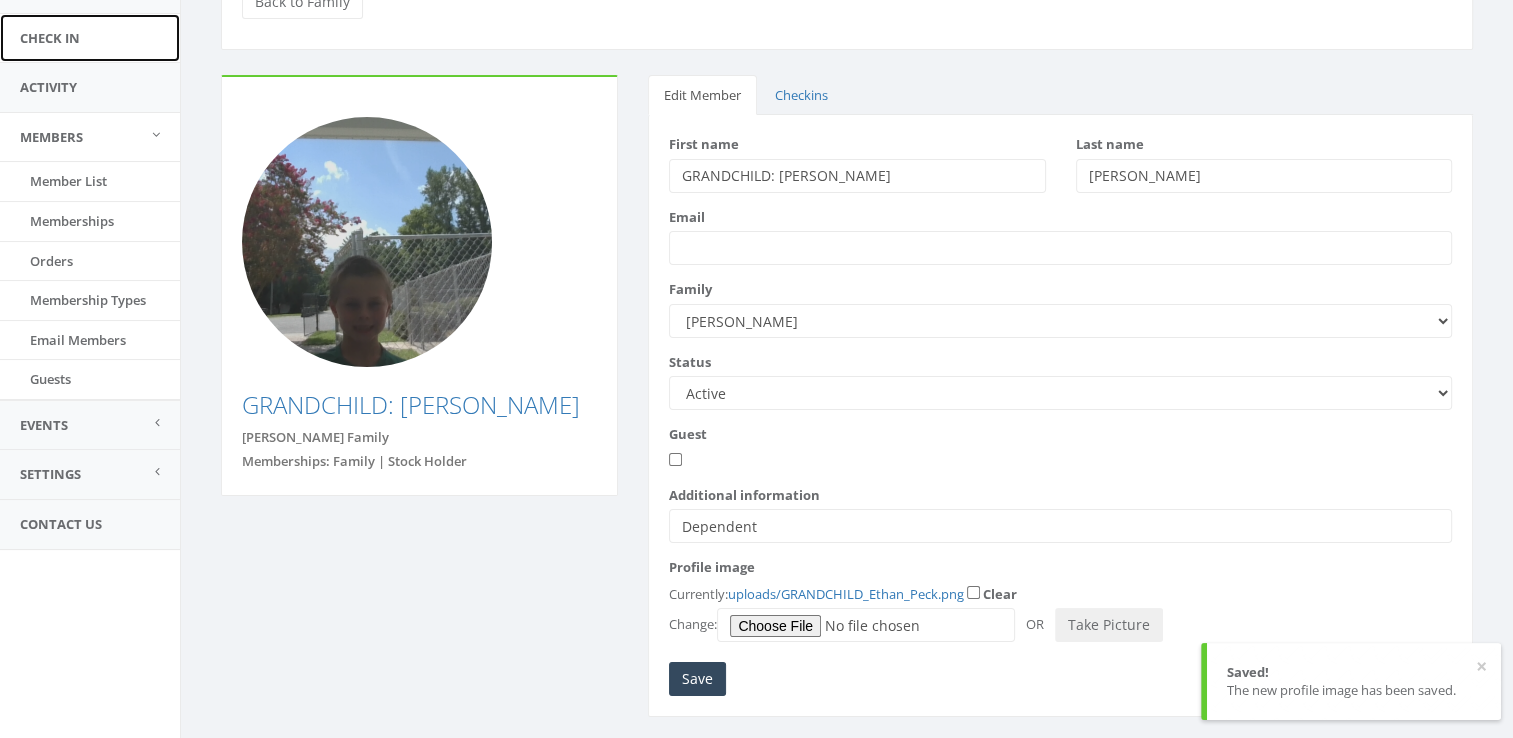 click on "Check In" at bounding box center [90, 38] 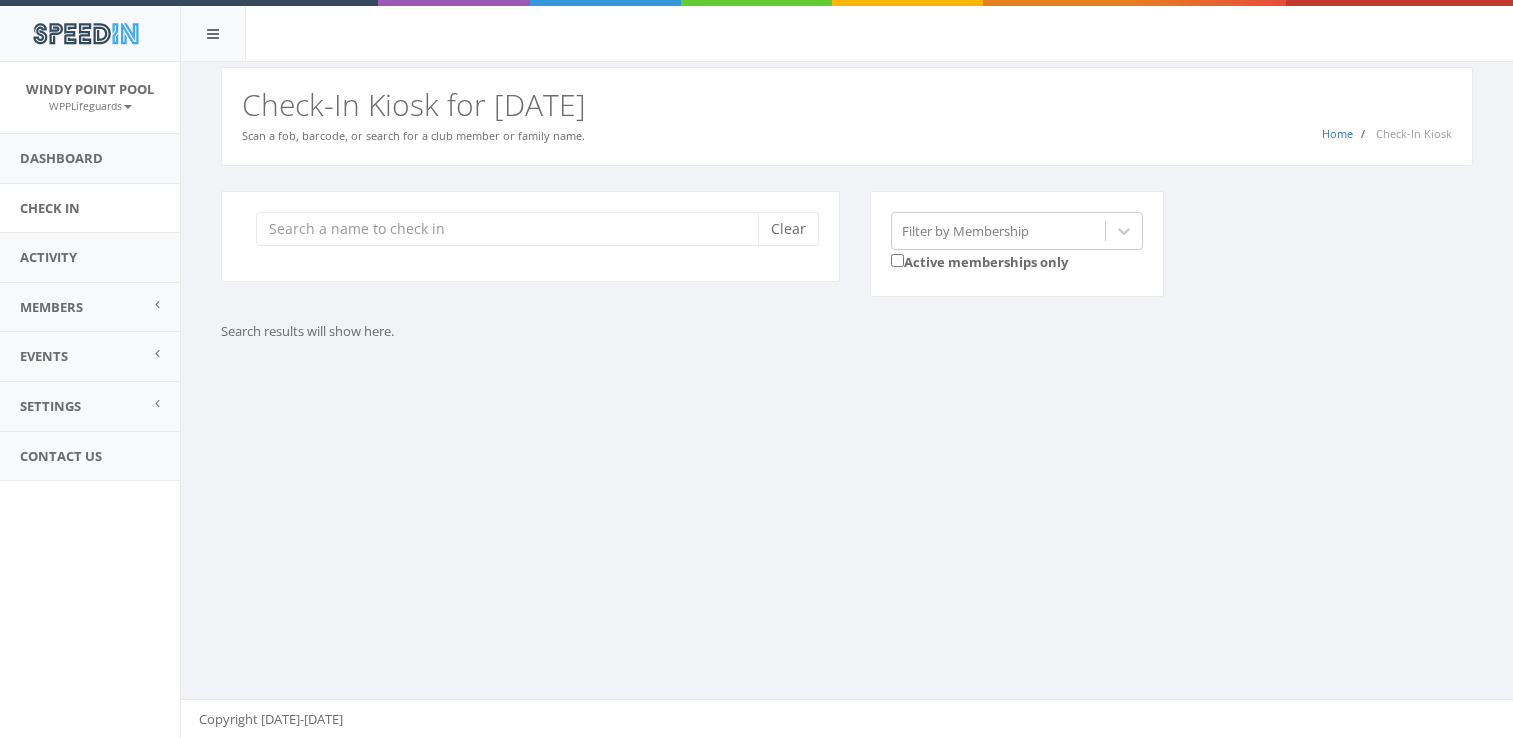 scroll, scrollTop: 0, scrollLeft: 0, axis: both 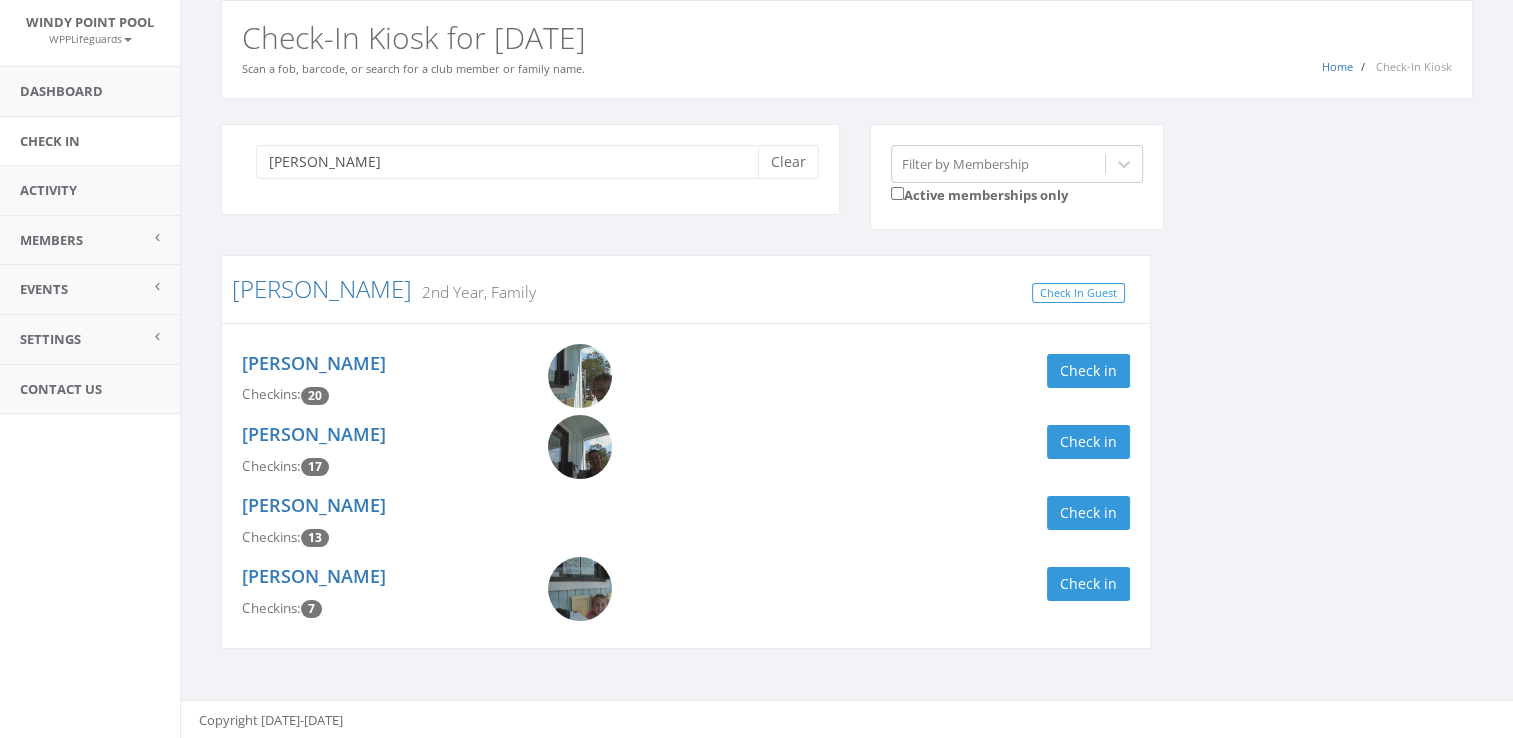 drag, startPoint x: 1098, startPoint y: 586, endPoint x: 966, endPoint y: 454, distance: 186.6762 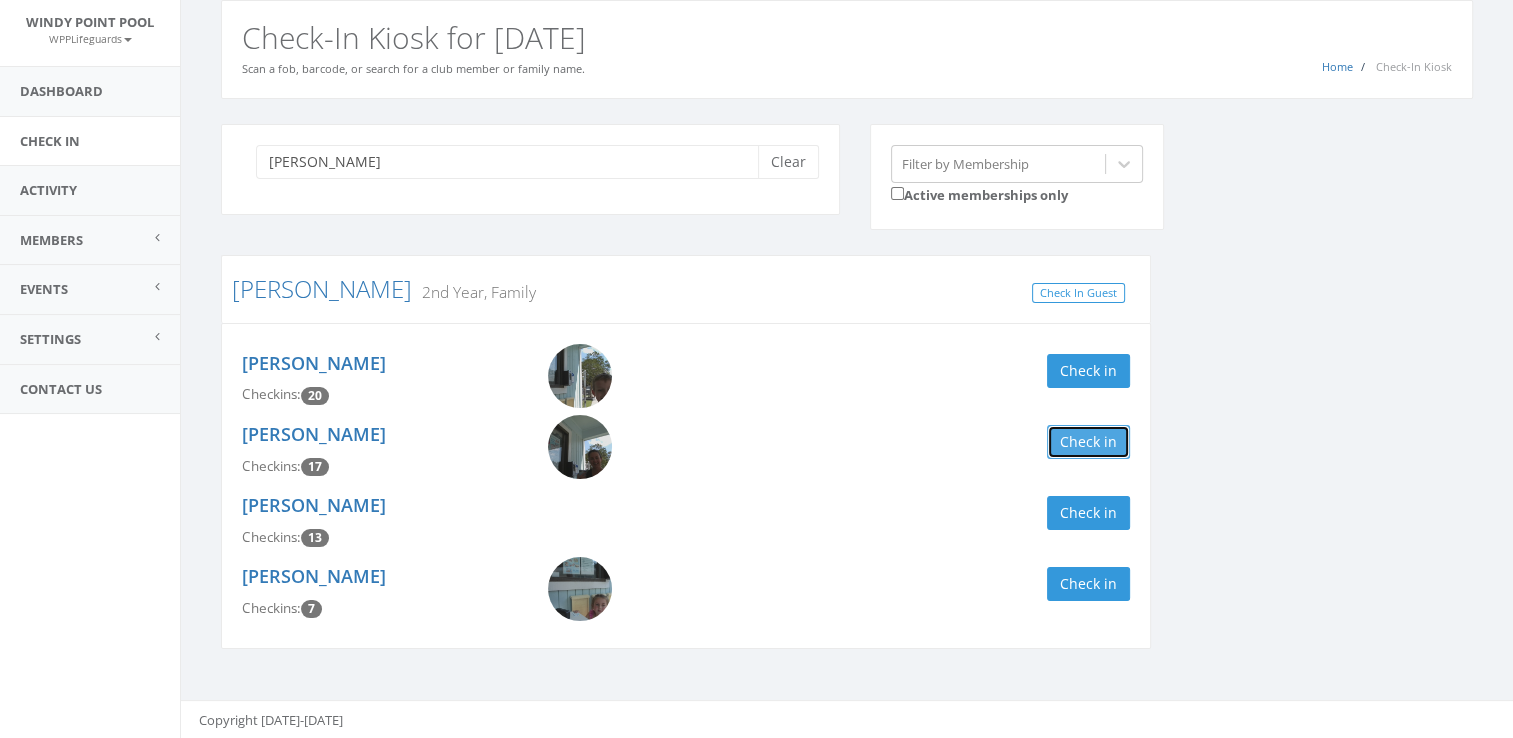 click on "Check in" at bounding box center [1088, 442] 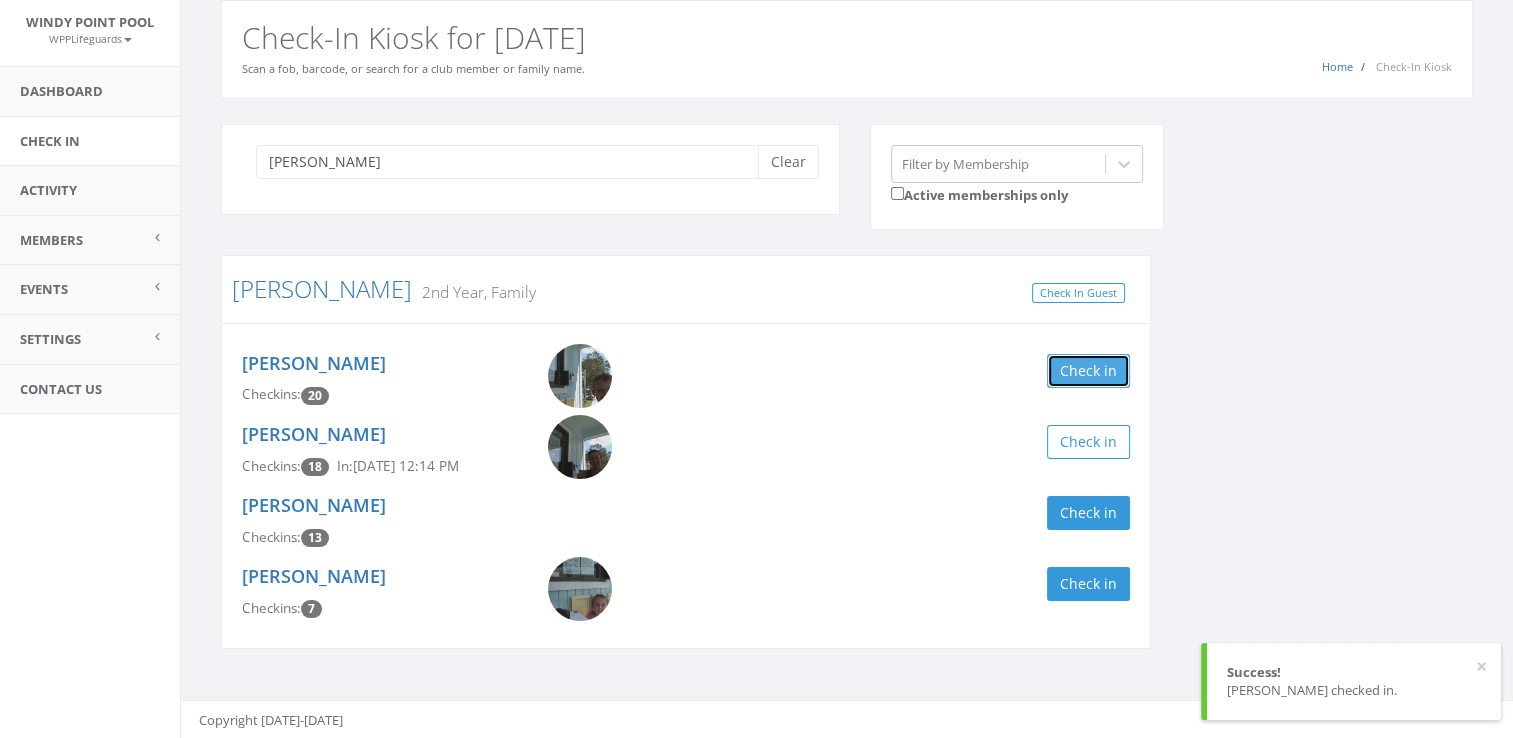click on "Check in" at bounding box center [1088, 371] 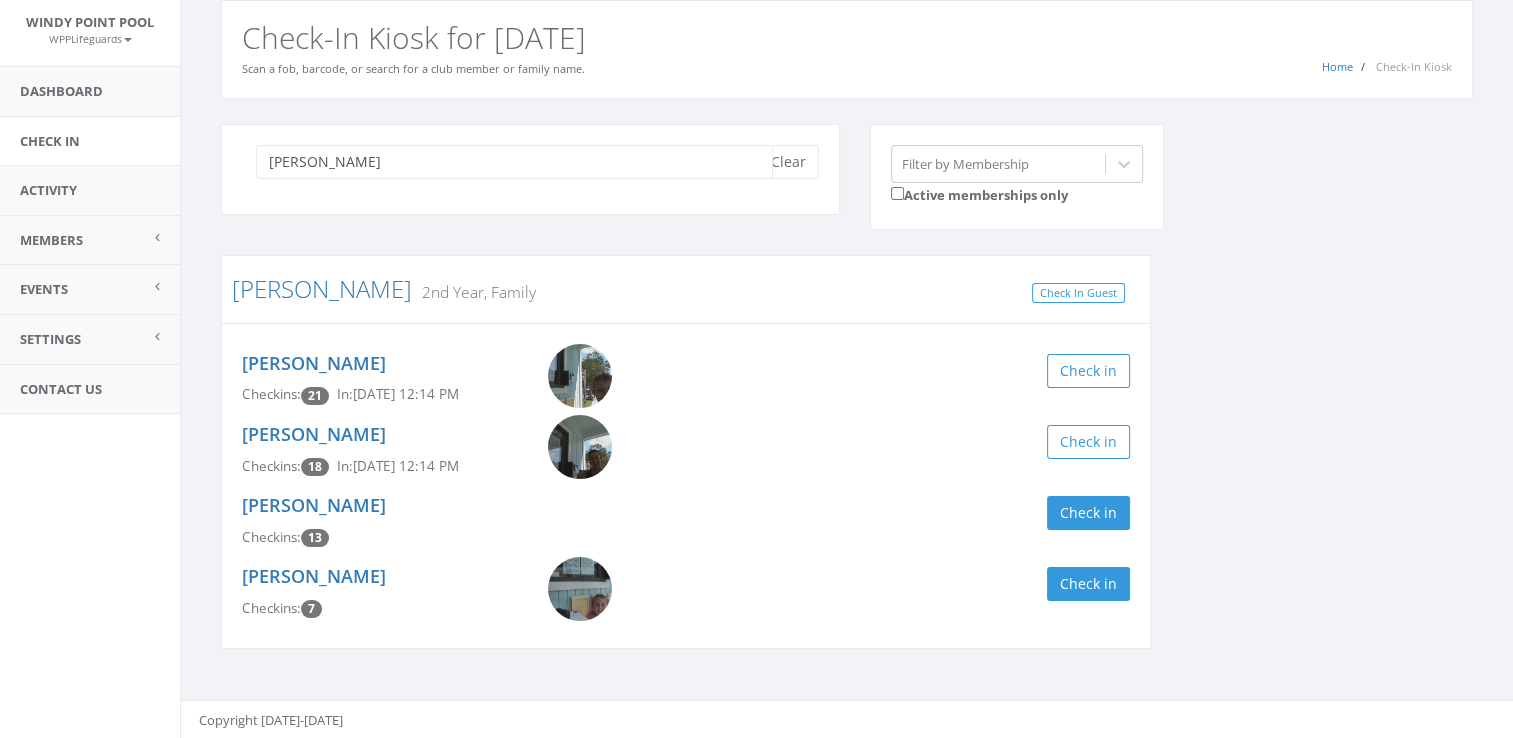 click on "[PERSON_NAME]" at bounding box center (514, 162) 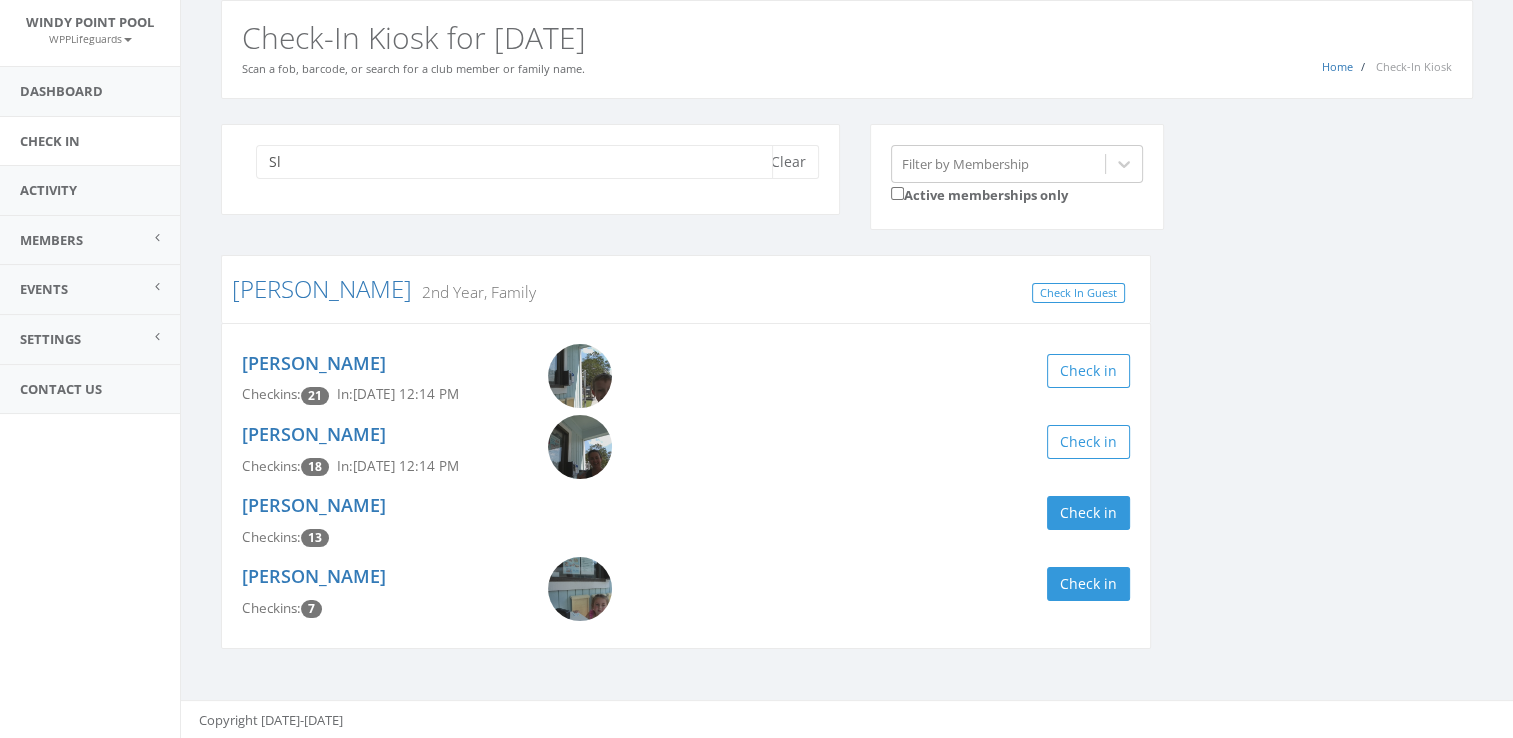 type on "S" 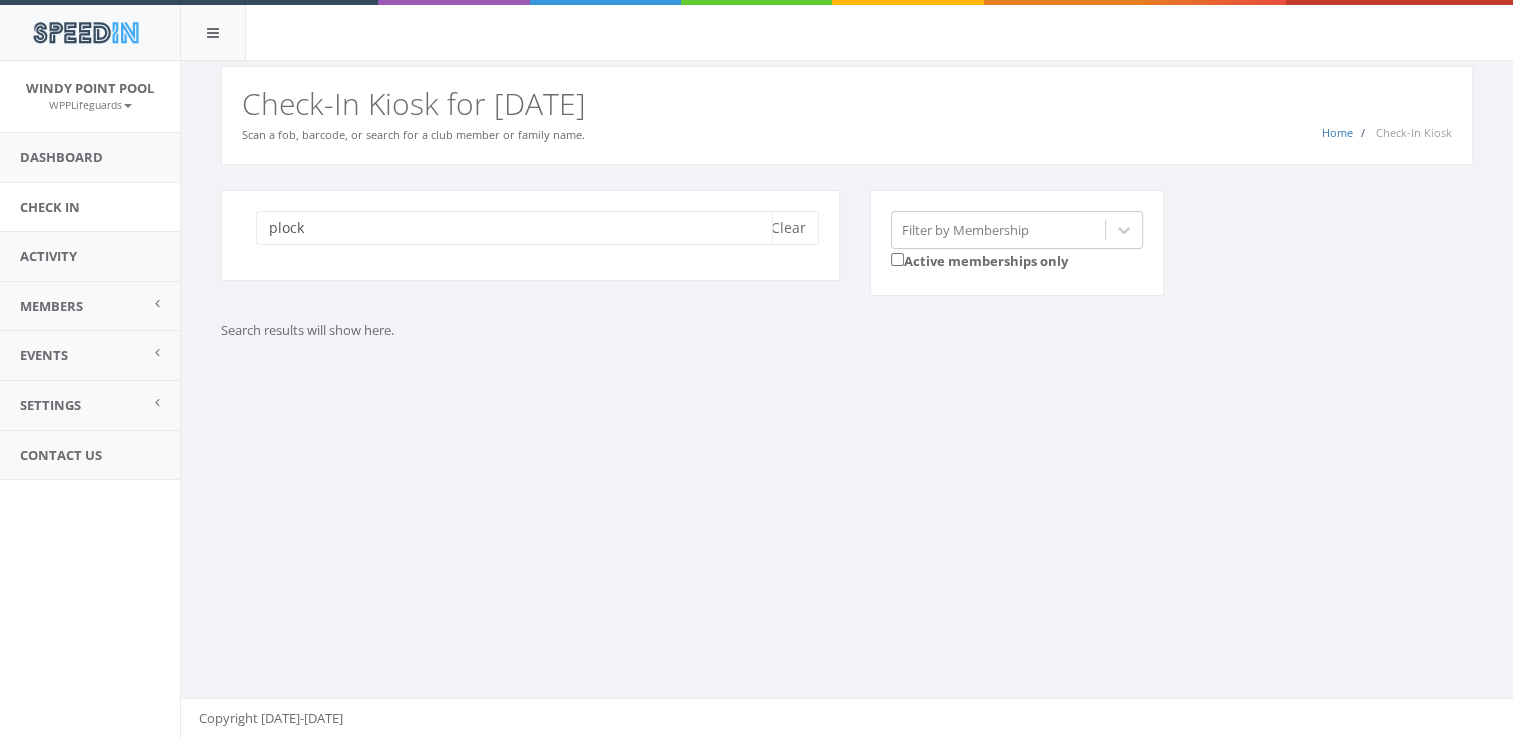scroll, scrollTop: 0, scrollLeft: 0, axis: both 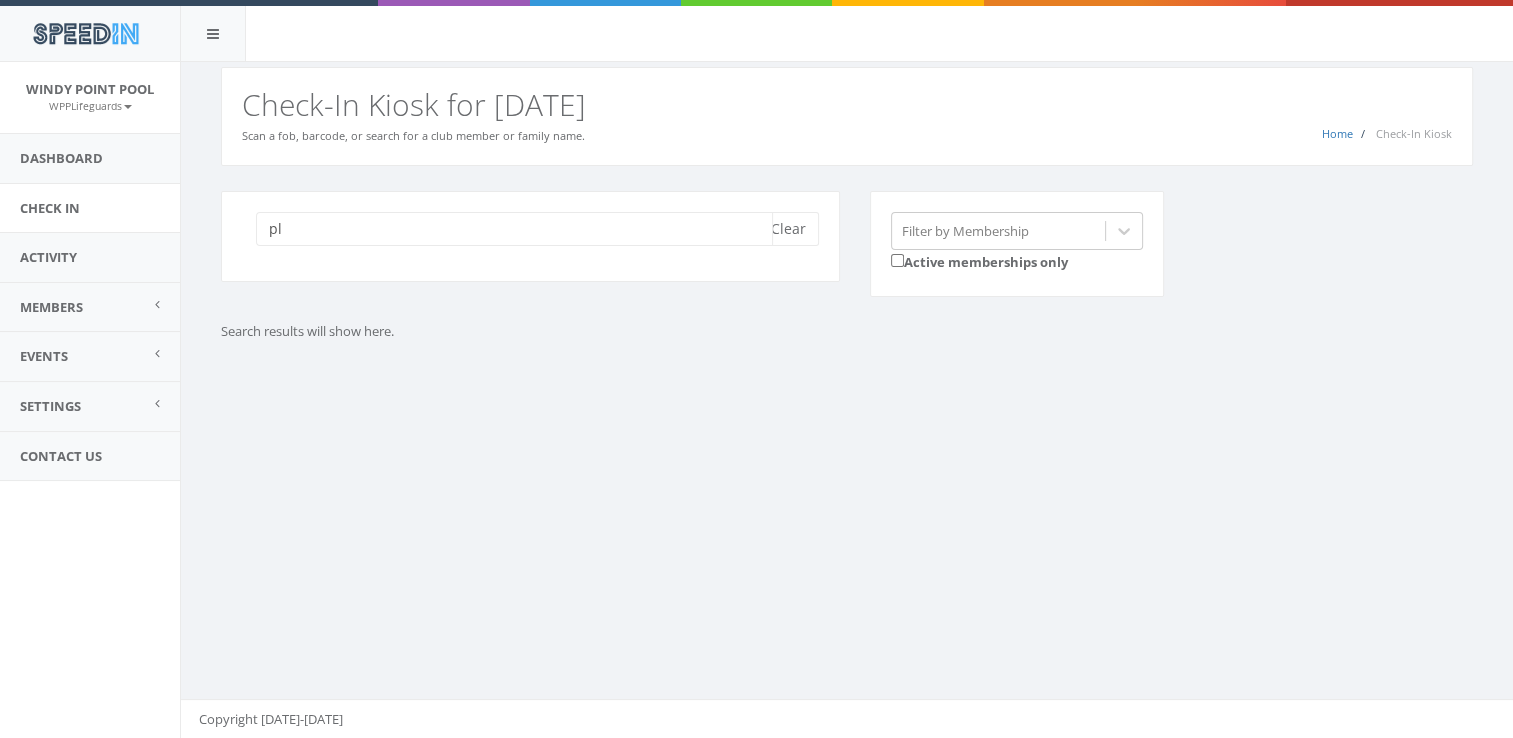 type on "p" 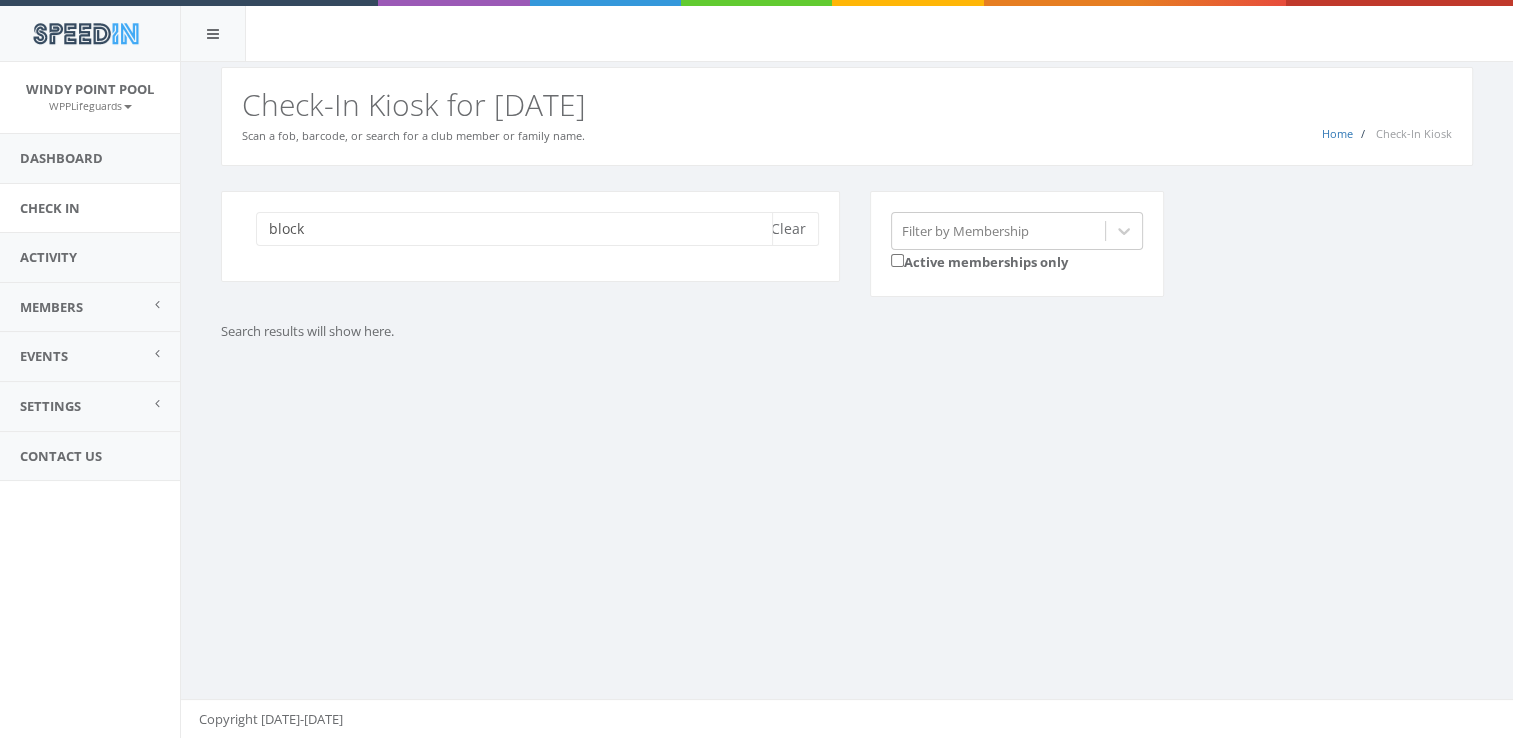 type on "block" 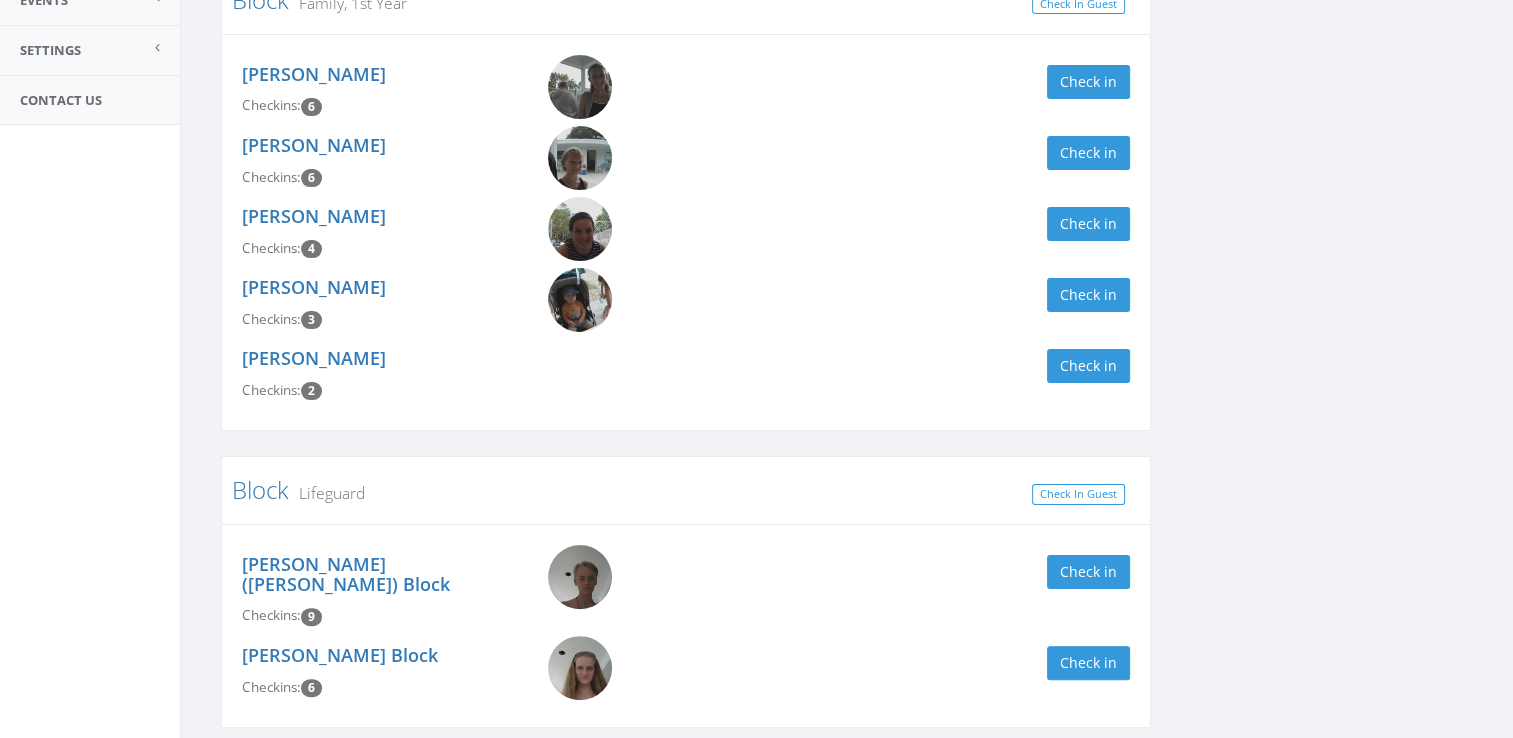 scroll, scrollTop: 357, scrollLeft: 0, axis: vertical 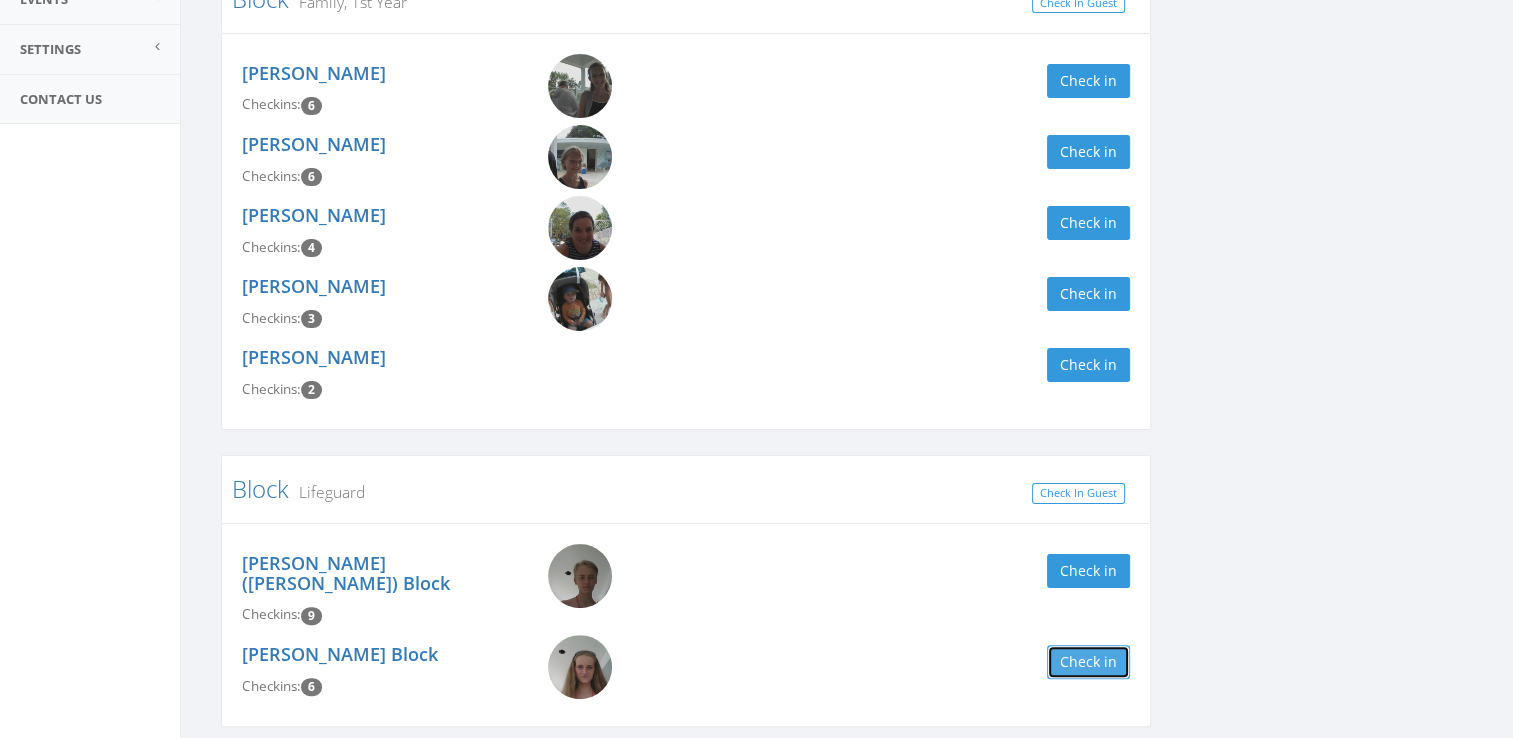 click on "Check in" at bounding box center [1088, 662] 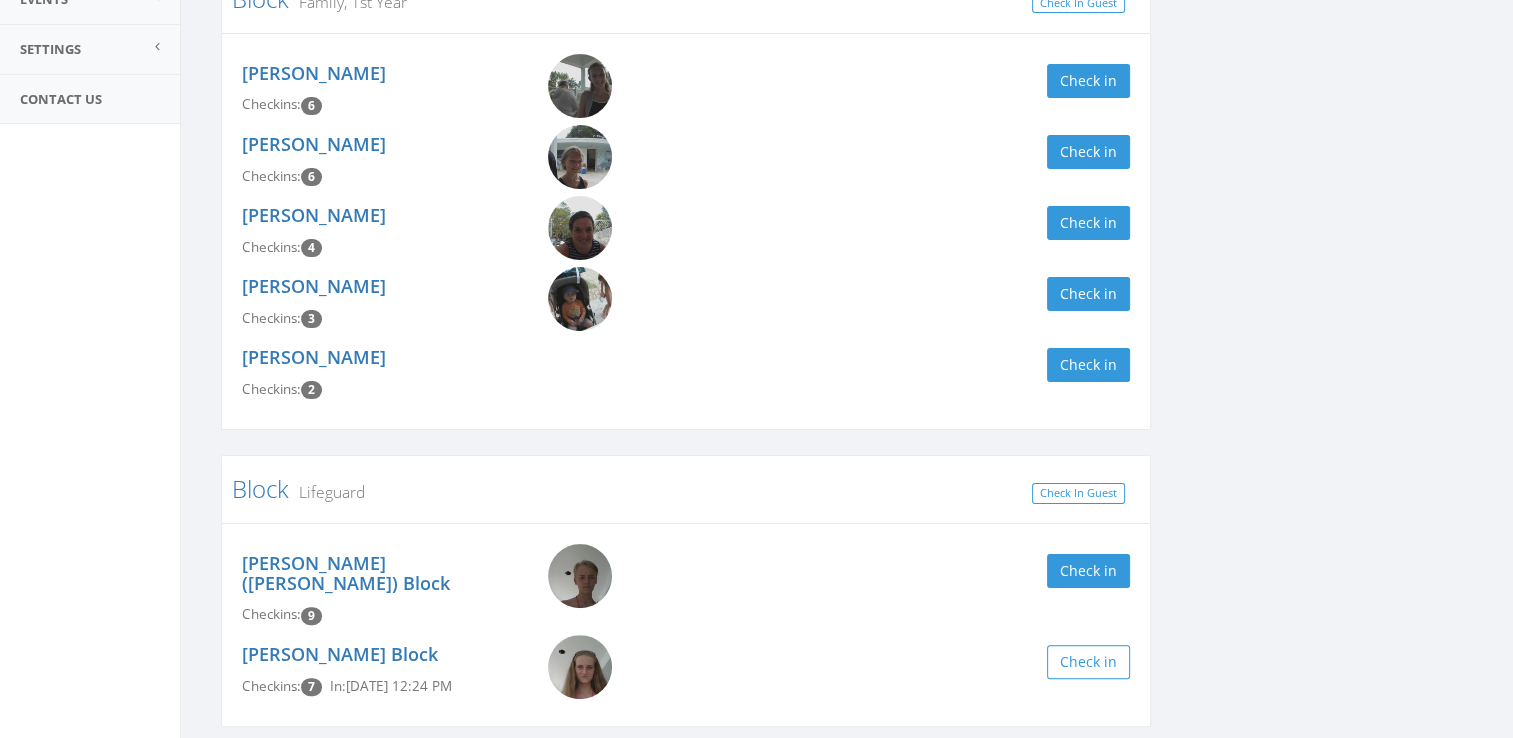 click on "block Clear Filter by Membership  Active memberships only Block Family, 1st Year Check In Guest [PERSON_NAME] Checkins:  6 Check in [PERSON_NAME] Checkins:  6 Check in [PERSON_NAME] Checkins:  4 Check in [PERSON_NAME] Checkins:  3 Check in [PERSON_NAME] Checkins:  2 Check in Block Lifeguard Check In Guest Austin ([PERSON_NAME]) Block Checkins:  9 Check in [PERSON_NAME] Block Checkins:  7 In:  [DATE] 12:24 PM Check in" at bounding box center (847, 293) 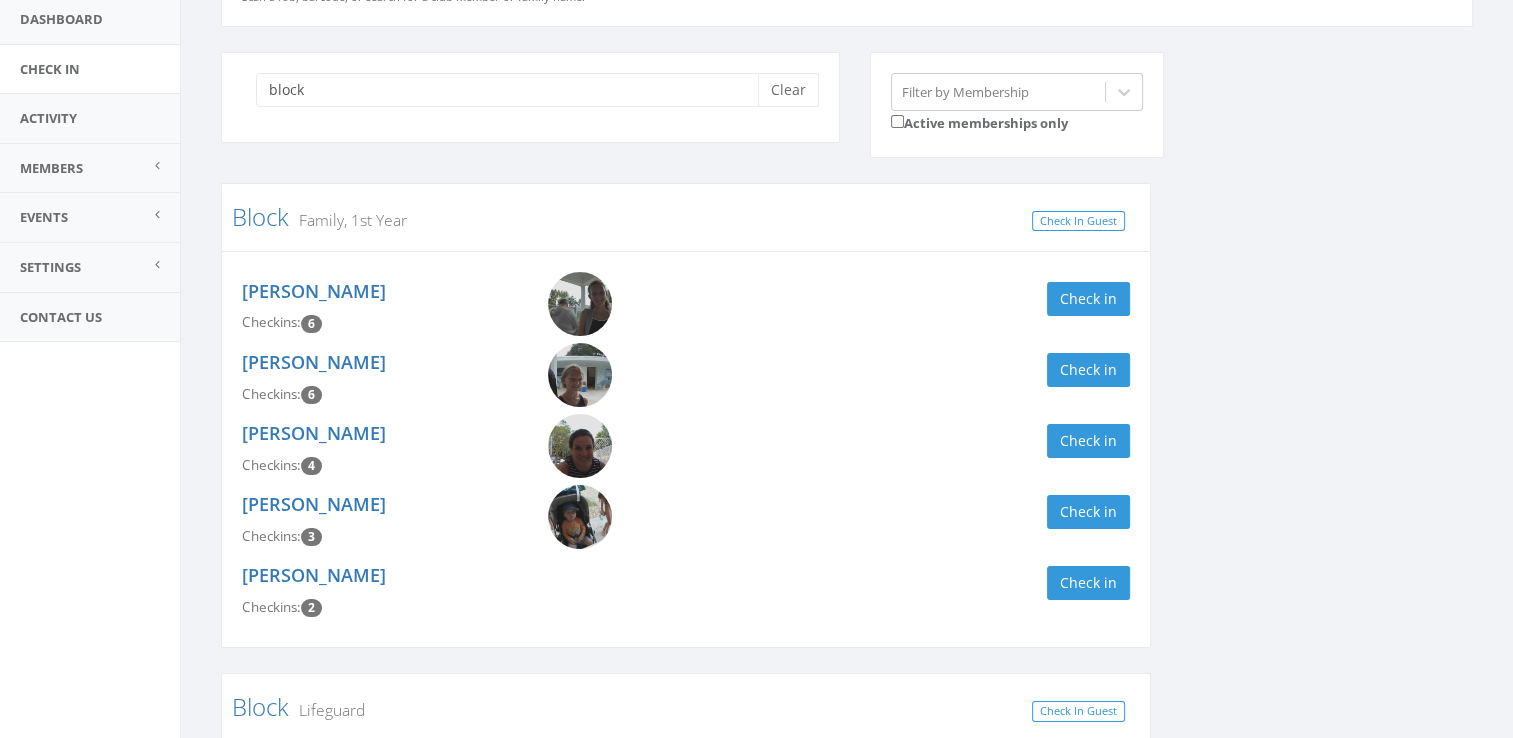 scroll, scrollTop: 0, scrollLeft: 0, axis: both 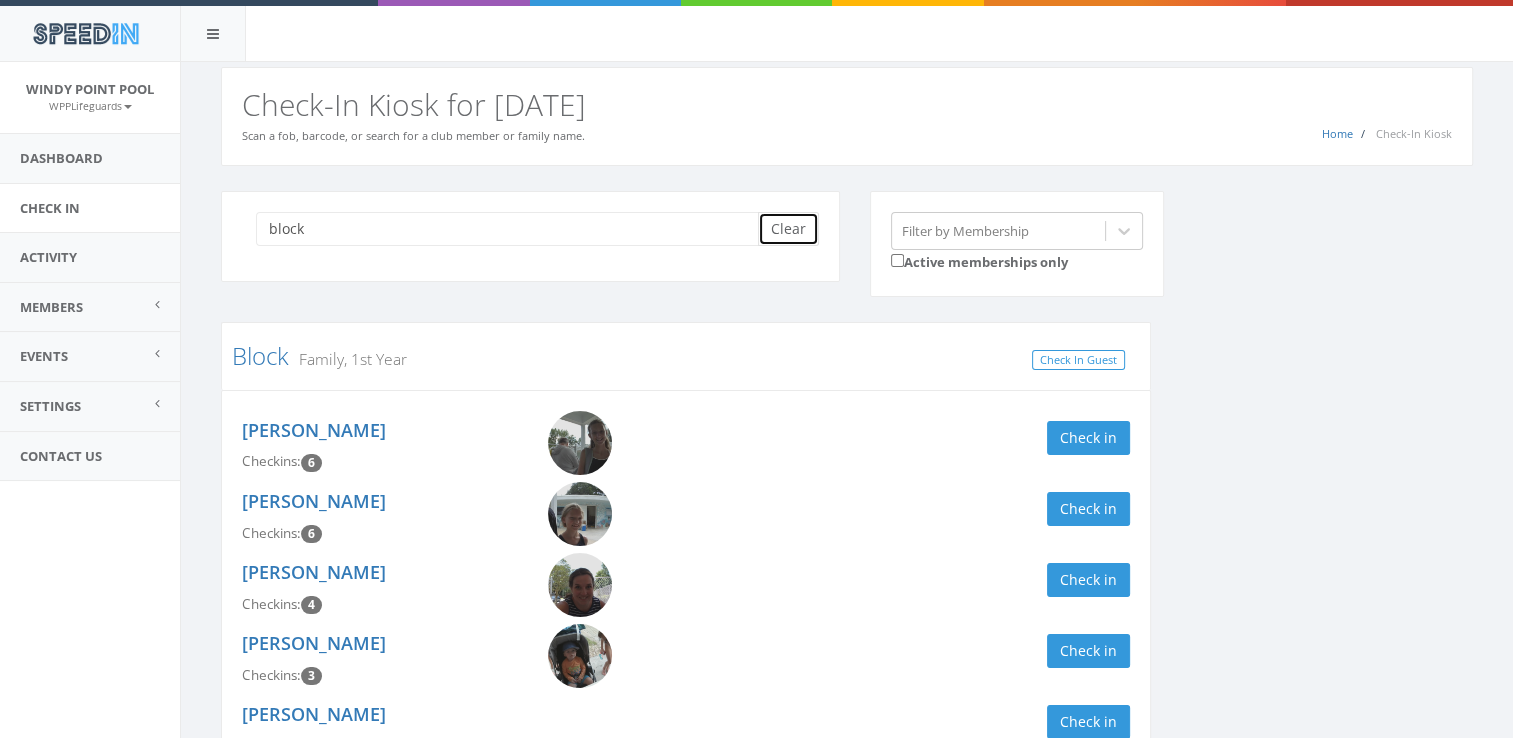 click on "Clear" at bounding box center (788, 229) 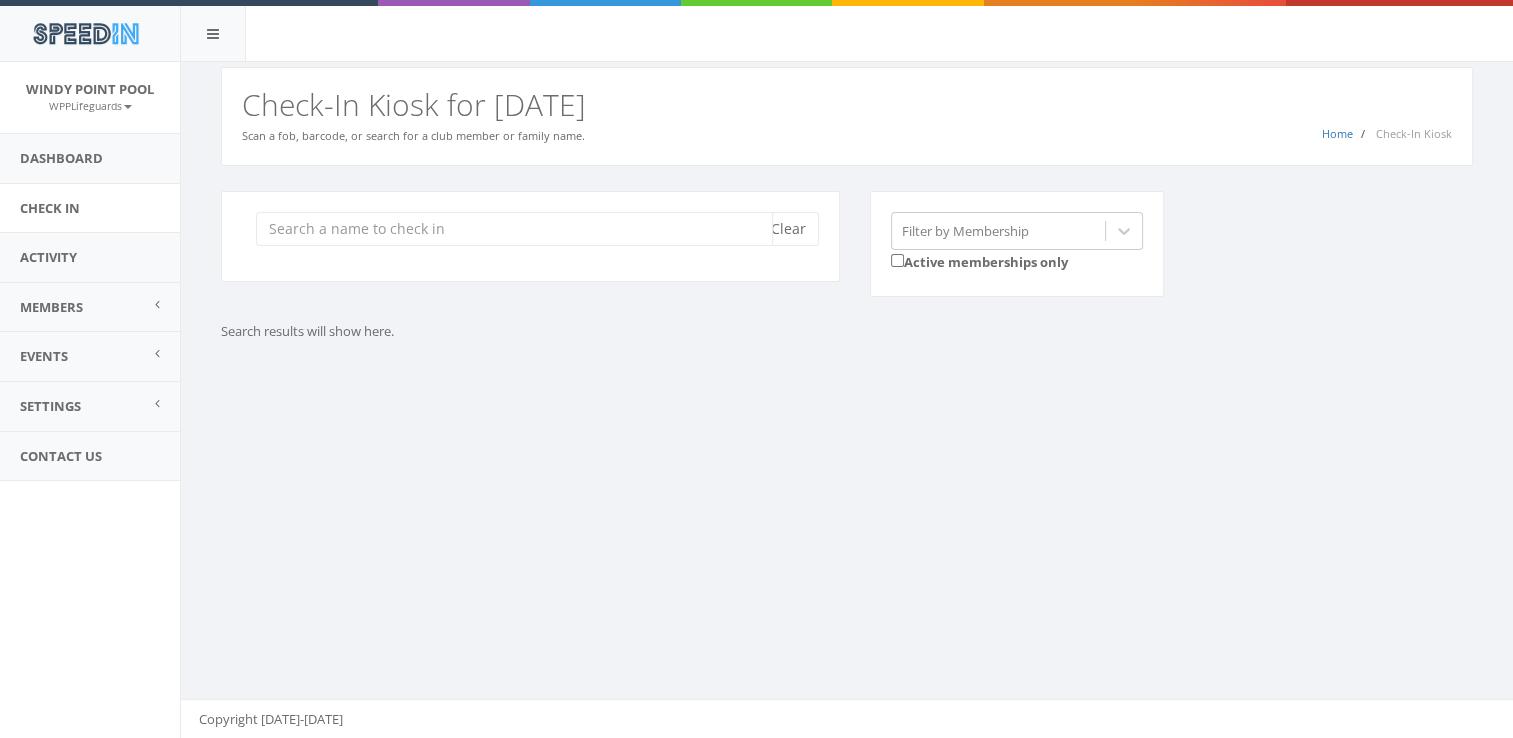 click at bounding box center [514, 229] 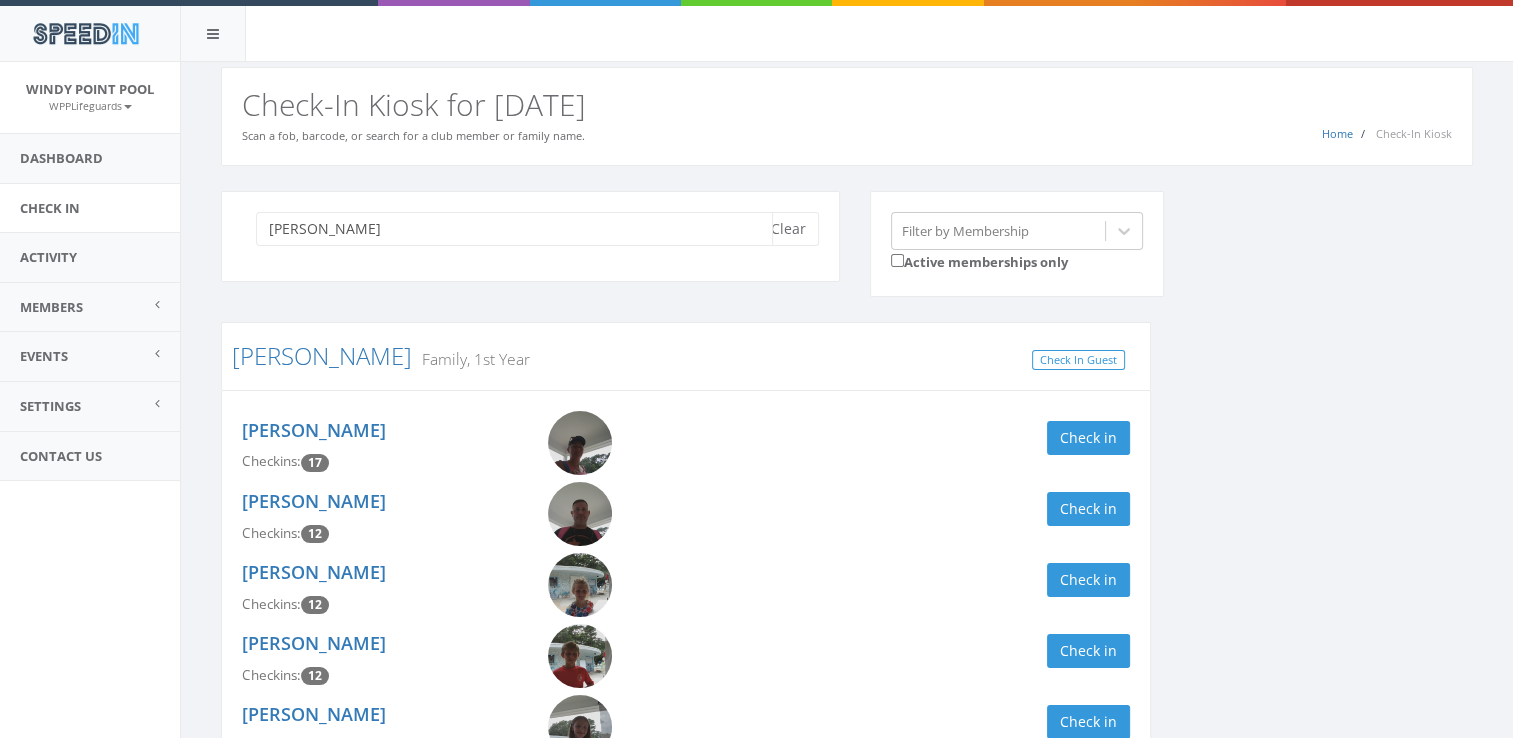 scroll, scrollTop: 520, scrollLeft: 0, axis: vertical 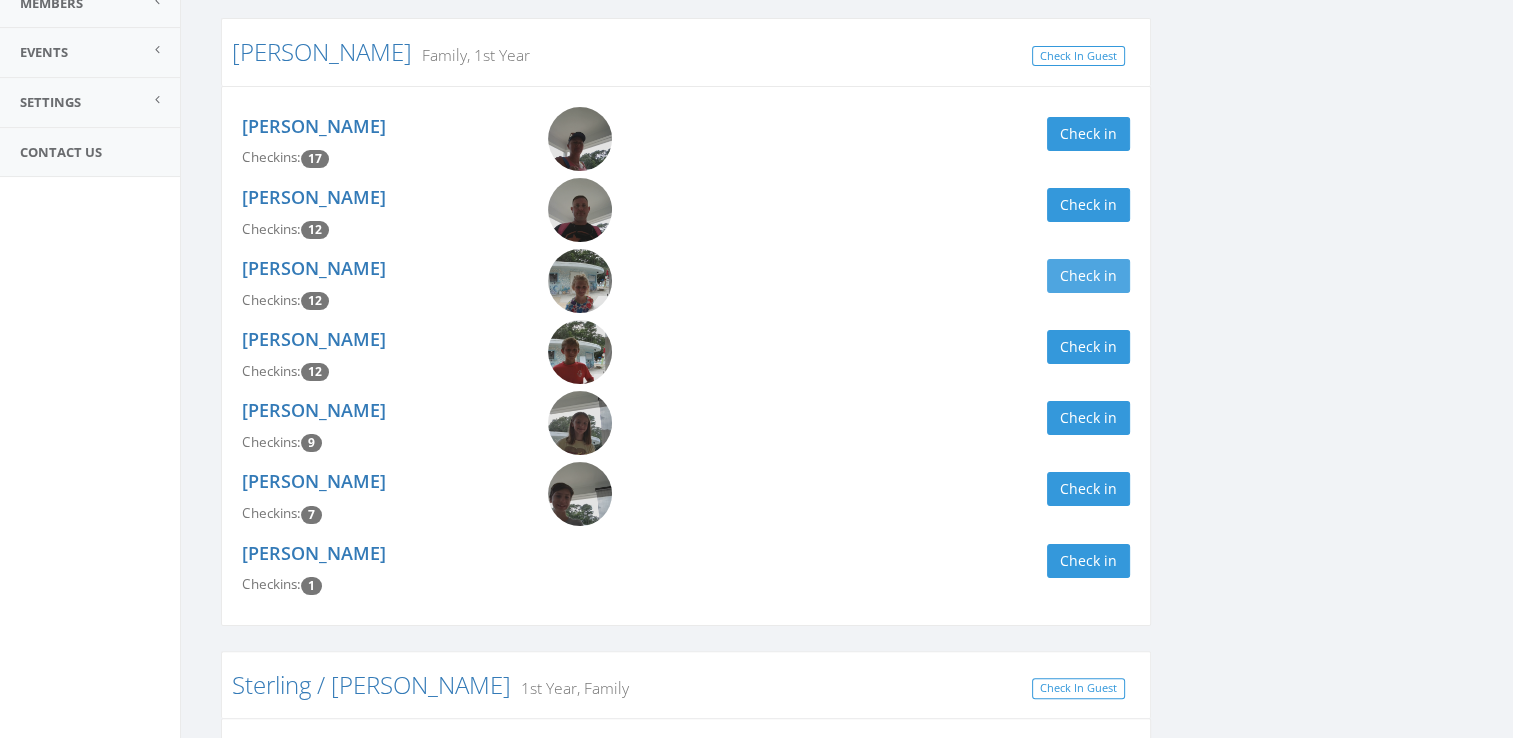 type on "[PERSON_NAME]" 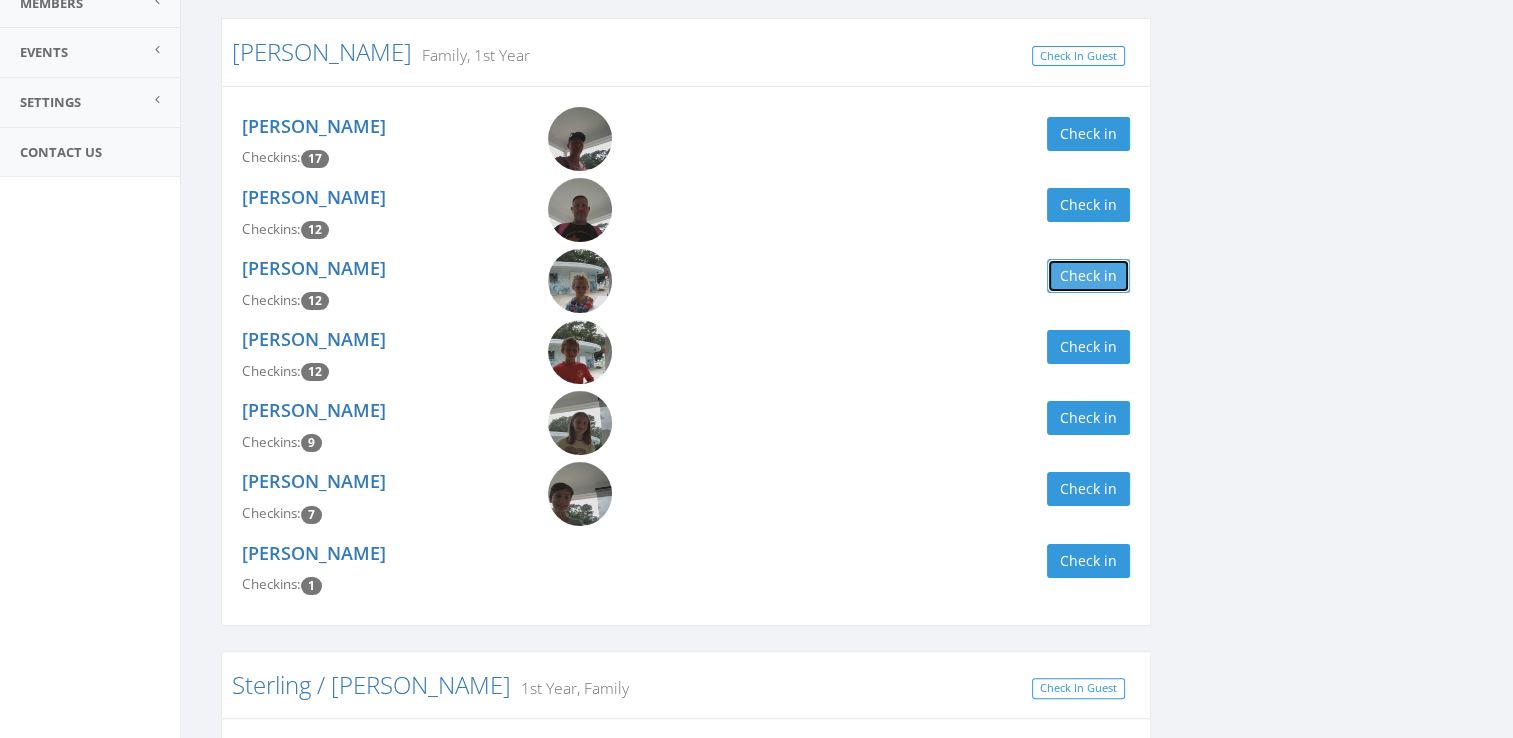 click on "Check in" at bounding box center (1088, 276) 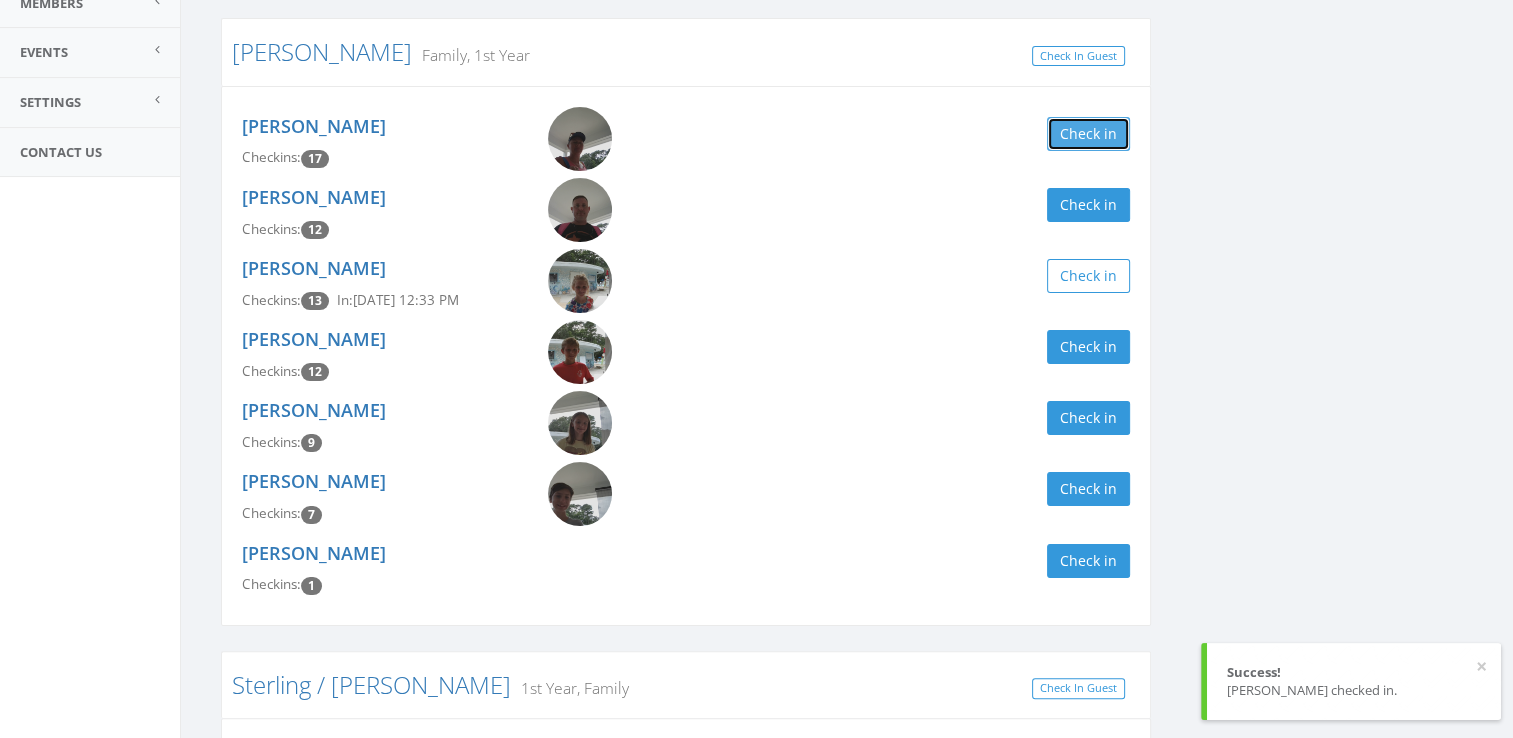 click on "Check in" at bounding box center (1088, 134) 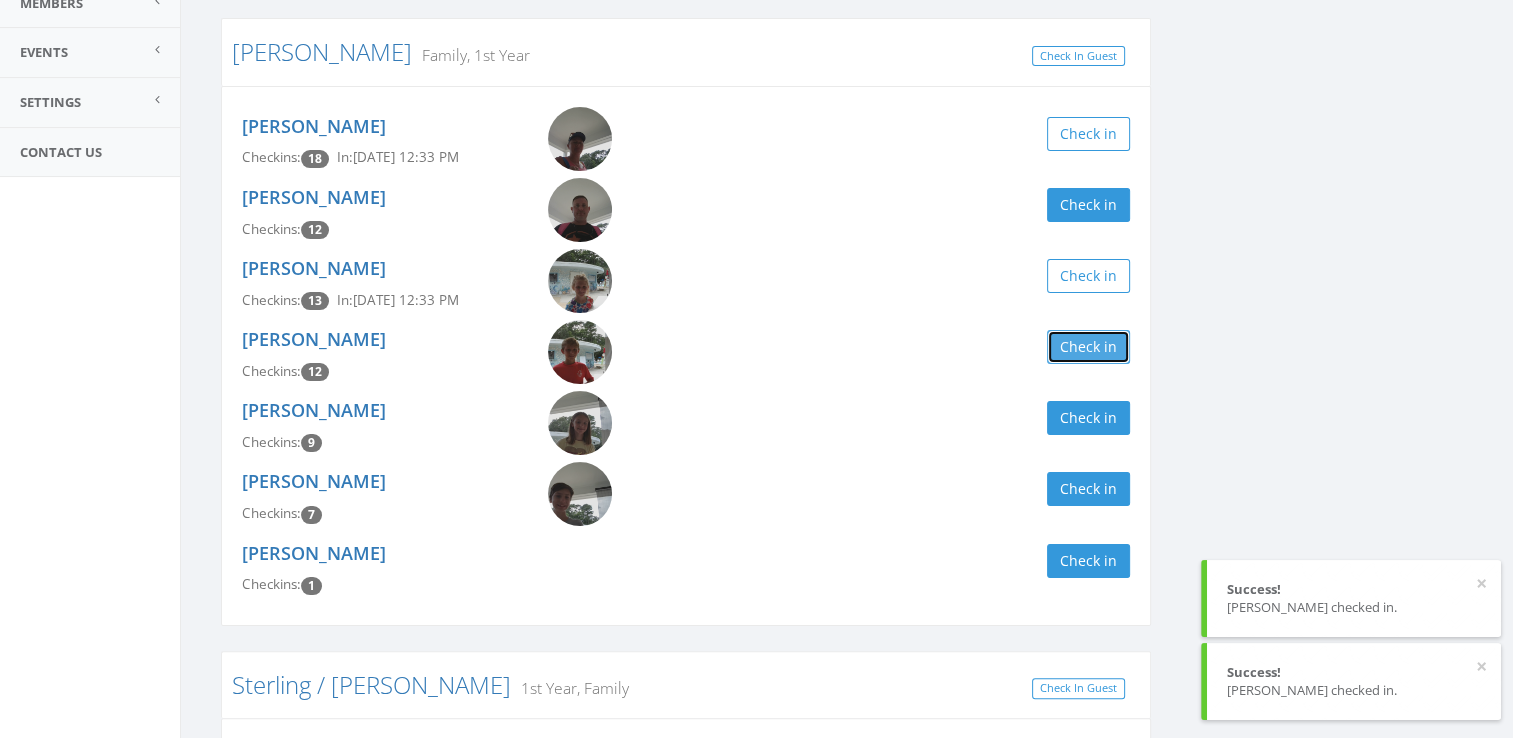 click on "Check in" at bounding box center [1088, 347] 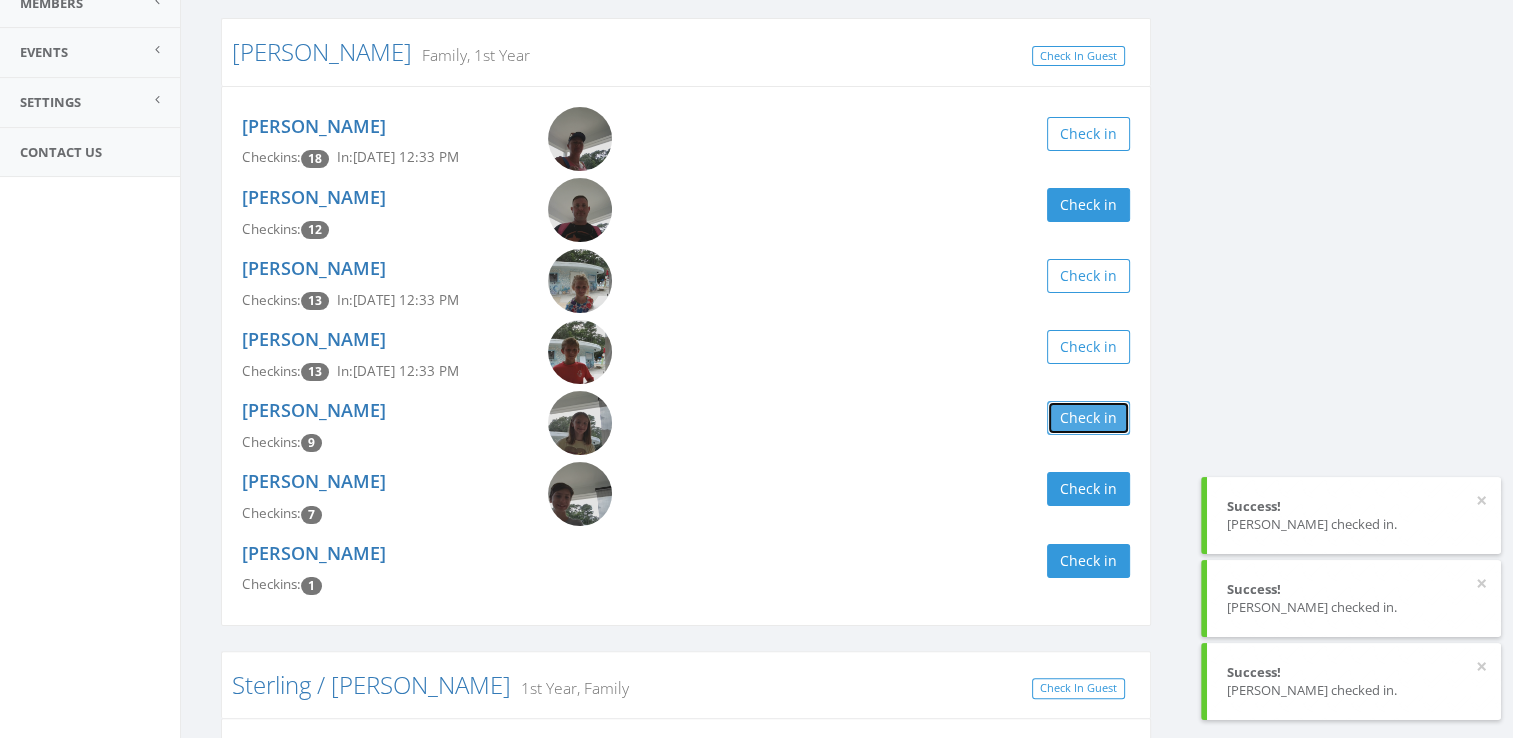 click on "Check in" at bounding box center [1088, 418] 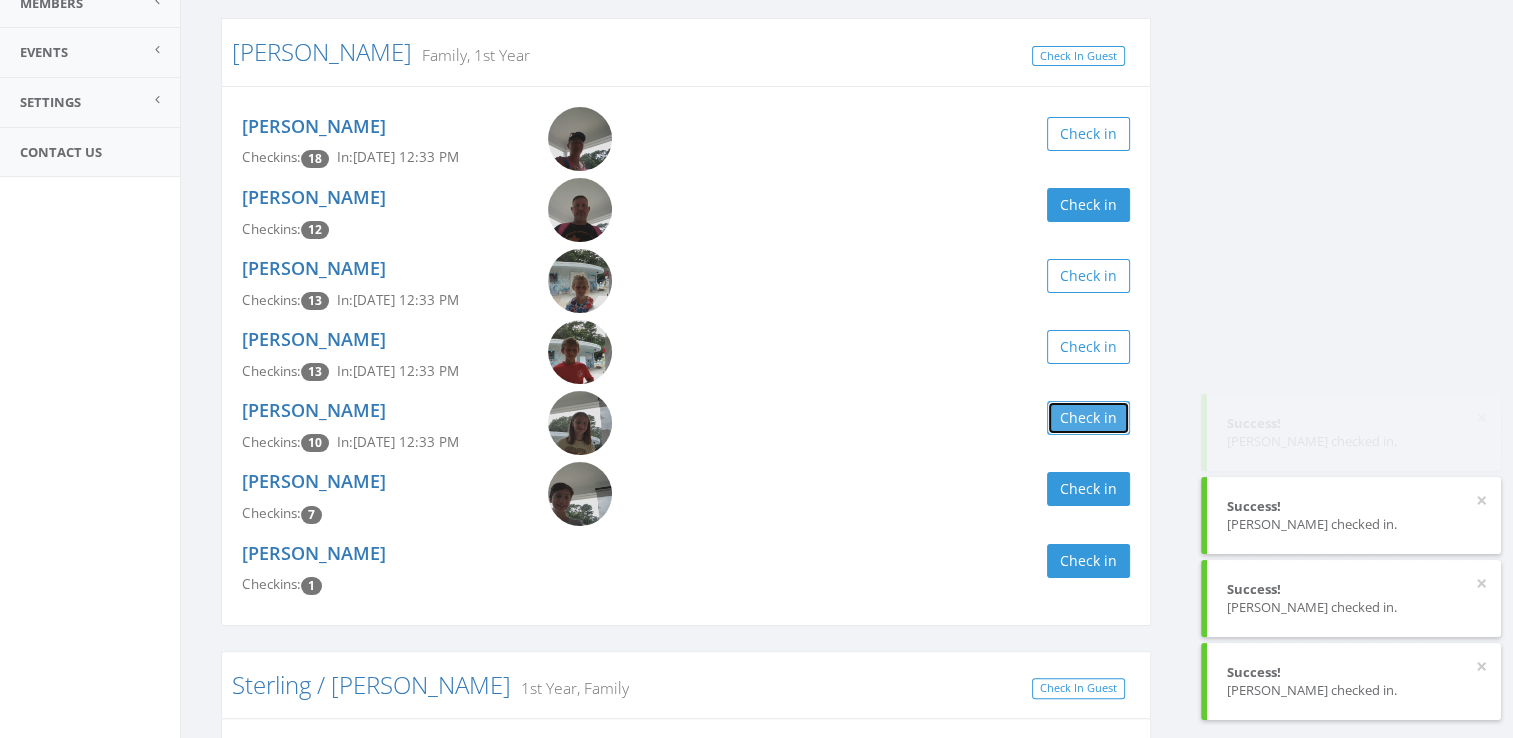 scroll, scrollTop: 180, scrollLeft: 0, axis: vertical 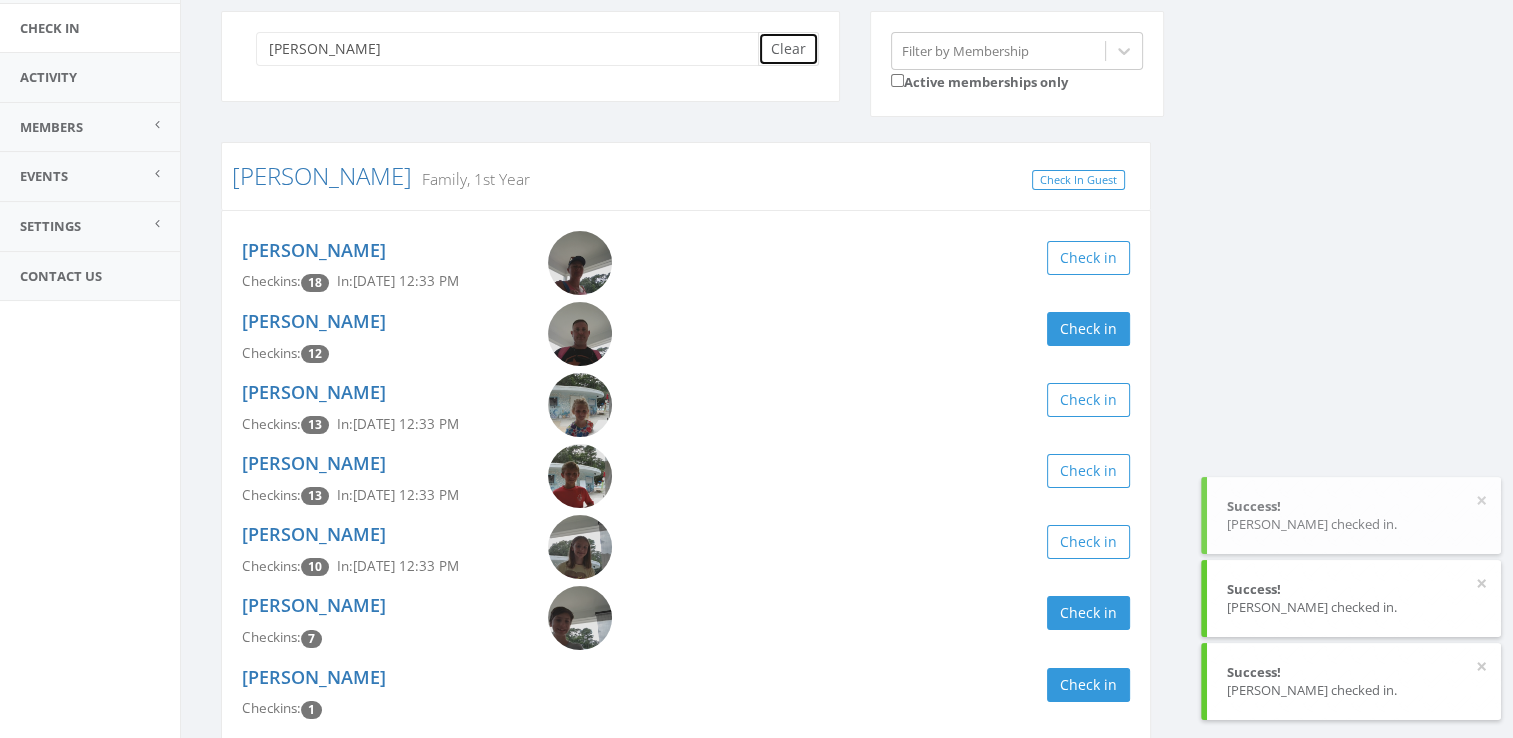 click on "Clear" at bounding box center (788, 49) 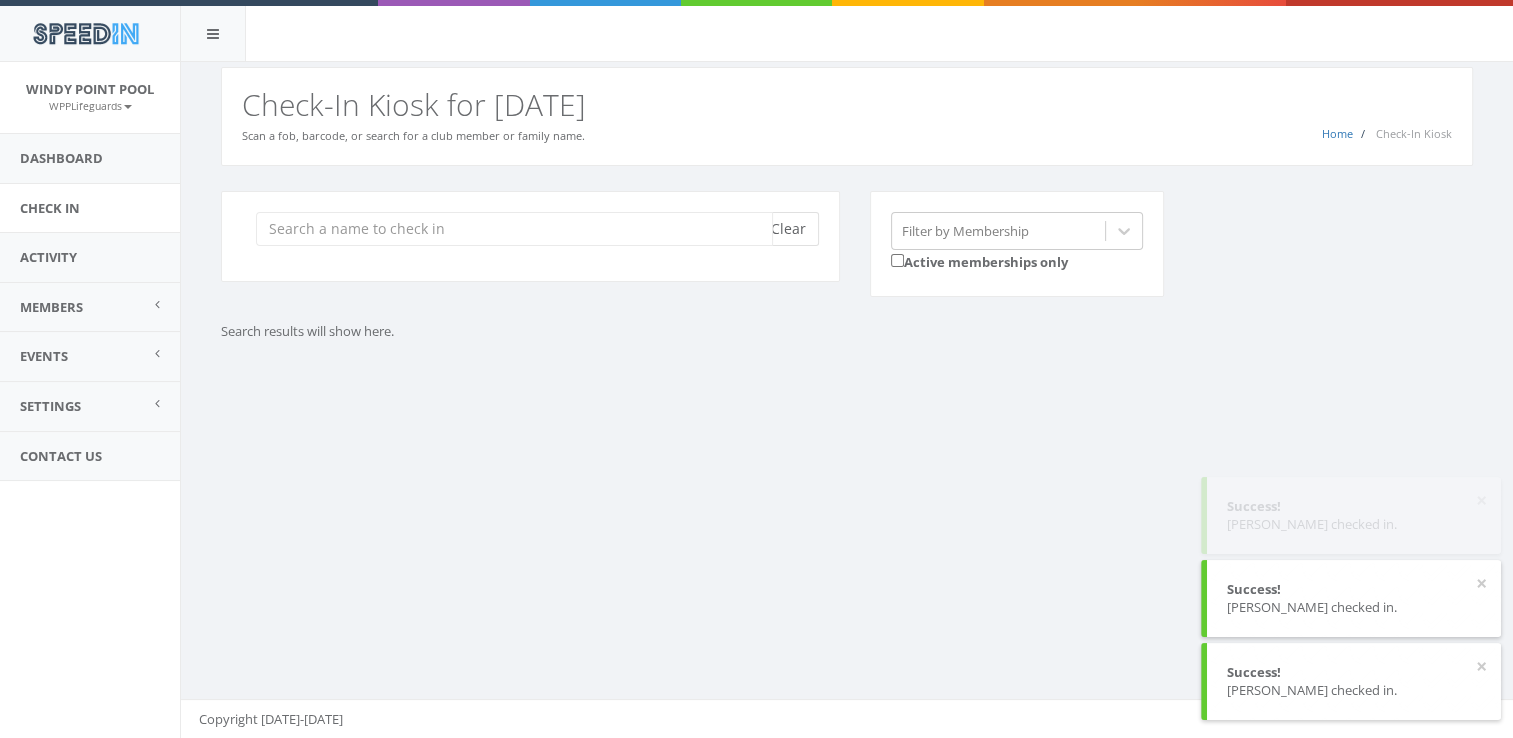 scroll, scrollTop: 0, scrollLeft: 0, axis: both 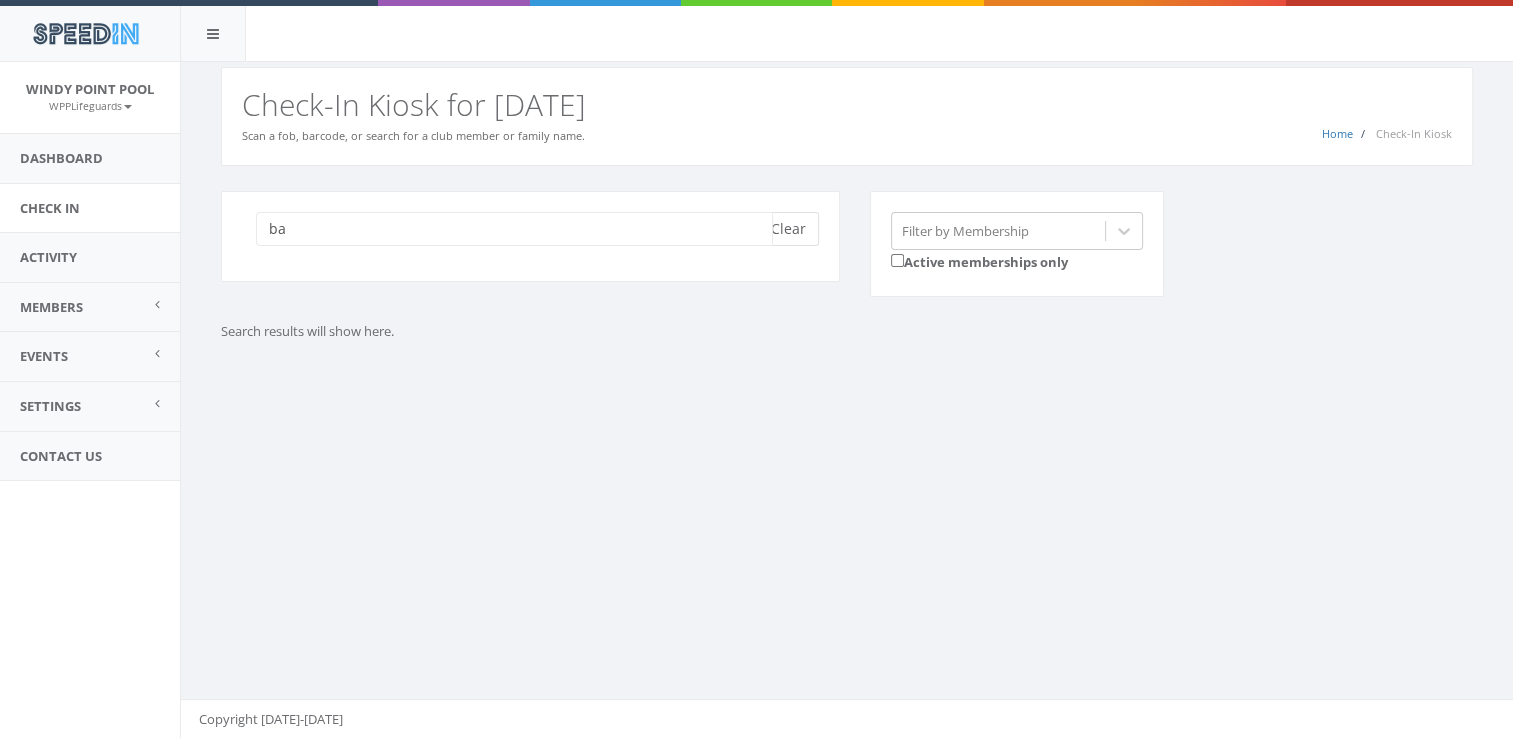 type on "b" 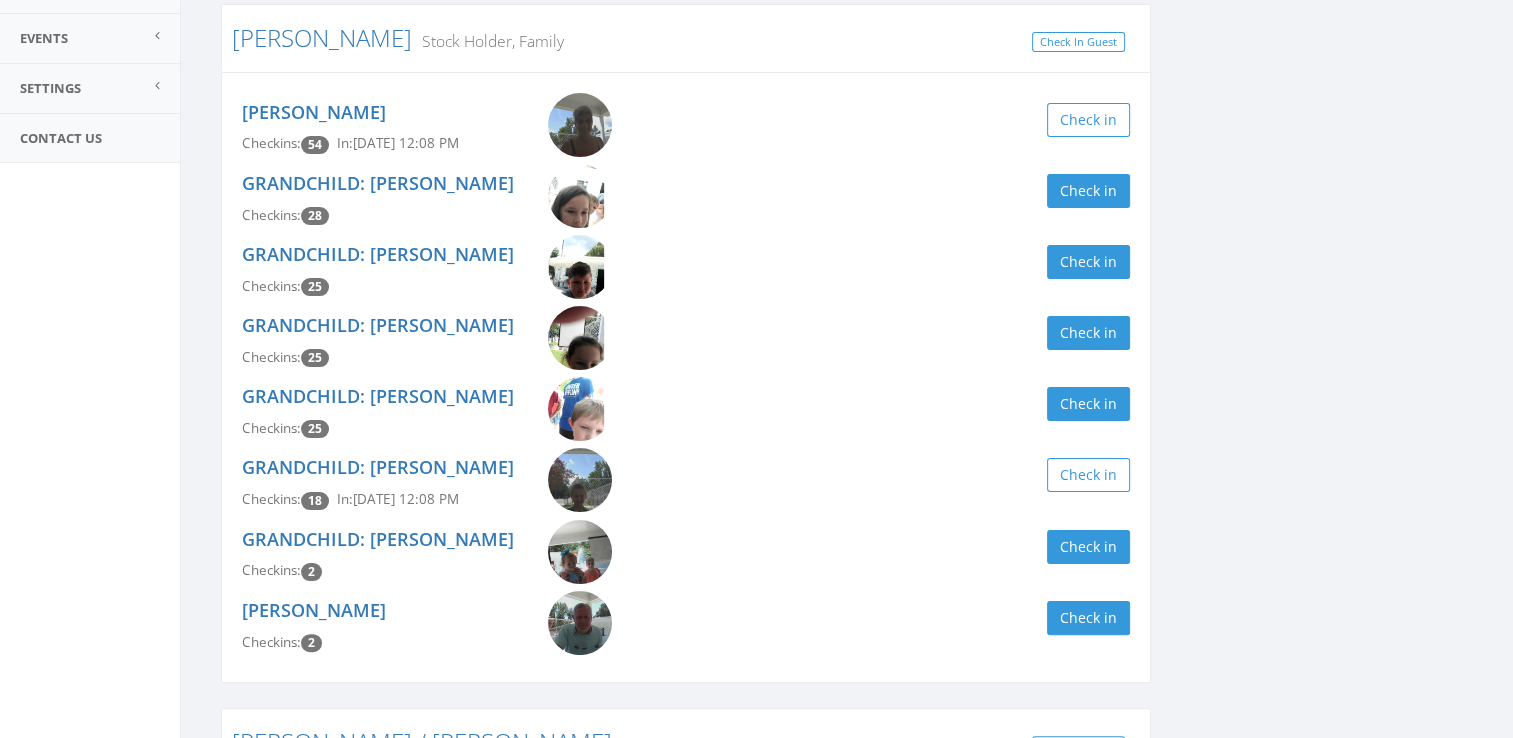 scroll, scrollTop: 312, scrollLeft: 0, axis: vertical 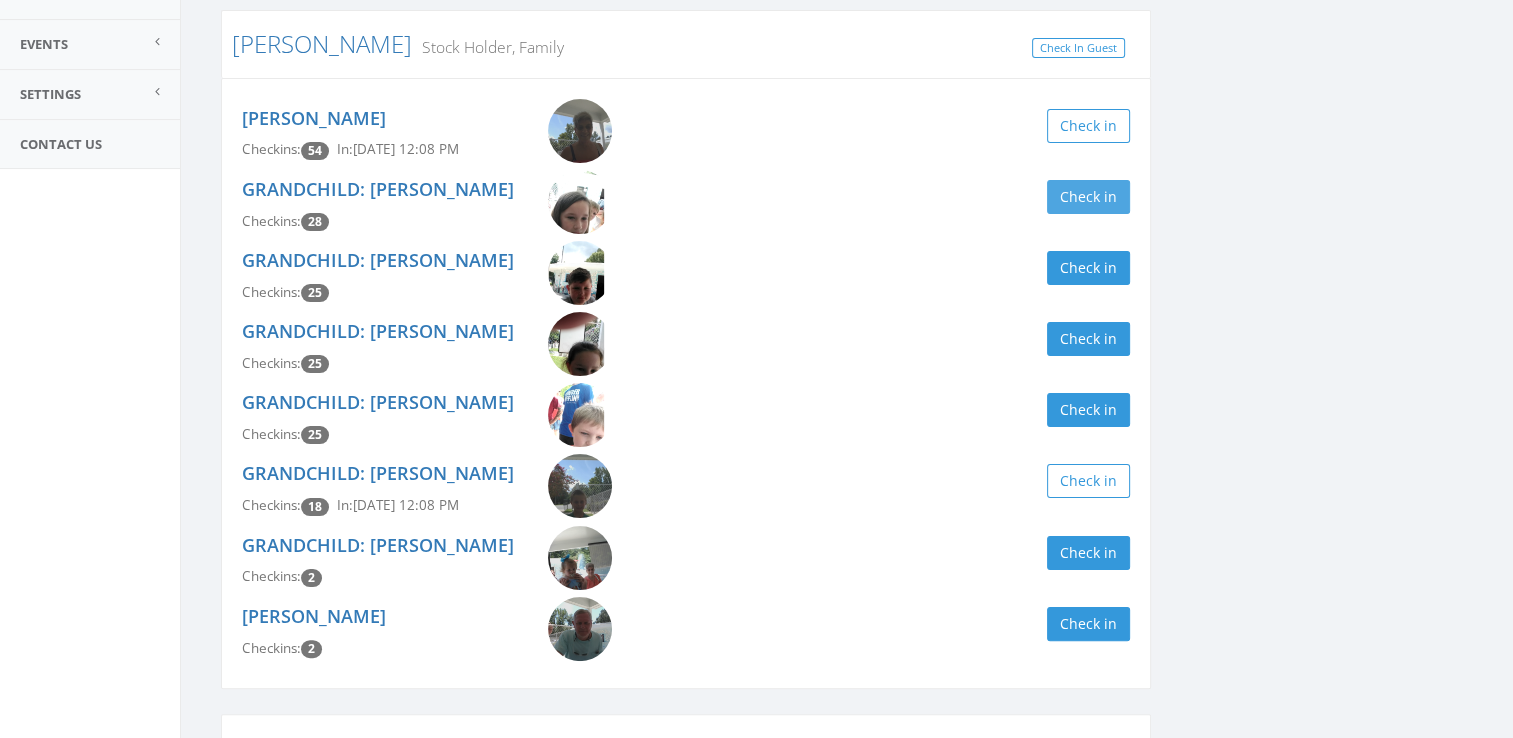 type on "[PERSON_NAME]" 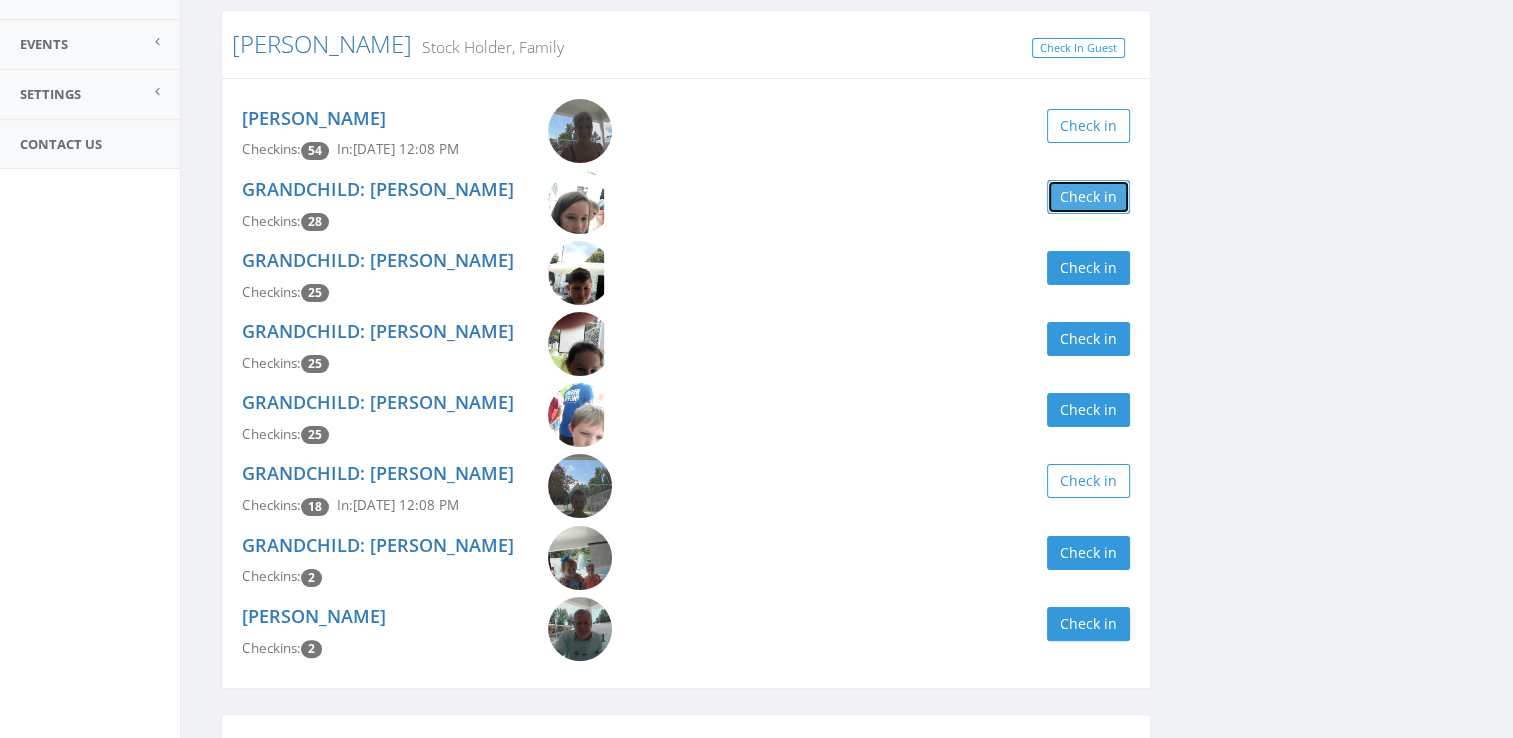 click on "Check in" at bounding box center [1088, 197] 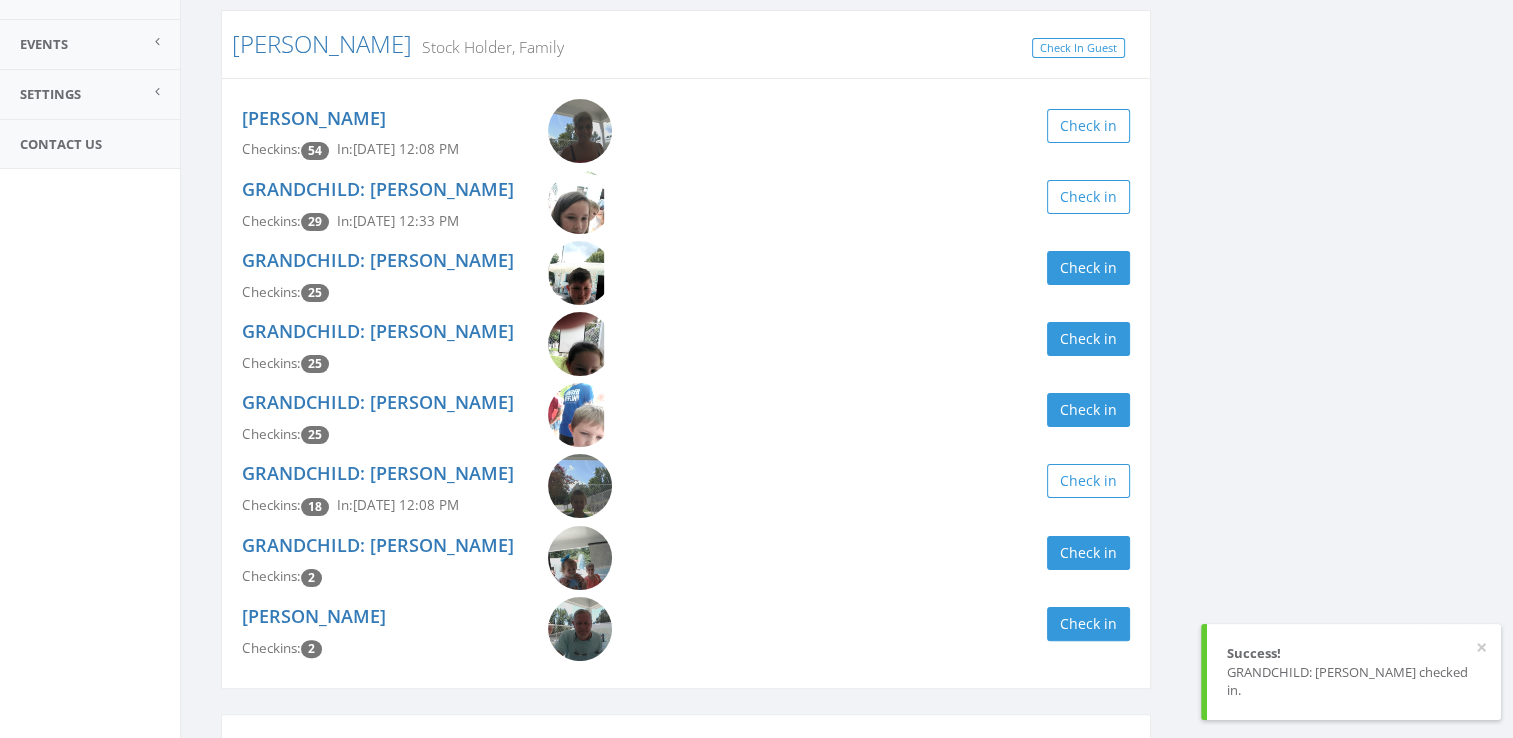 click on "GRANDCHILD: [PERSON_NAME] Checkins:  25 Check in" at bounding box center [686, 276] 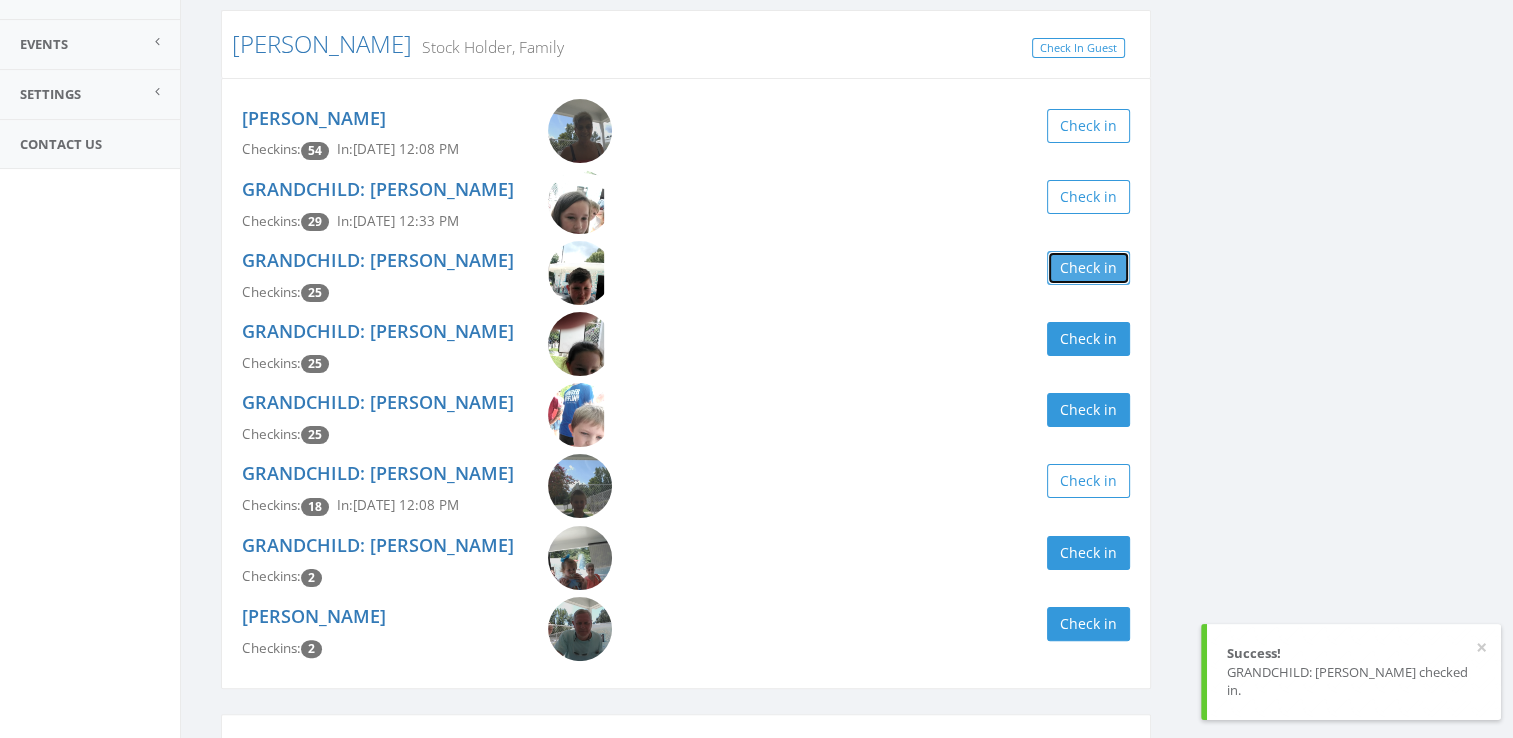click on "Check in" at bounding box center [1088, 268] 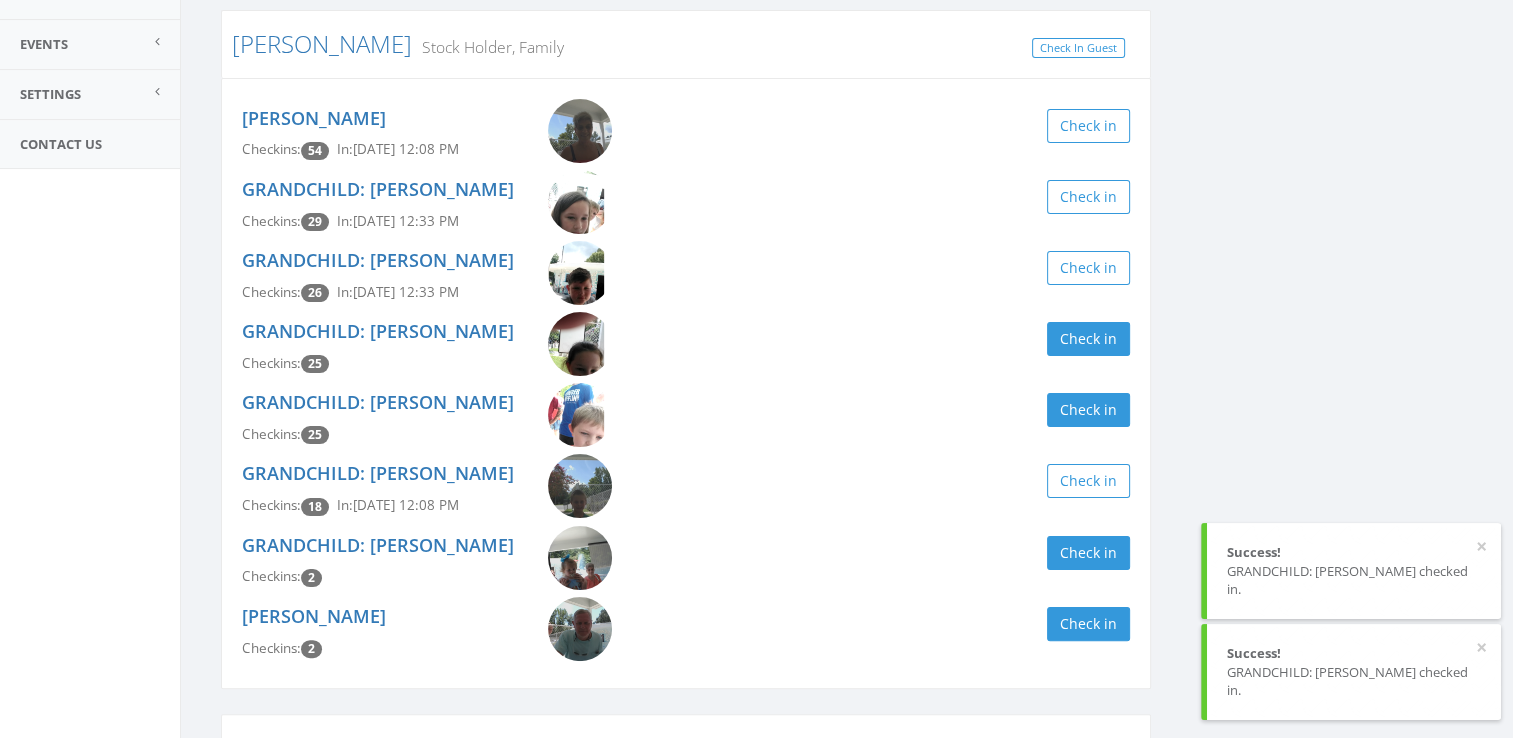 click on "GRANDCHILD: [PERSON_NAME] Checkins:  25 Check in" at bounding box center [686, 347] 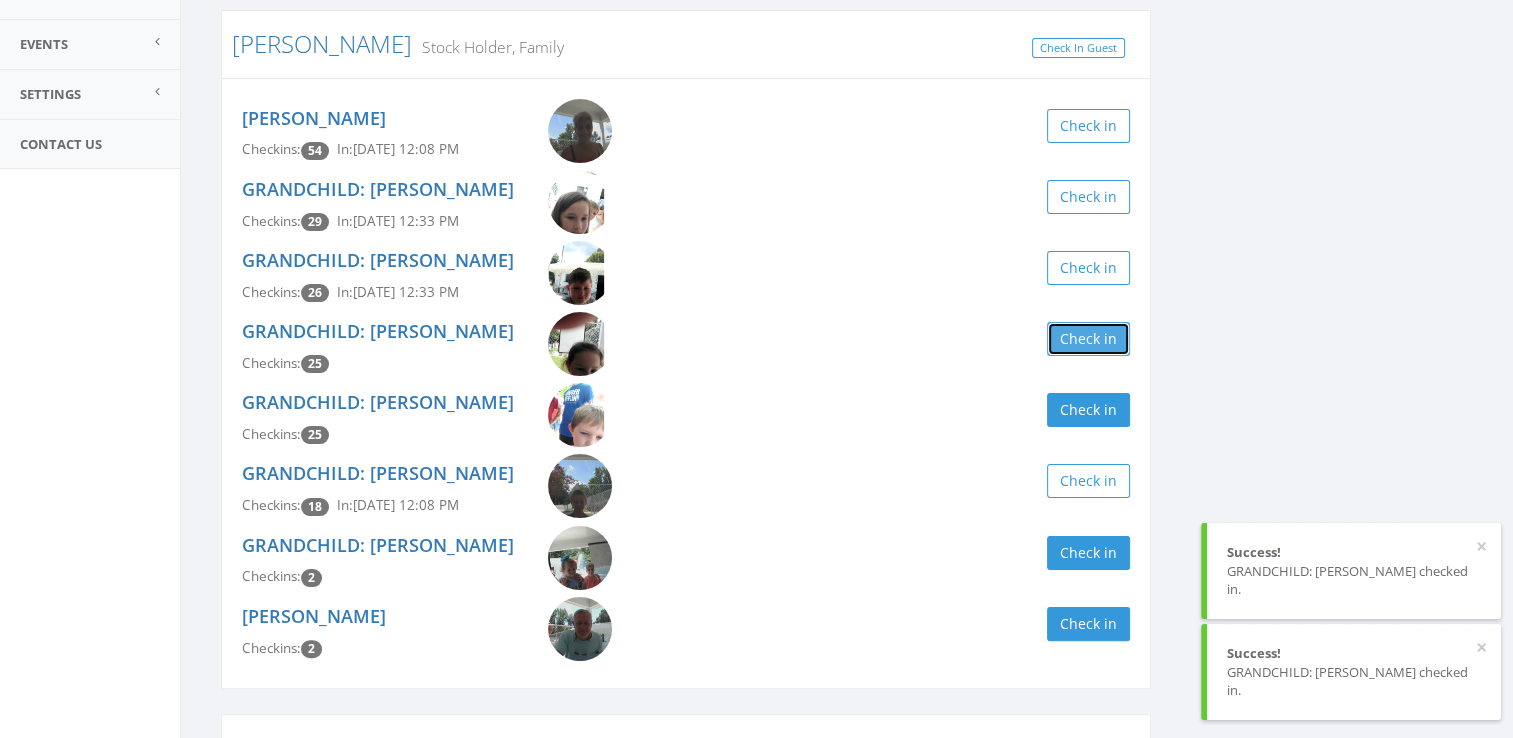 click on "Check in" at bounding box center [1088, 339] 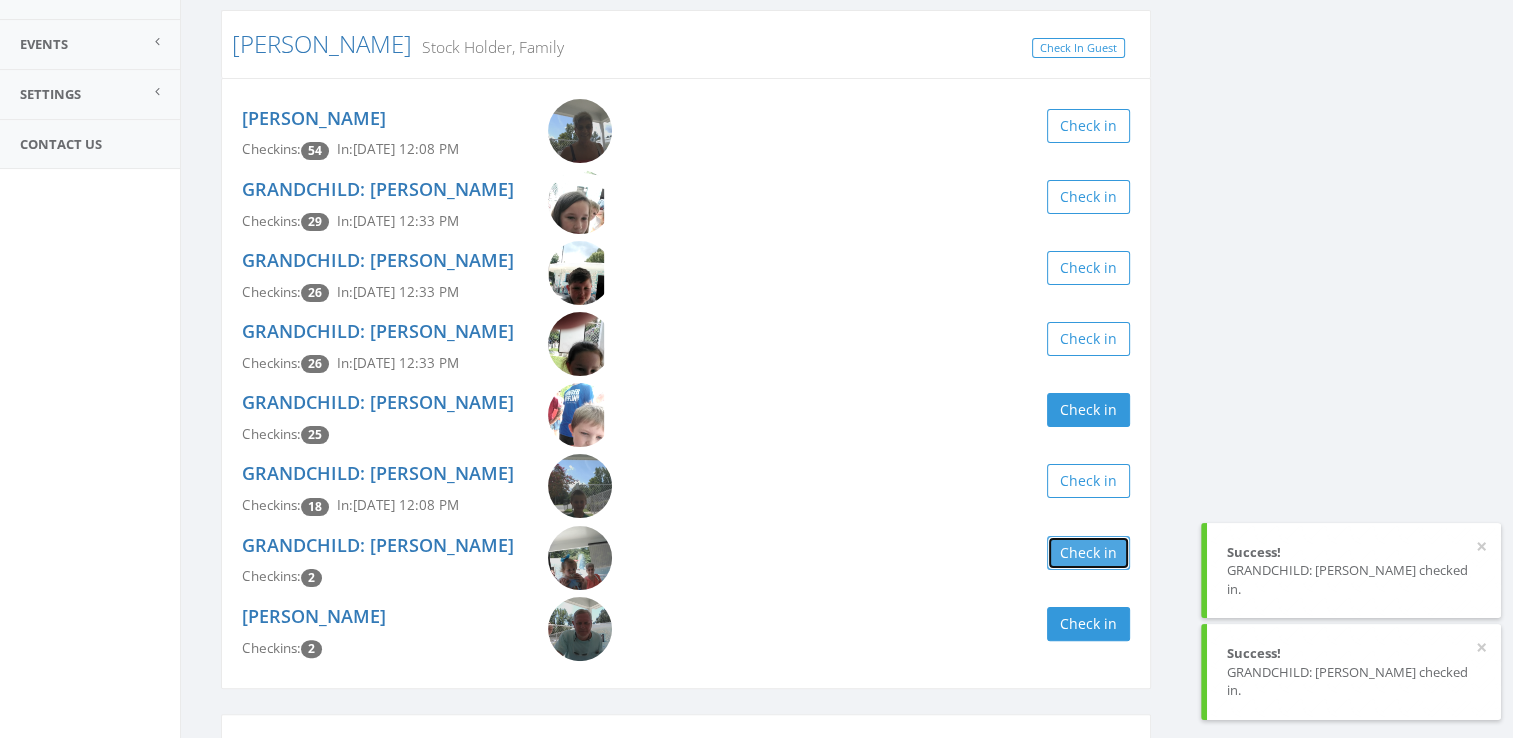 click on "Check in" at bounding box center (1088, 553) 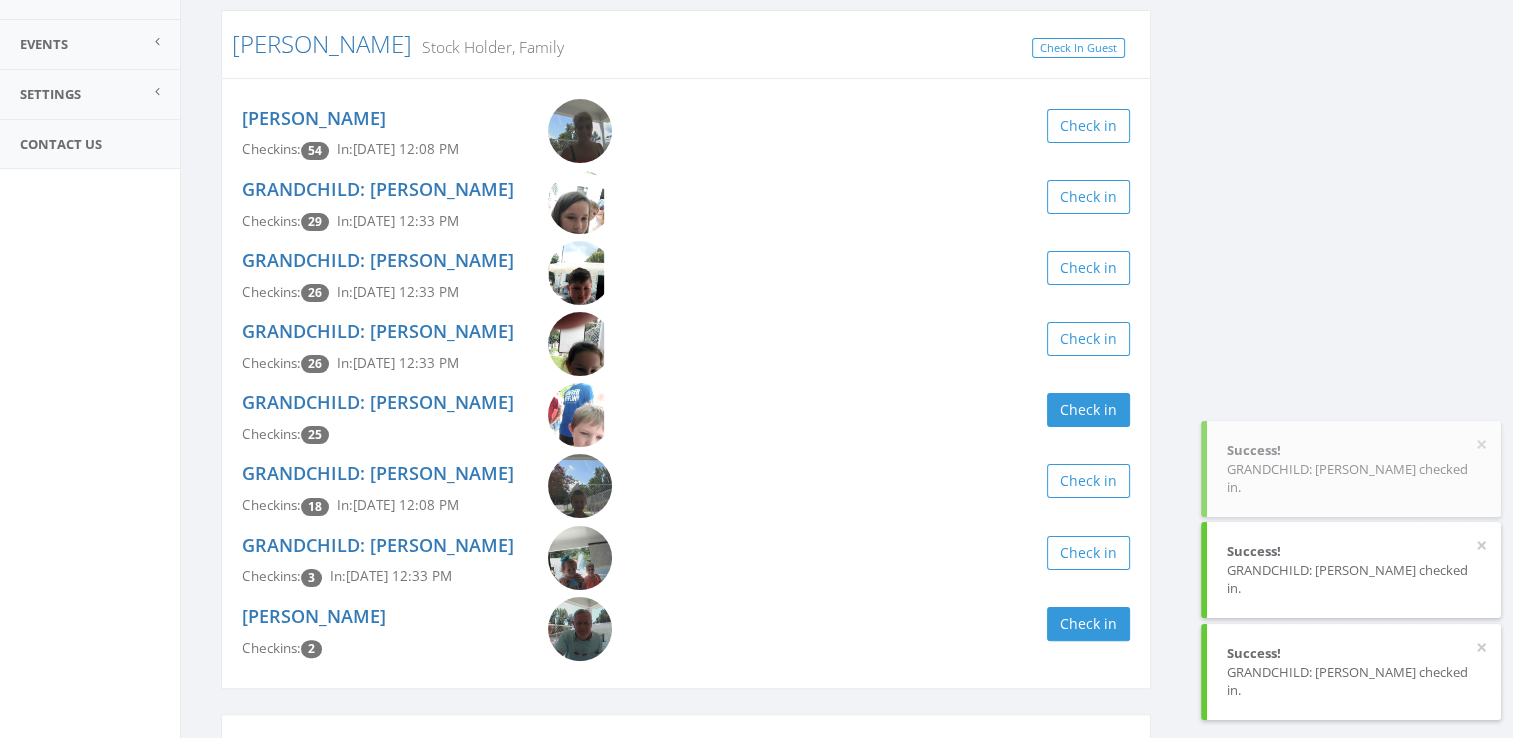 click on "GRANDCHILD: [PERSON_NAME] Checkins:  25 Check in" at bounding box center (686, 418) 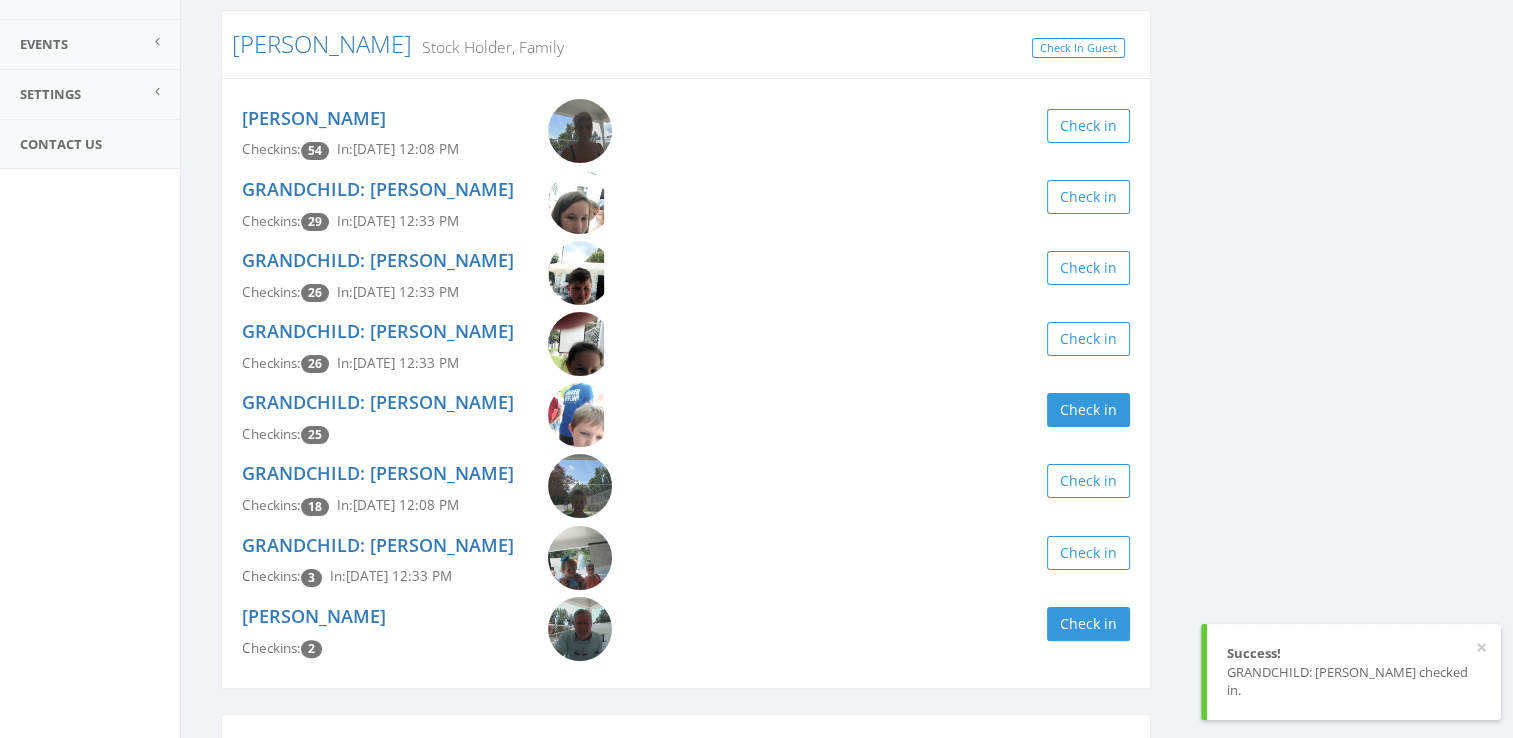 drag, startPoint x: 1512, startPoint y: 391, endPoint x: 1524, endPoint y: 253, distance: 138.52075 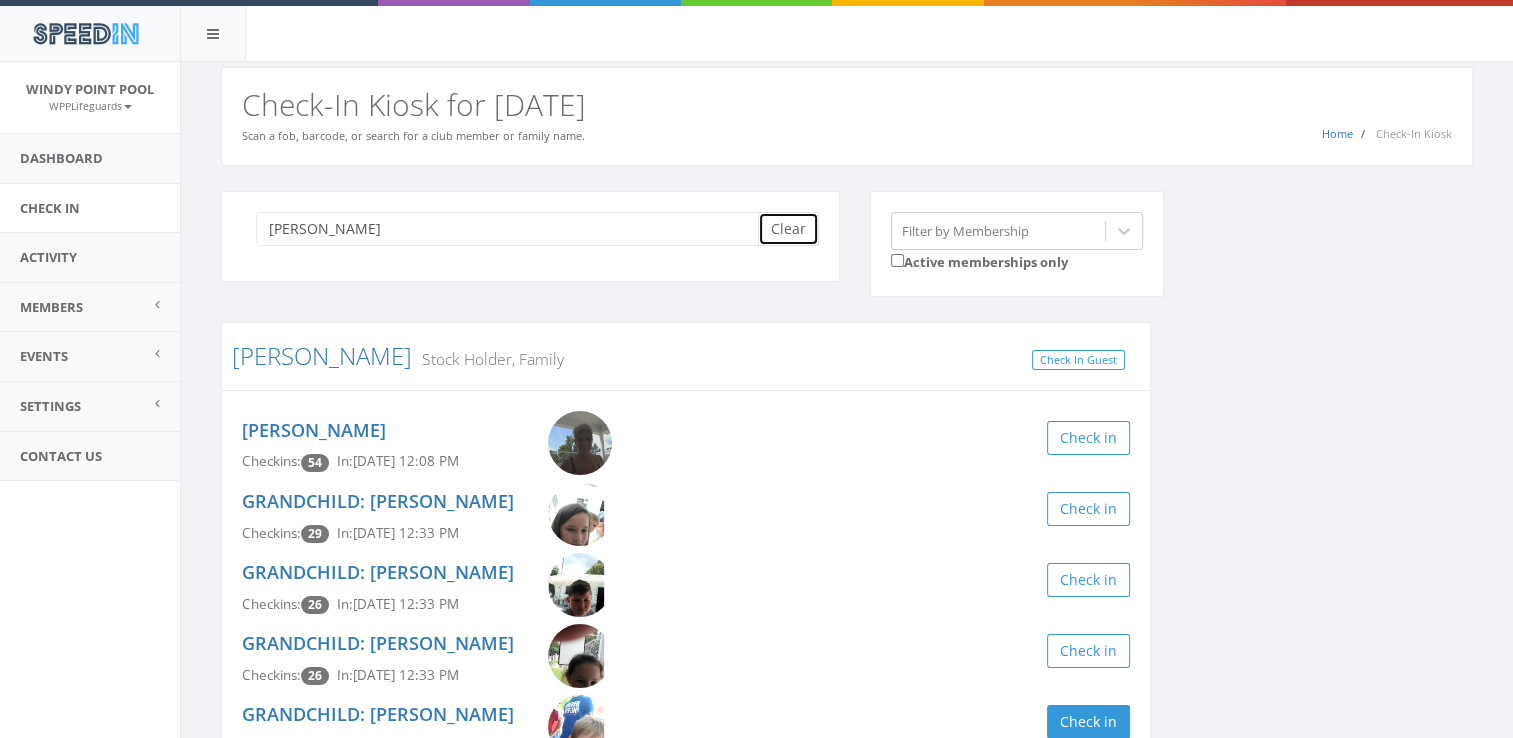 click on "Clear" at bounding box center (788, 229) 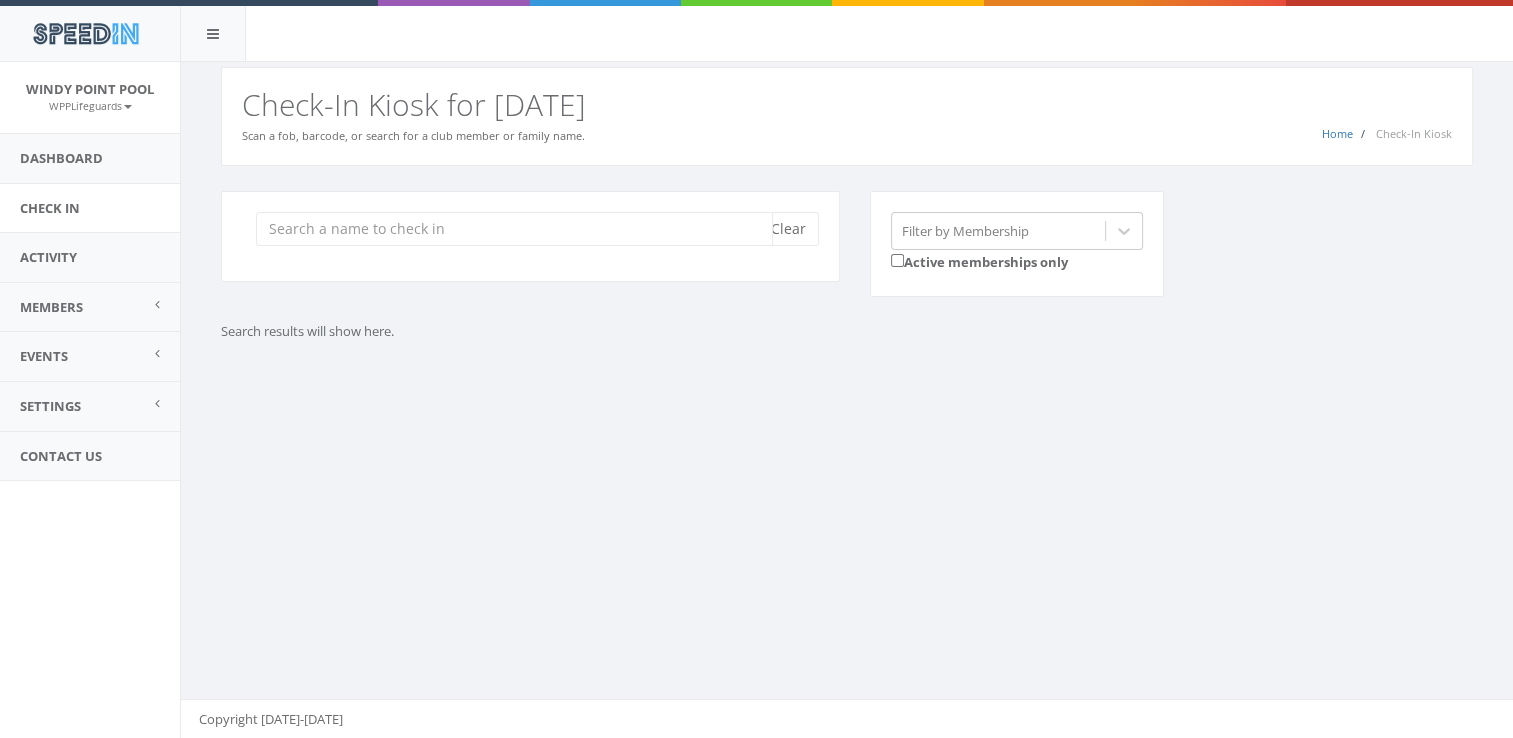 click at bounding box center (514, 229) 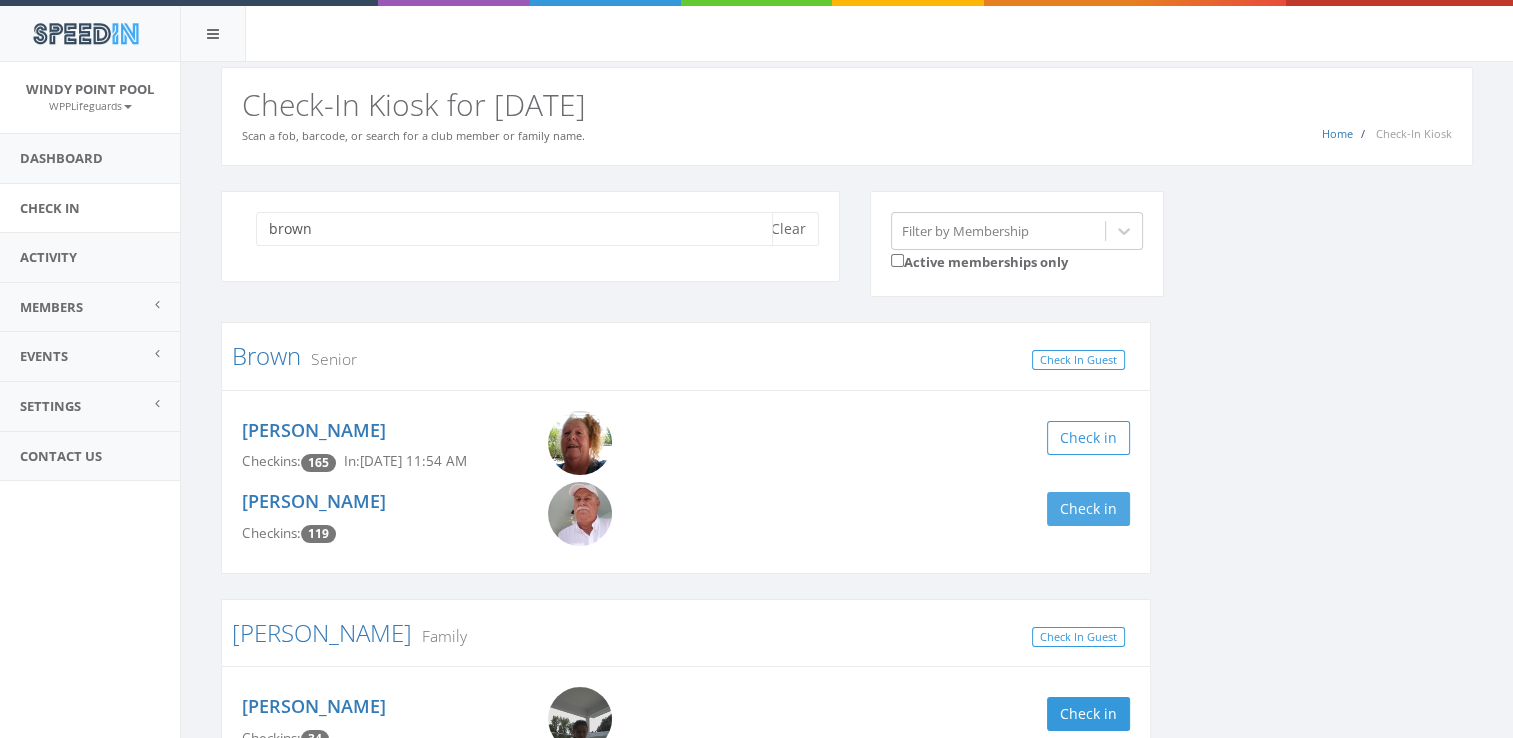 type on "brown" 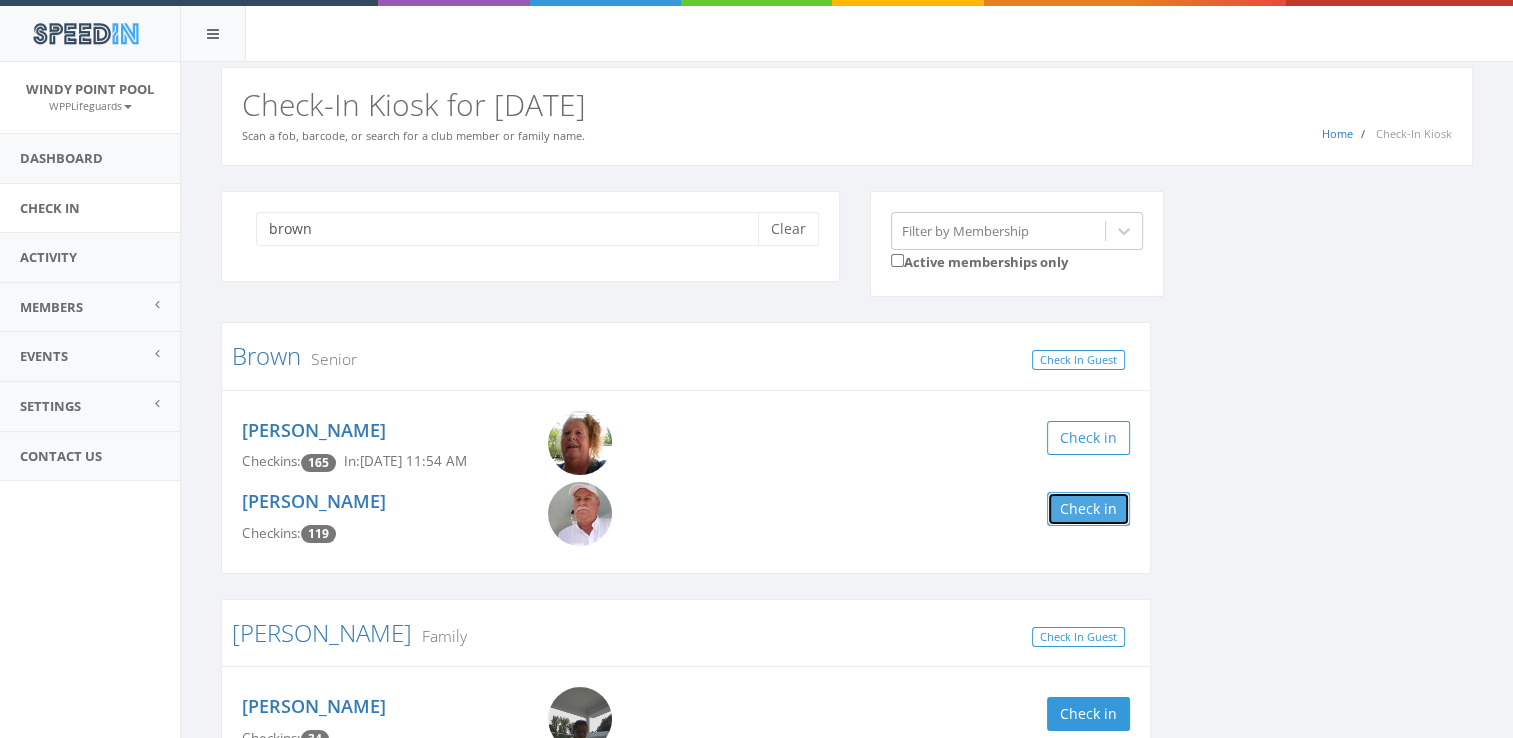 click on "Check in" at bounding box center (1088, 509) 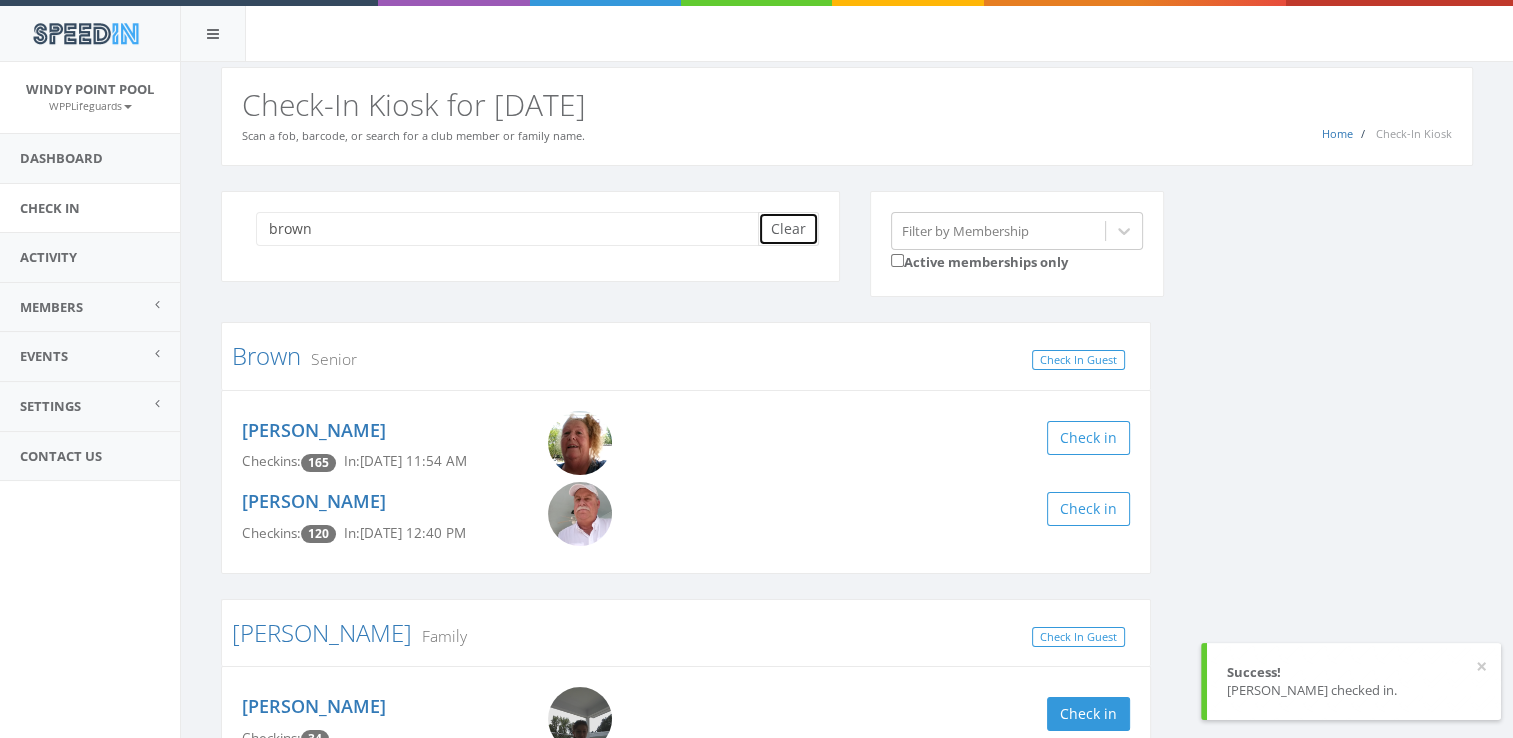 click on "Clear" at bounding box center (788, 229) 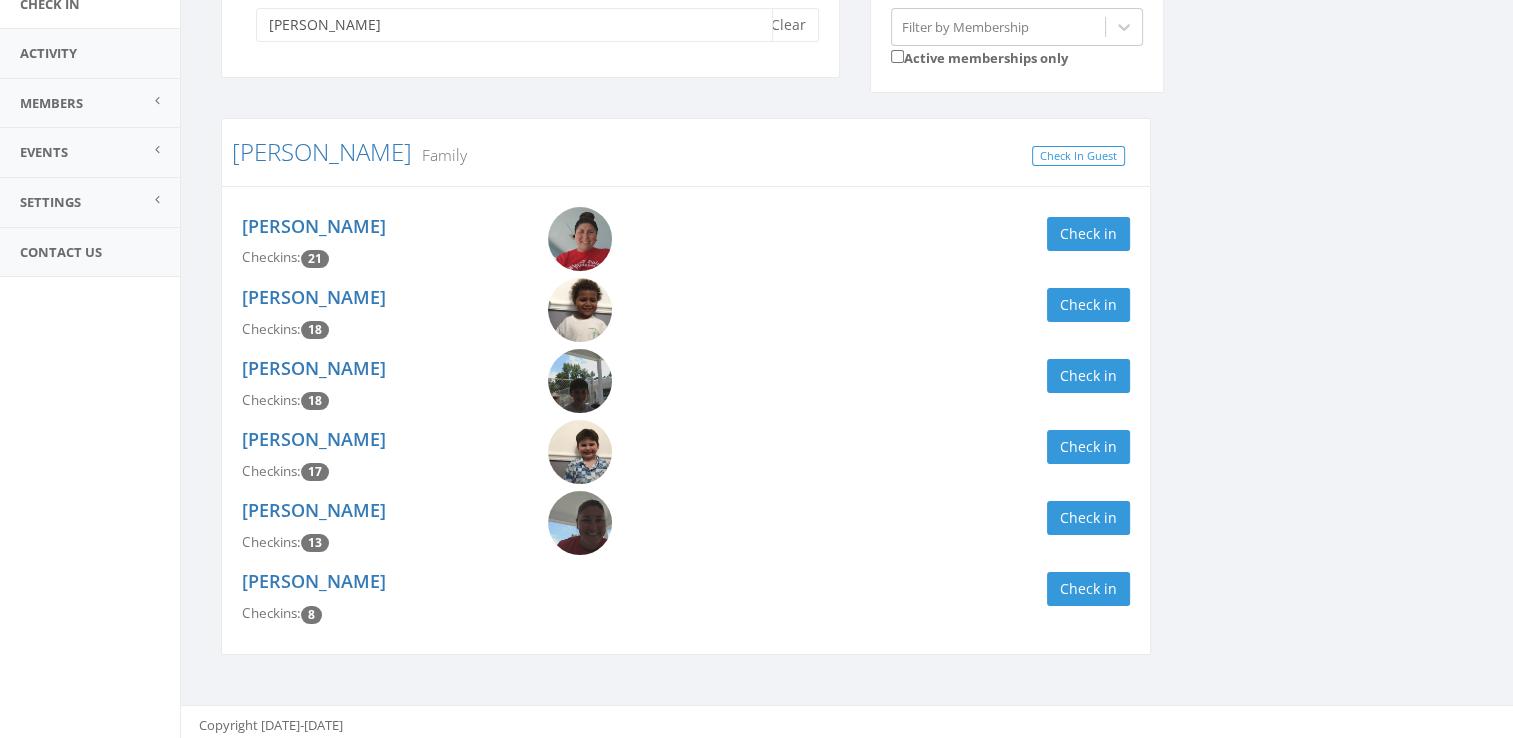 scroll, scrollTop: 209, scrollLeft: 0, axis: vertical 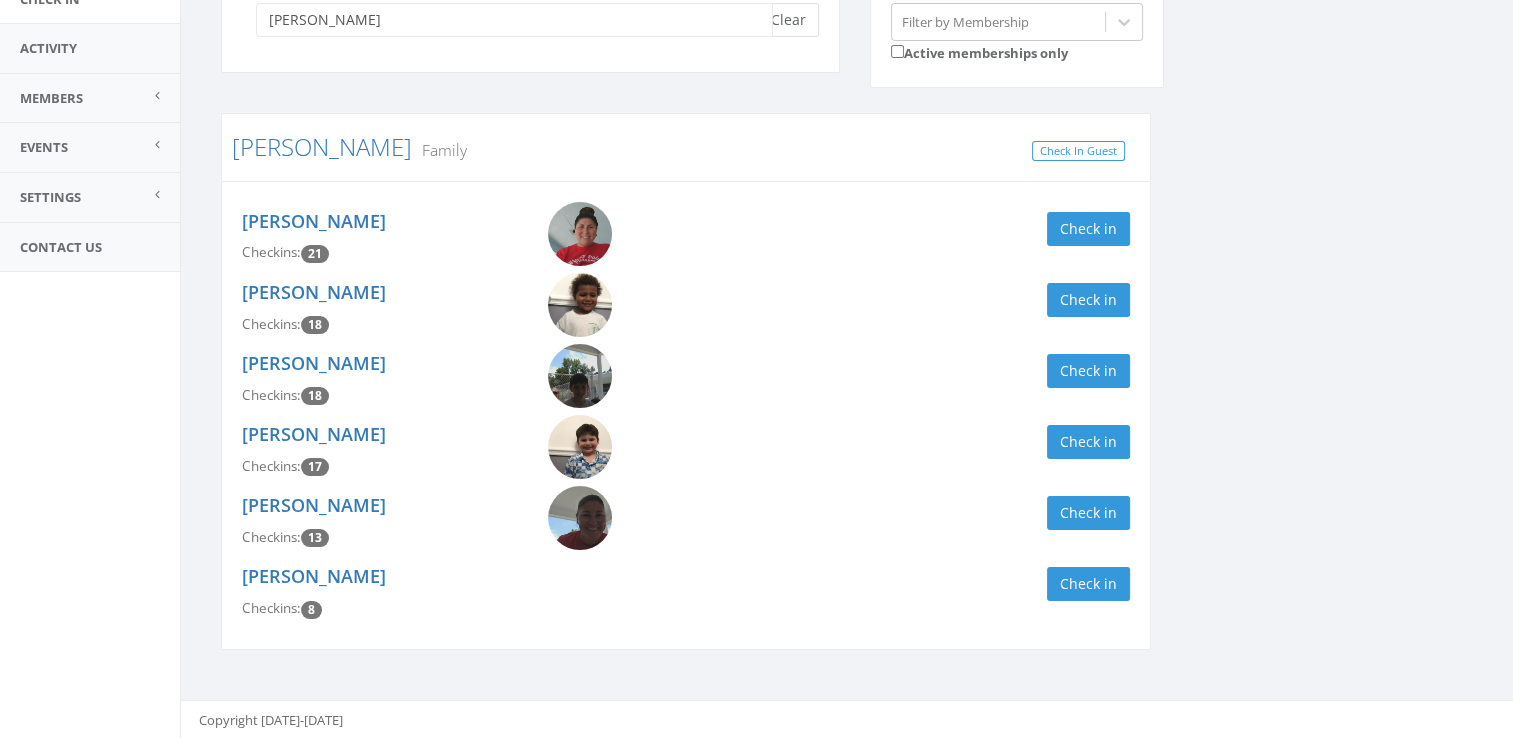 type on "[PERSON_NAME]" 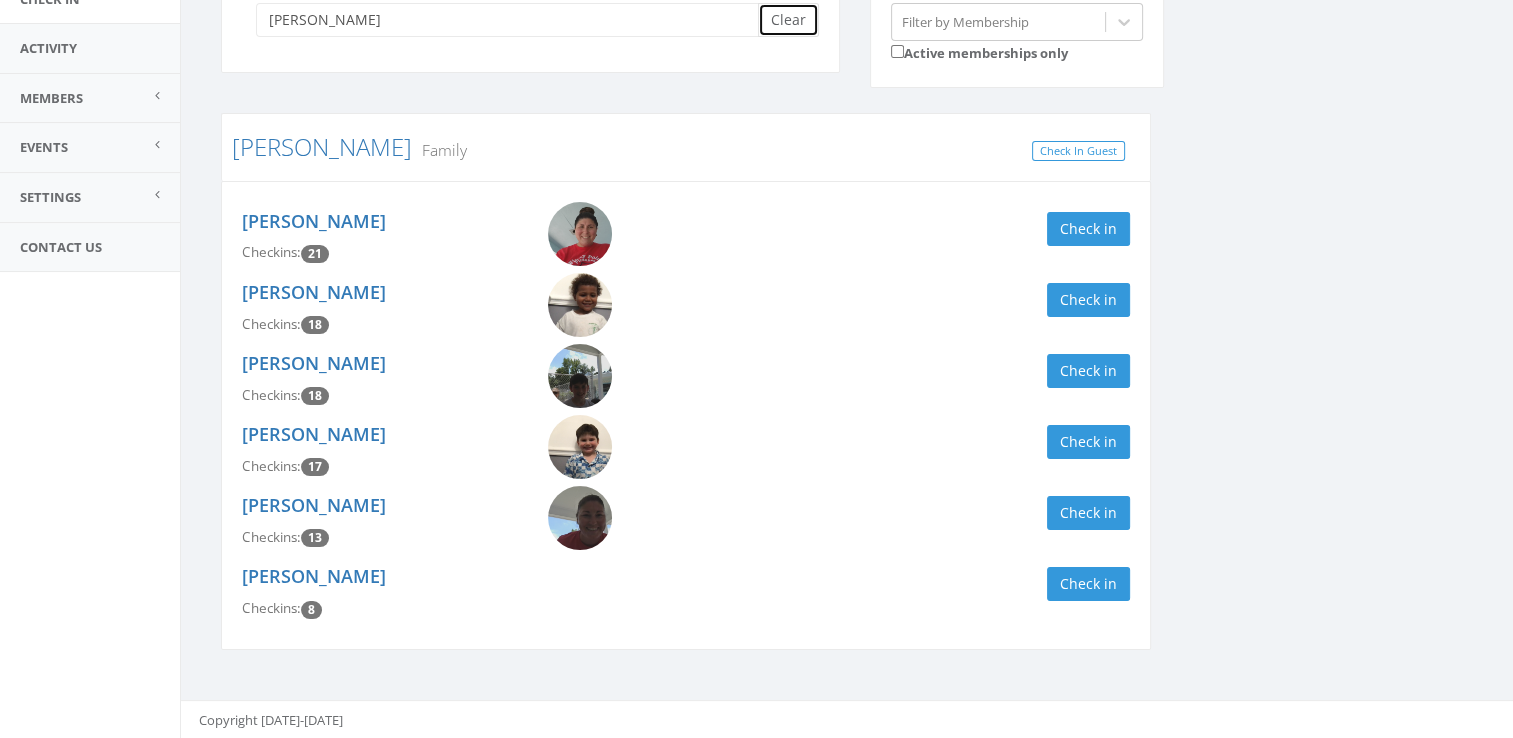 click on "Clear" at bounding box center (788, 20) 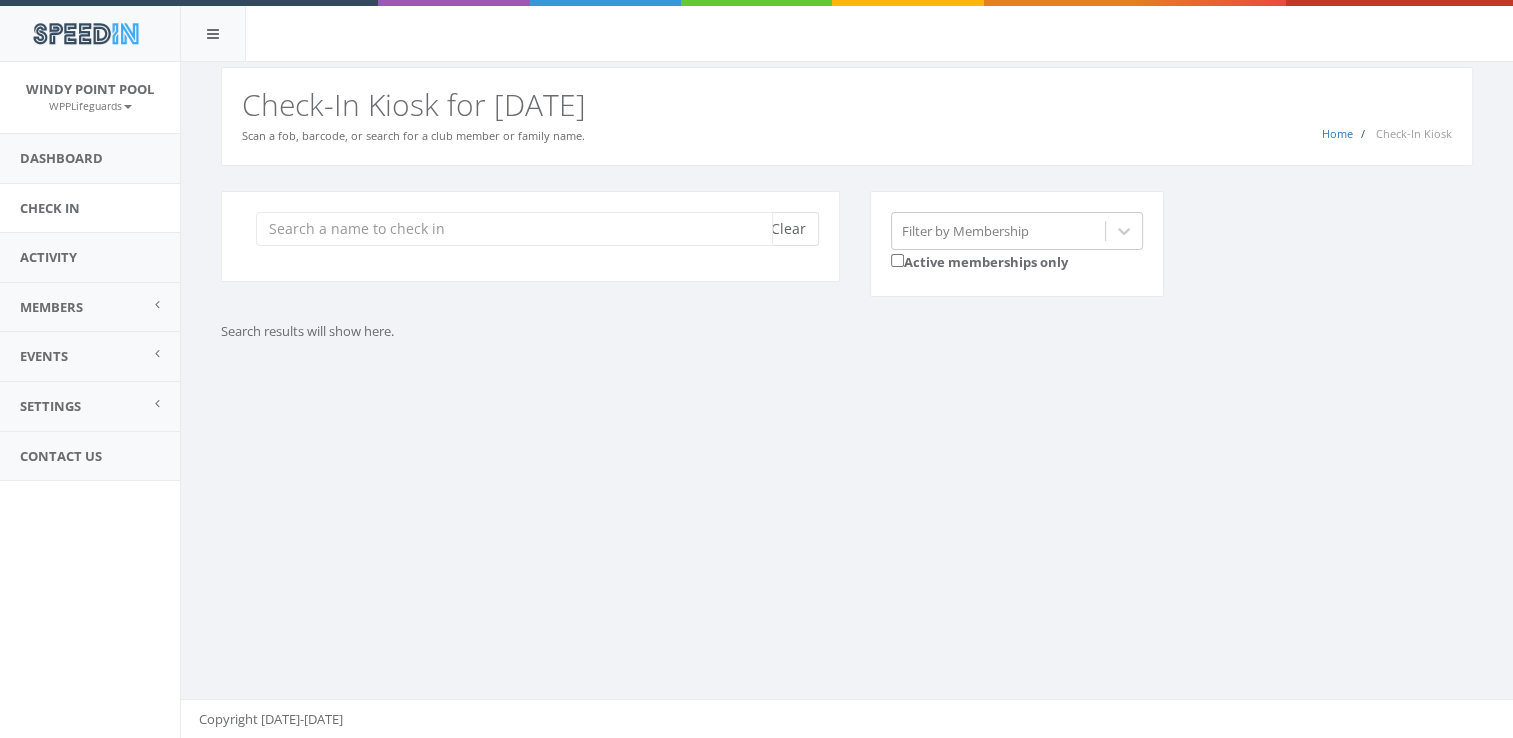 scroll, scrollTop: 0, scrollLeft: 0, axis: both 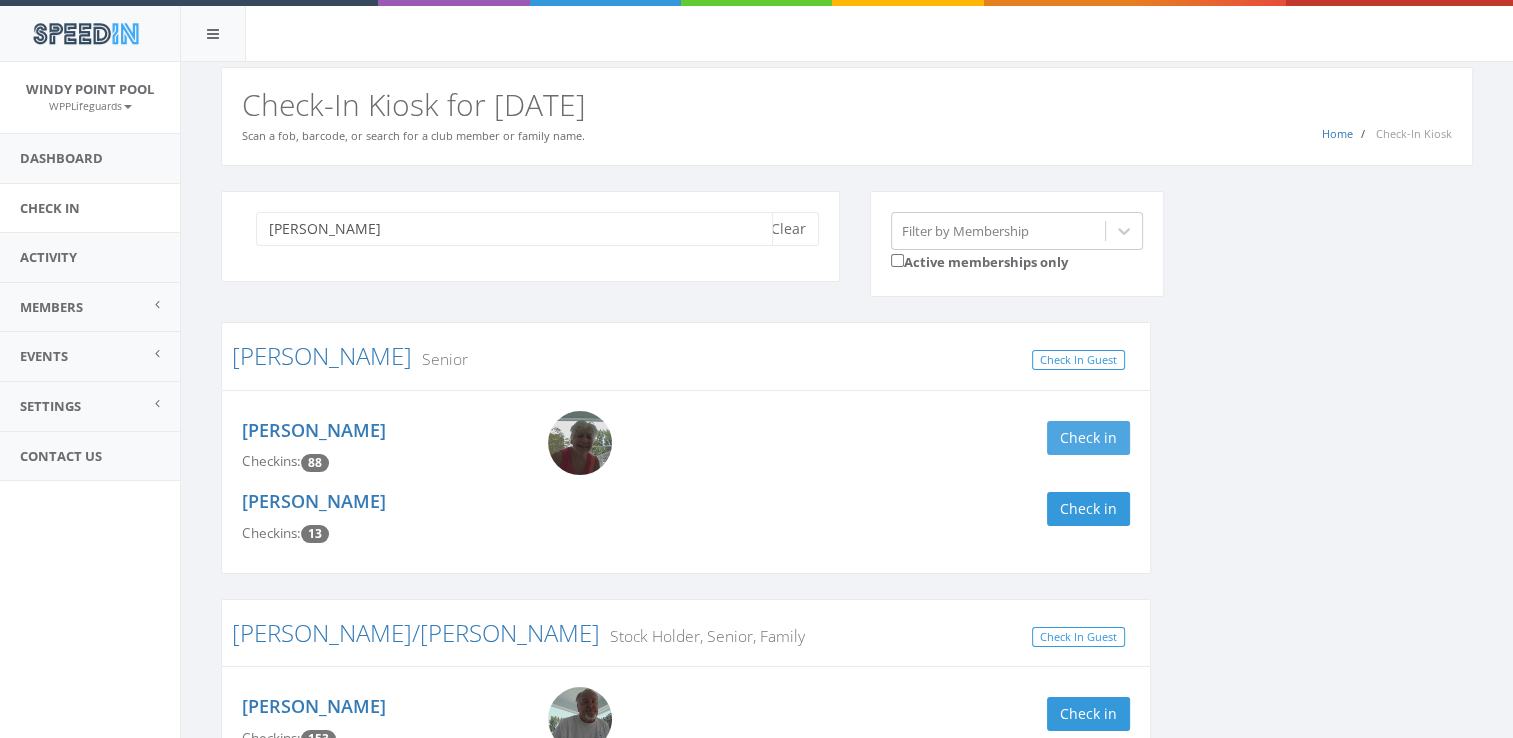 type on "[PERSON_NAME]" 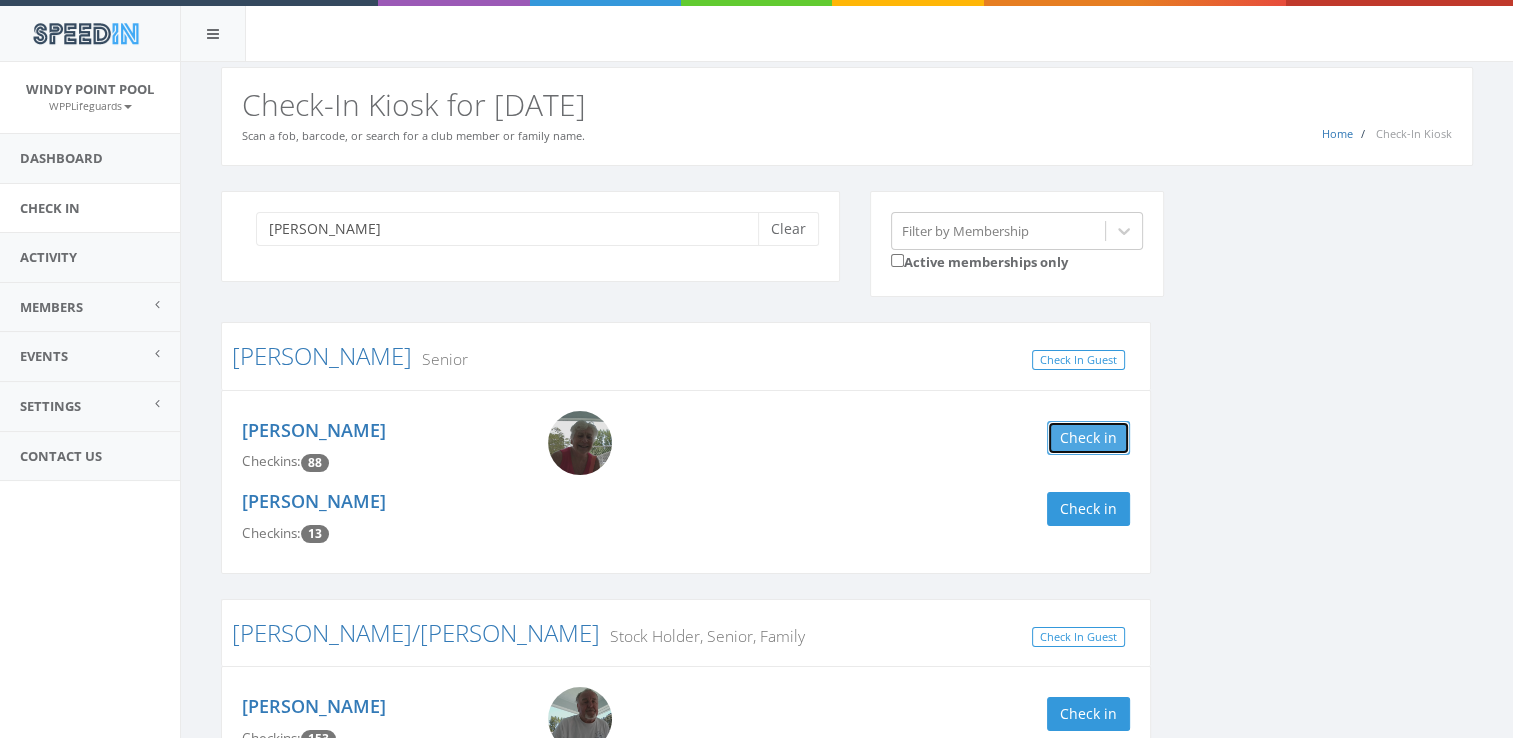click on "Check in" at bounding box center (1088, 438) 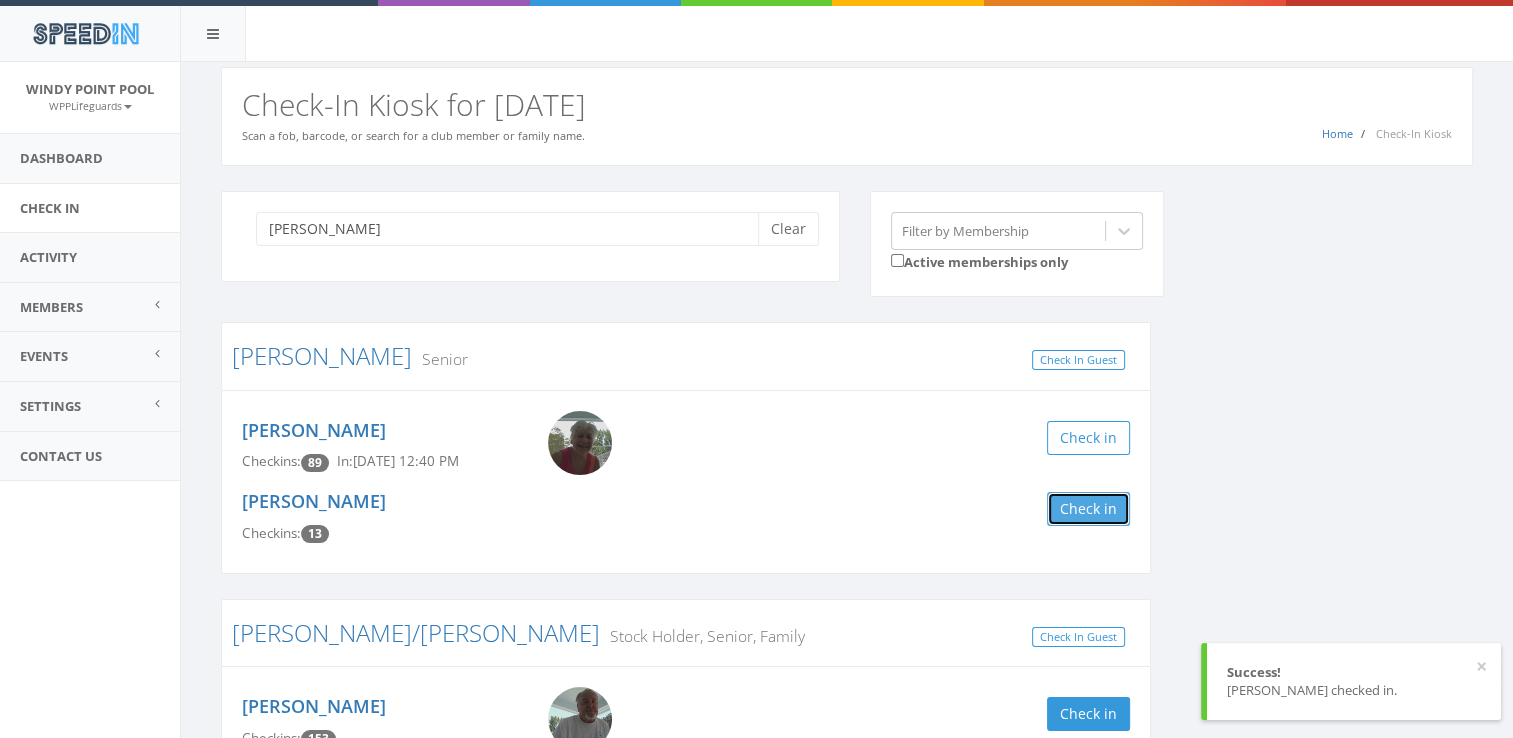 click on "Check in" at bounding box center [1088, 509] 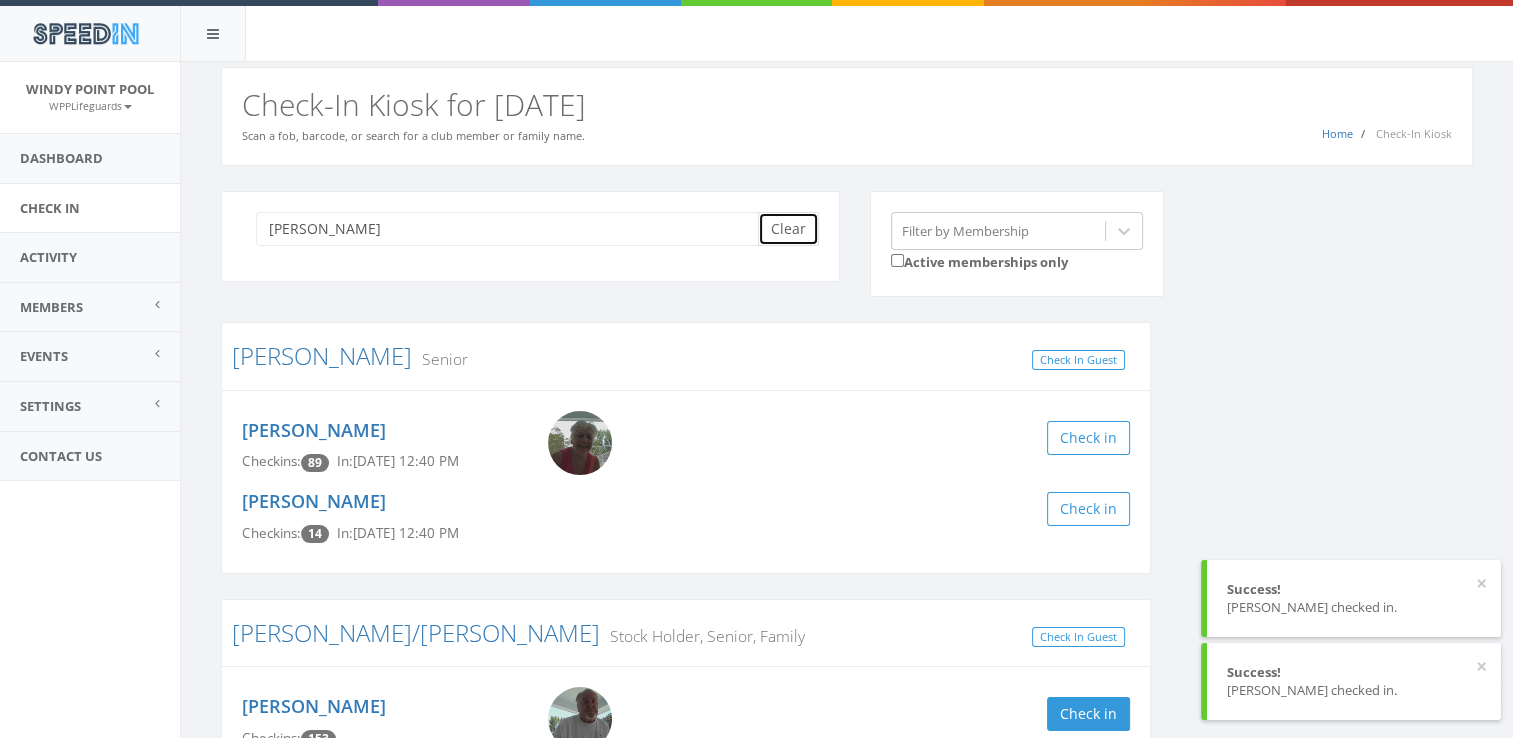 click on "Clear" at bounding box center (788, 229) 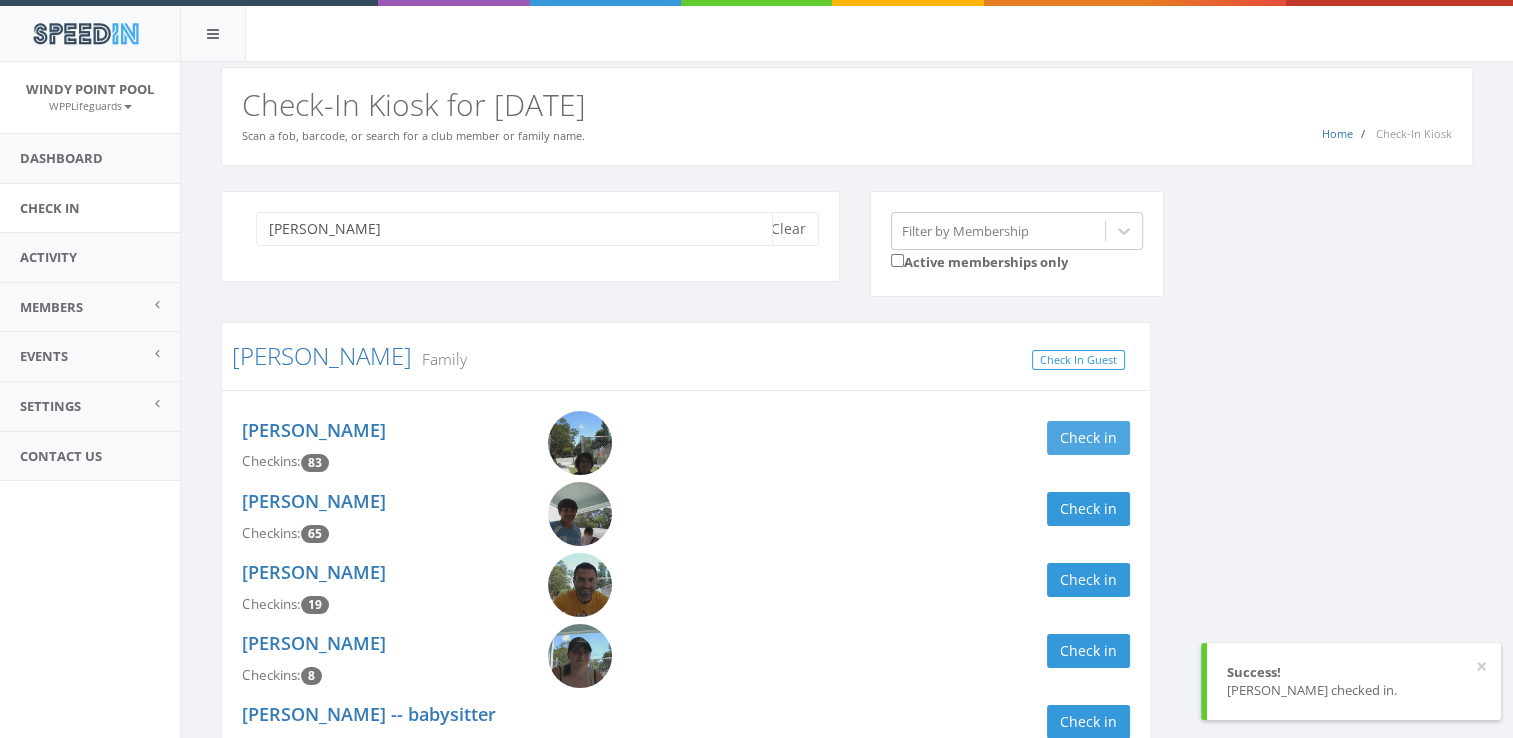 type on "[PERSON_NAME]" 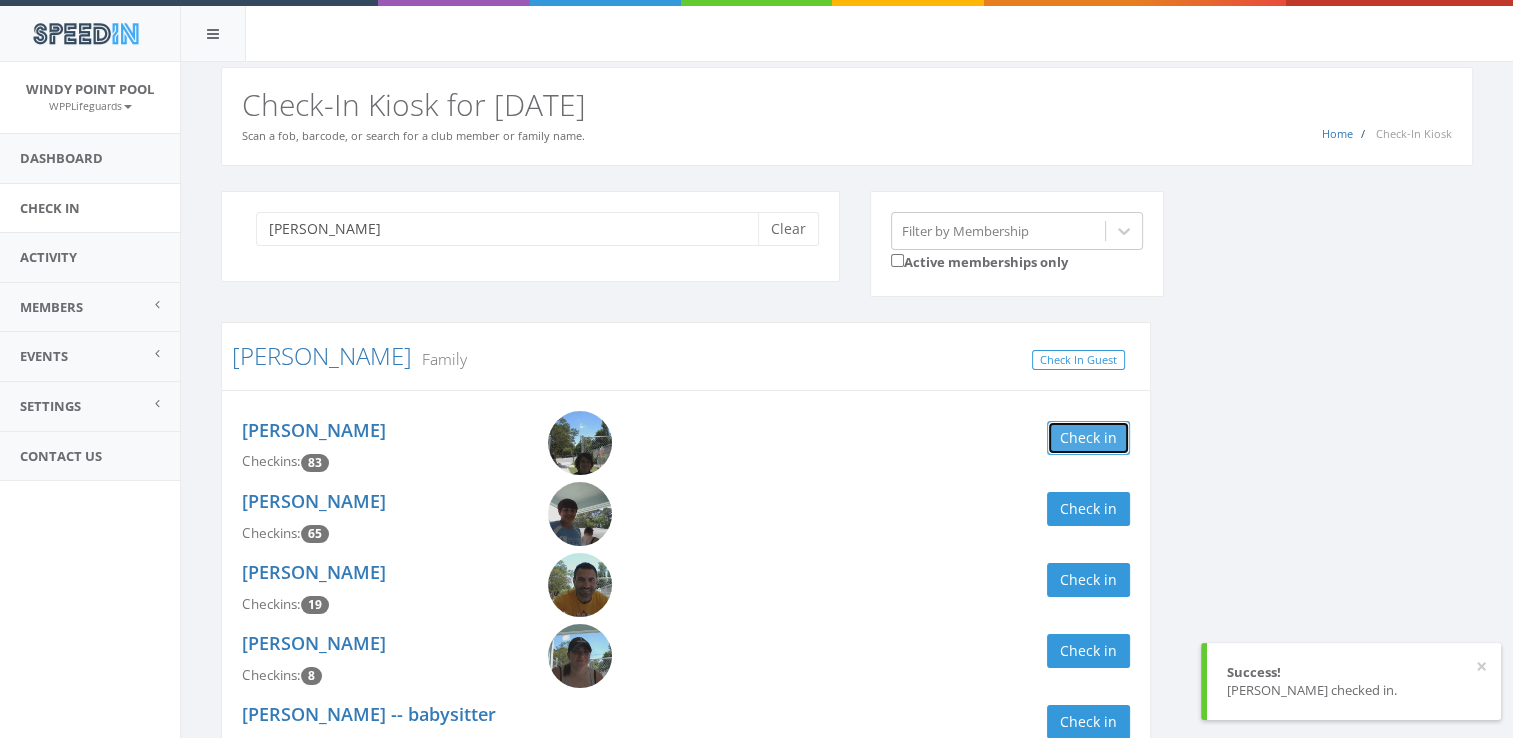click on "Check in" at bounding box center (1088, 438) 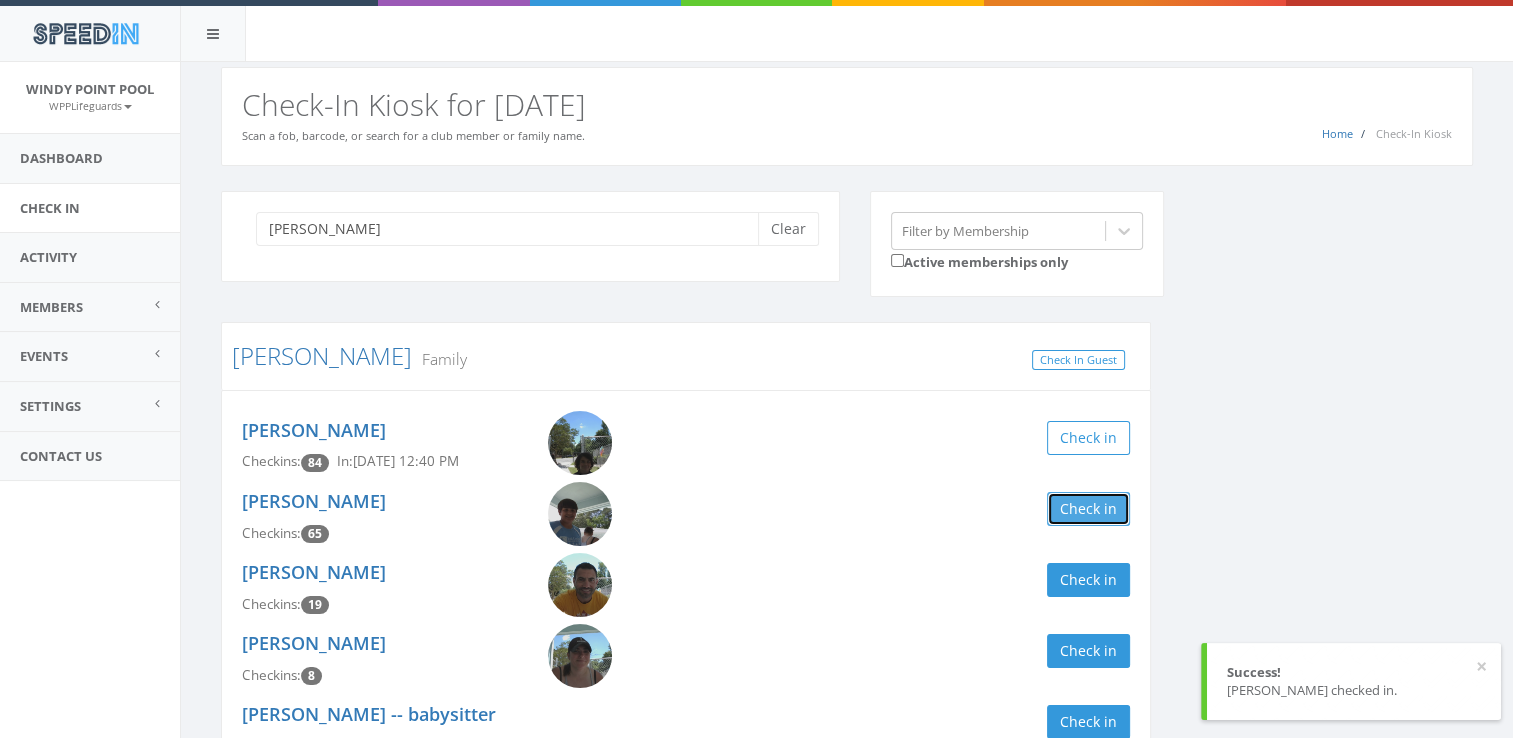 click on "Check in" at bounding box center [1088, 509] 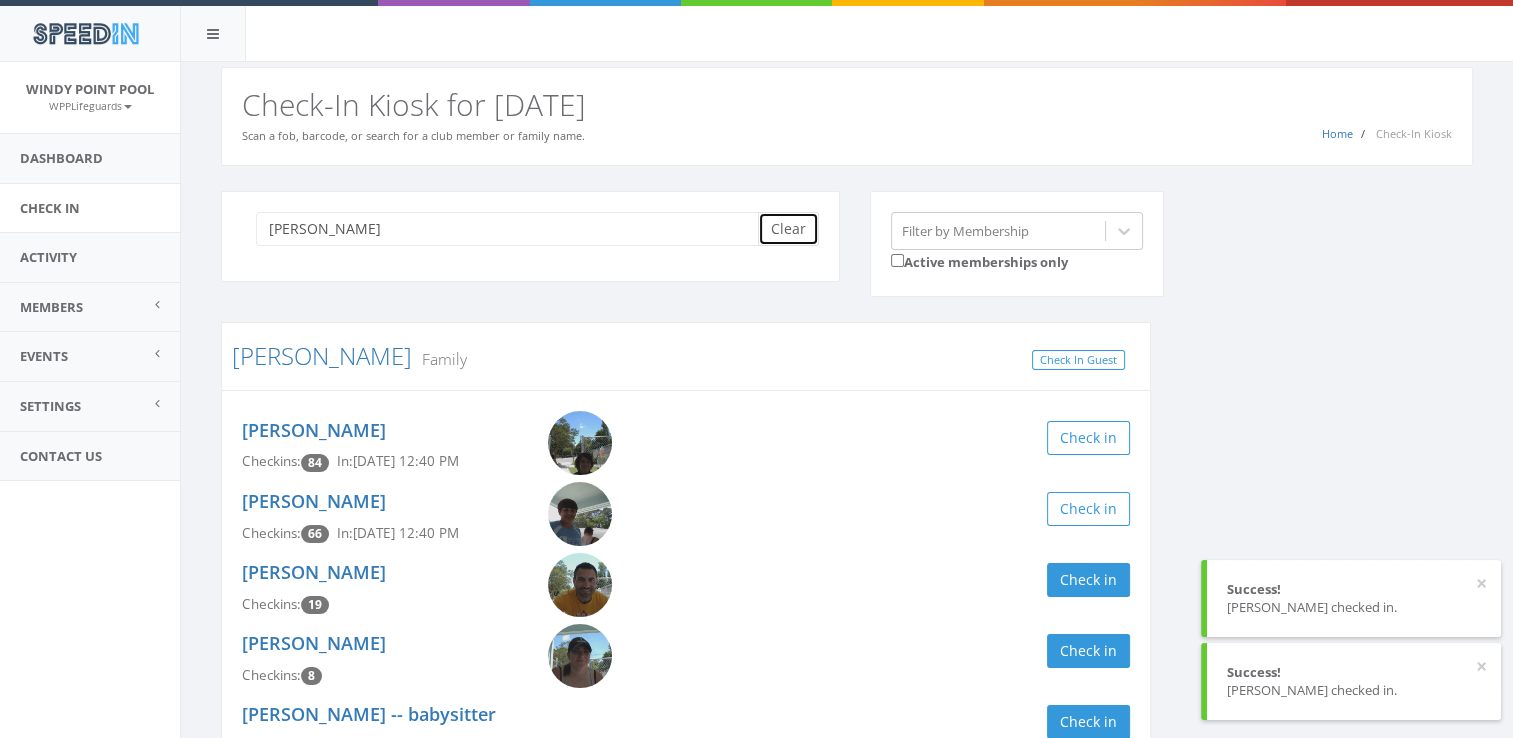 click on "Clear" at bounding box center [788, 229] 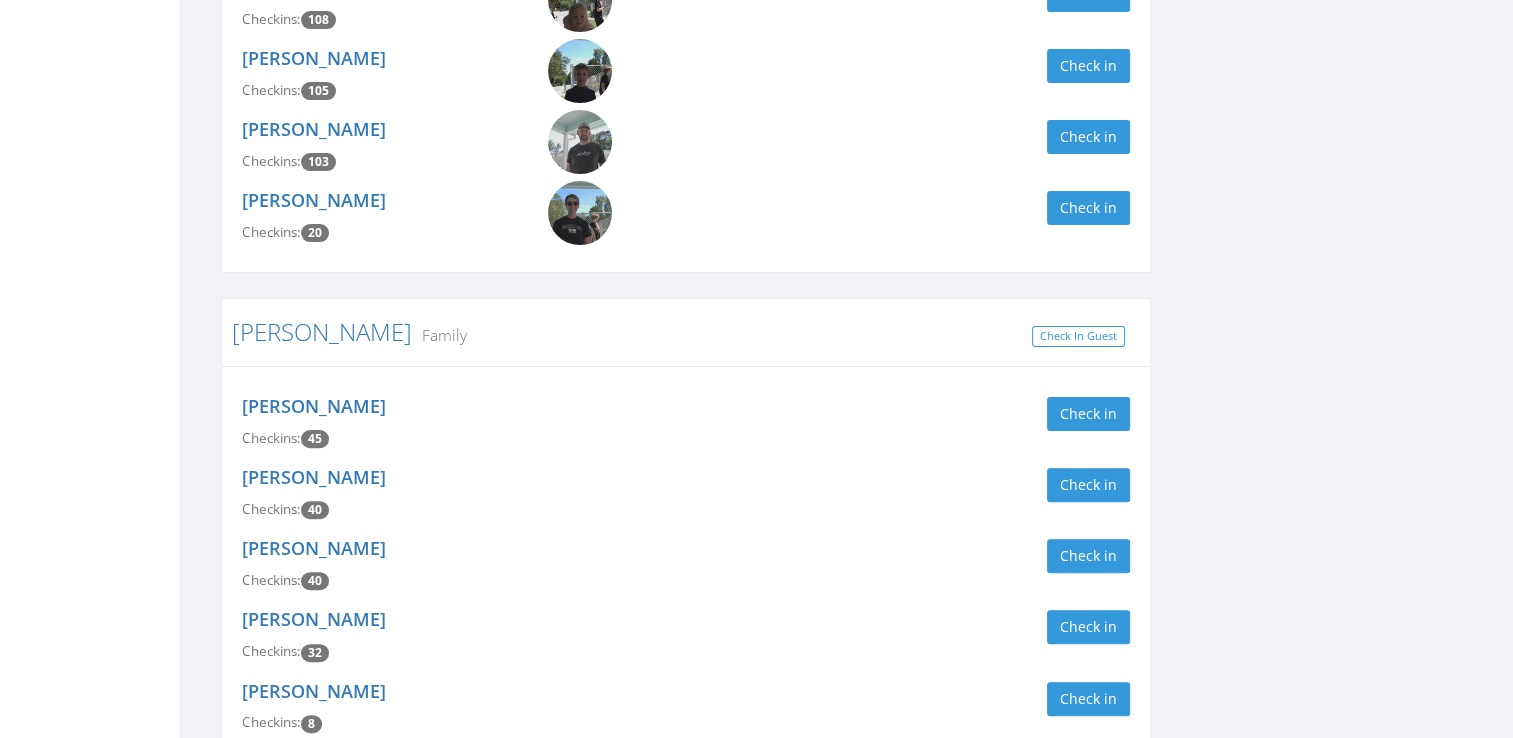 scroll, scrollTop: 0, scrollLeft: 0, axis: both 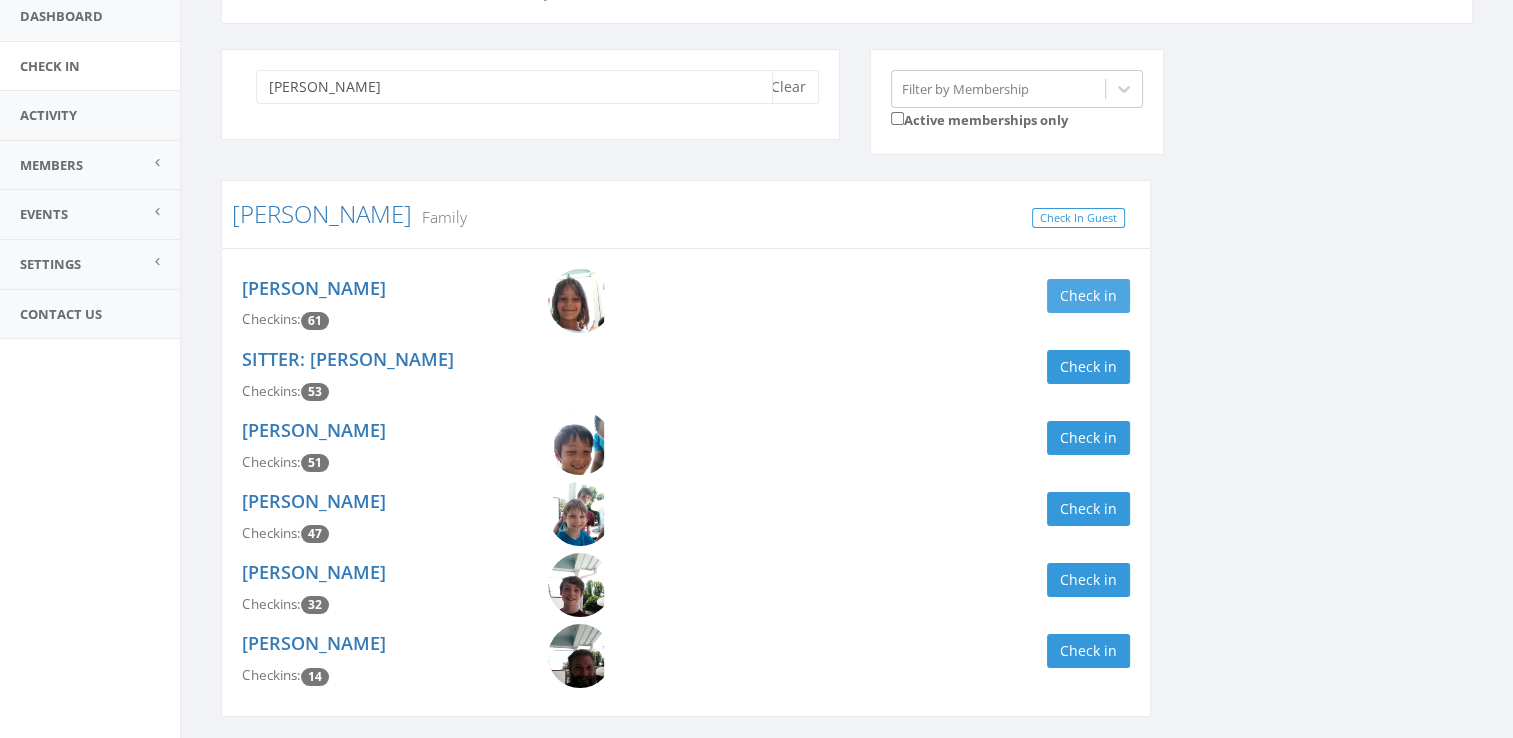 type on "[PERSON_NAME]" 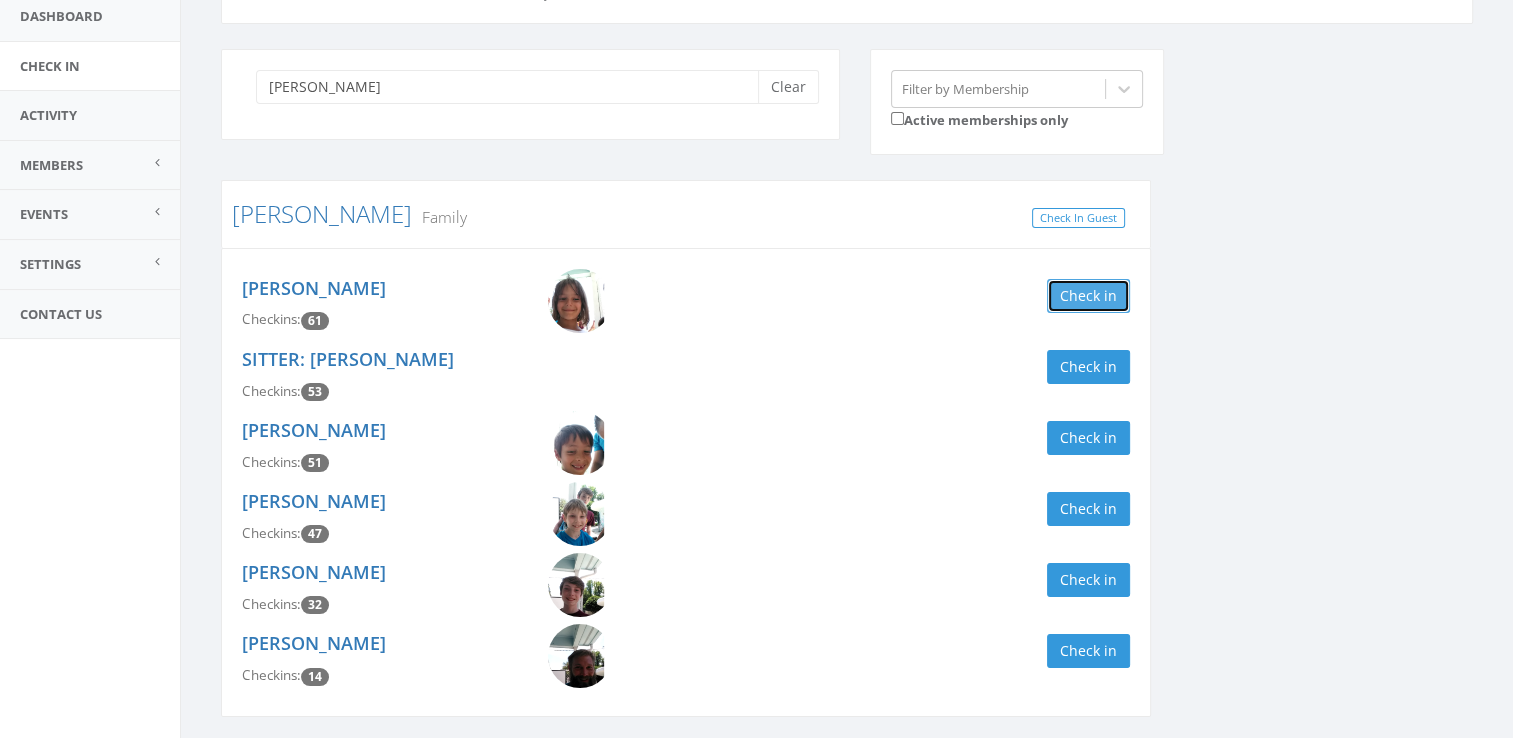 click on "Check in" at bounding box center [1088, 296] 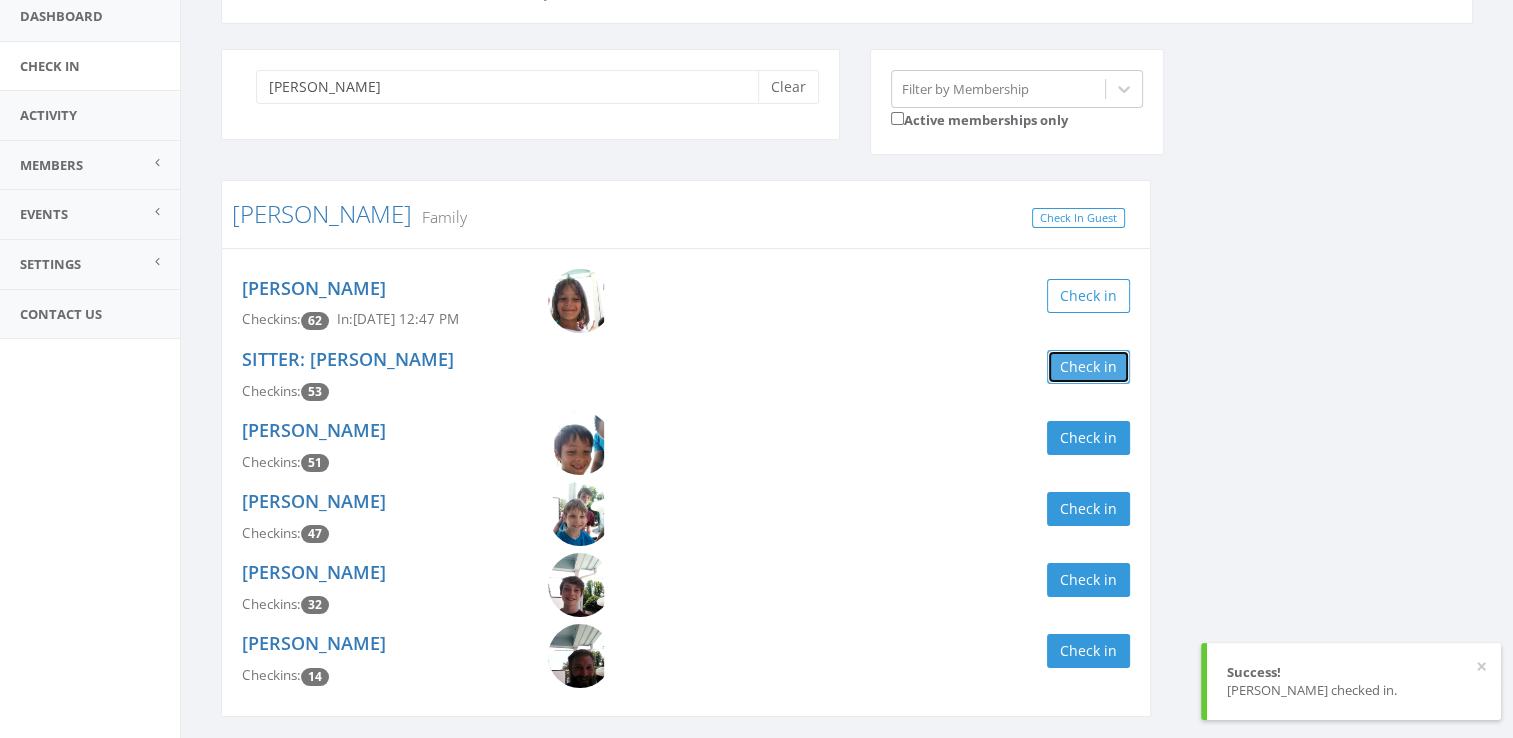 click on "Check in" at bounding box center [1088, 367] 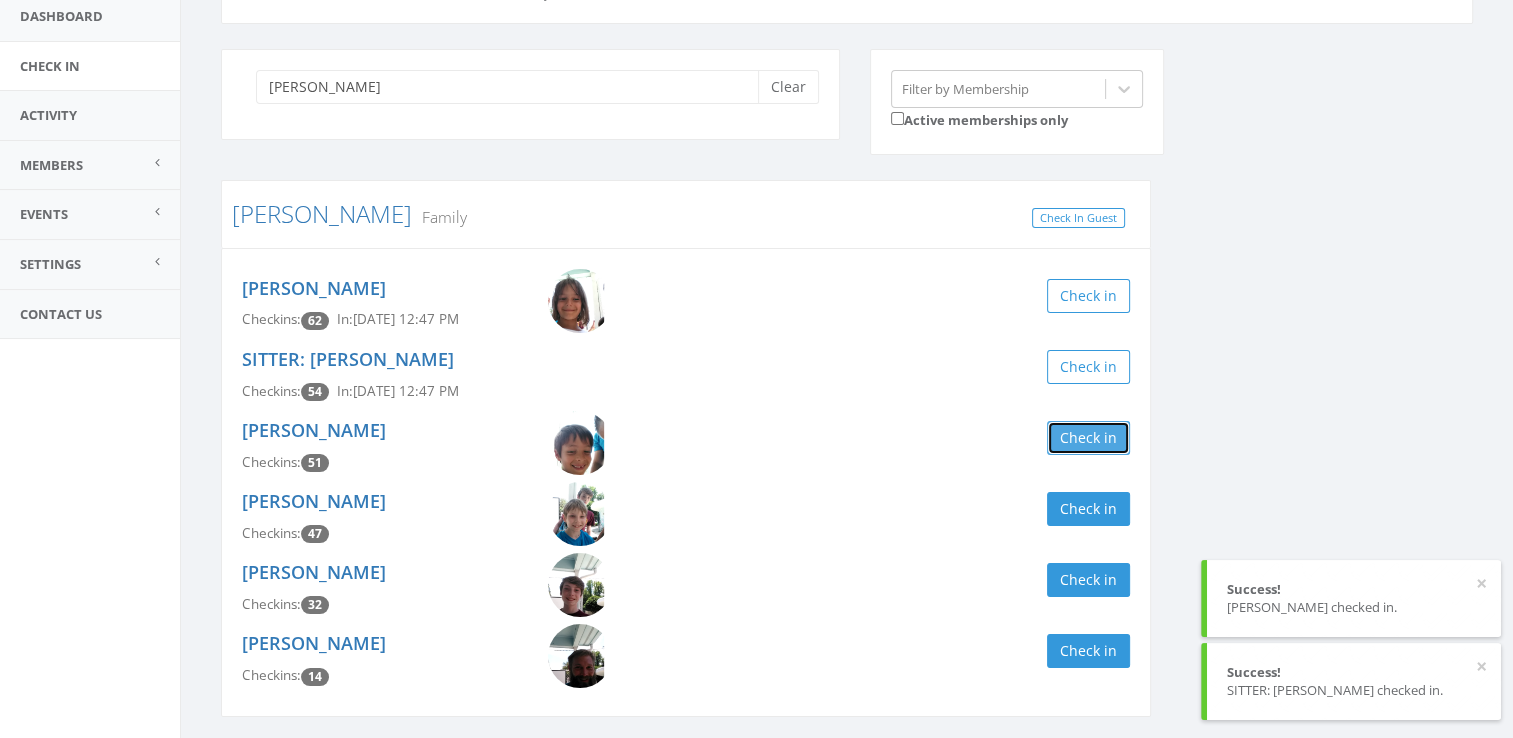 click on "Check in" at bounding box center (1088, 438) 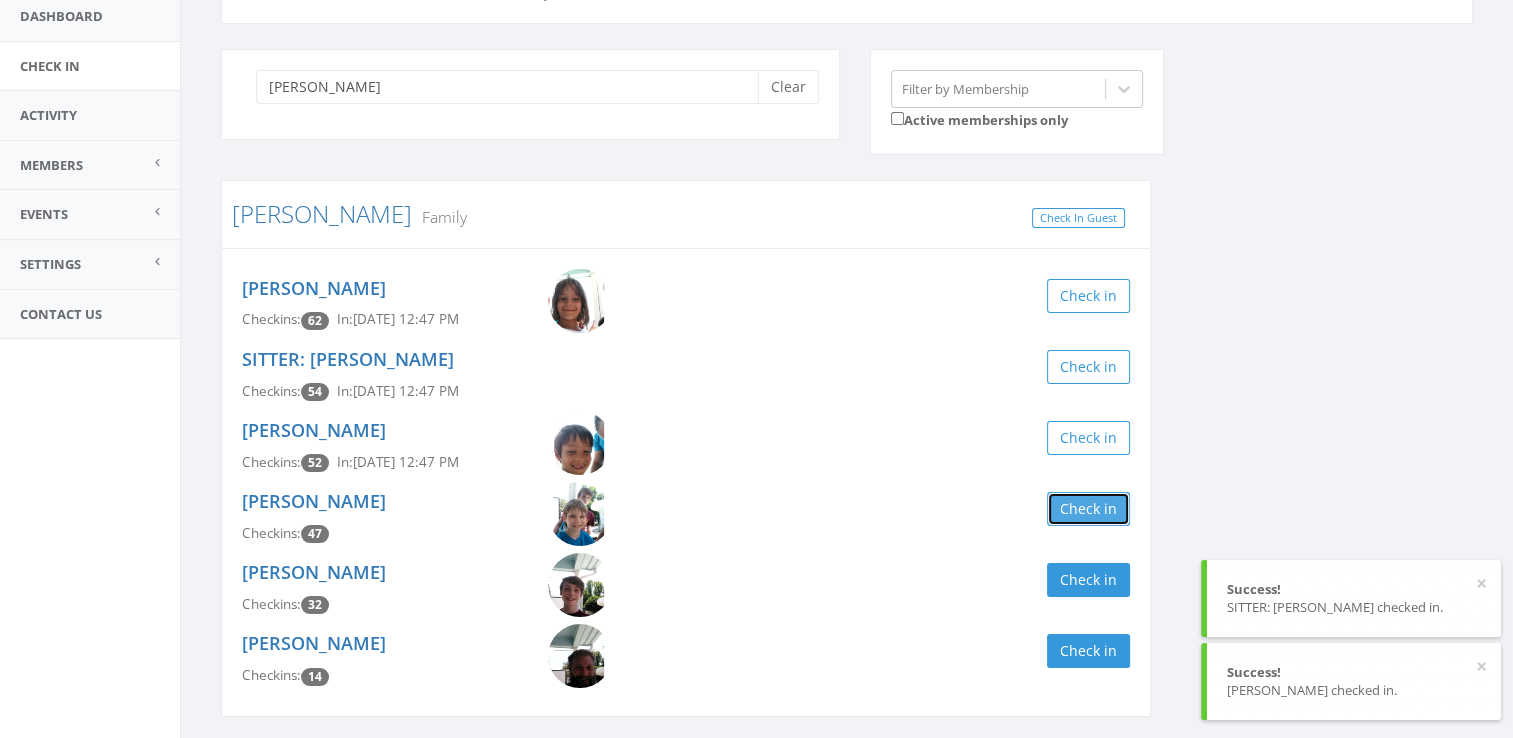 click on "Check in" at bounding box center (1088, 509) 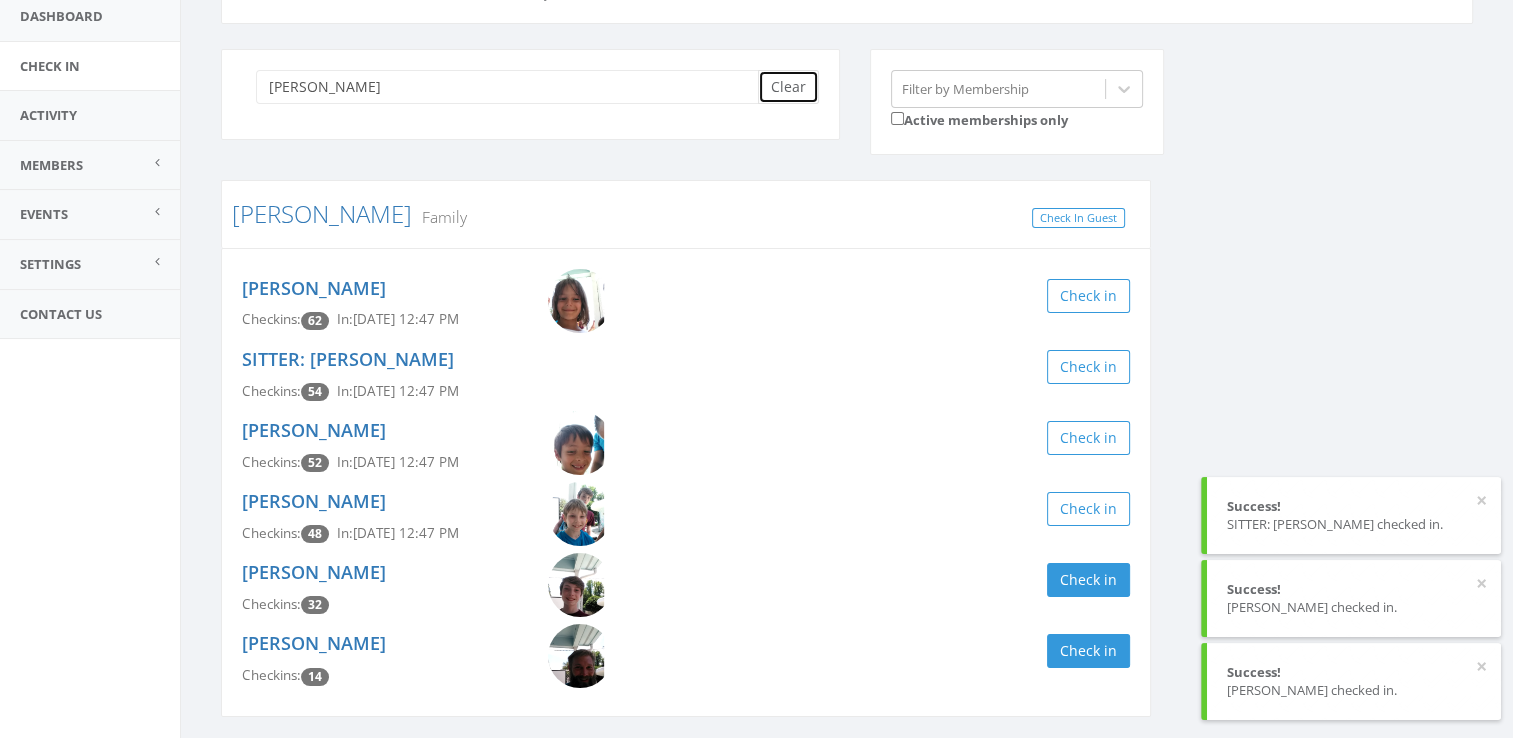 click on "Clear" at bounding box center (788, 87) 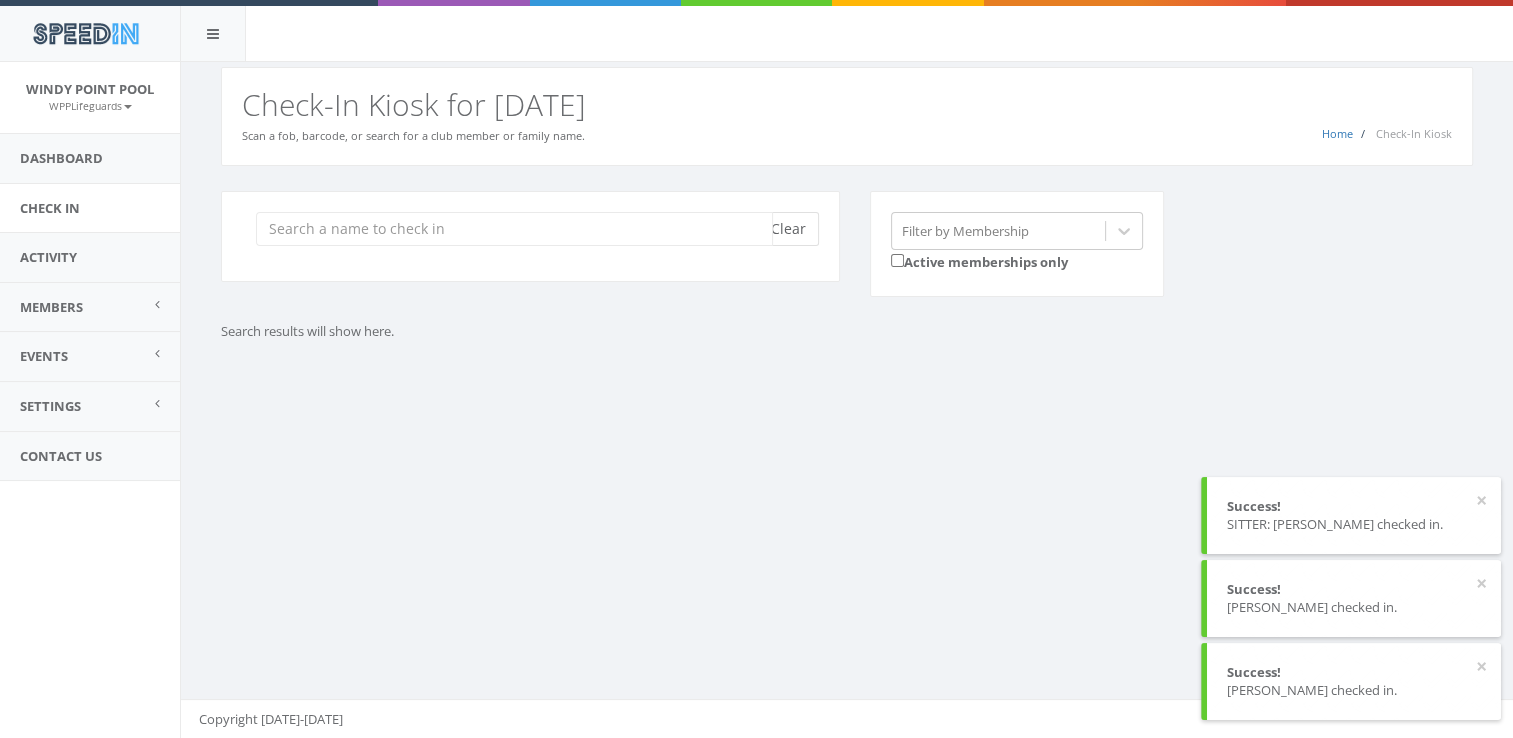 scroll, scrollTop: 0, scrollLeft: 0, axis: both 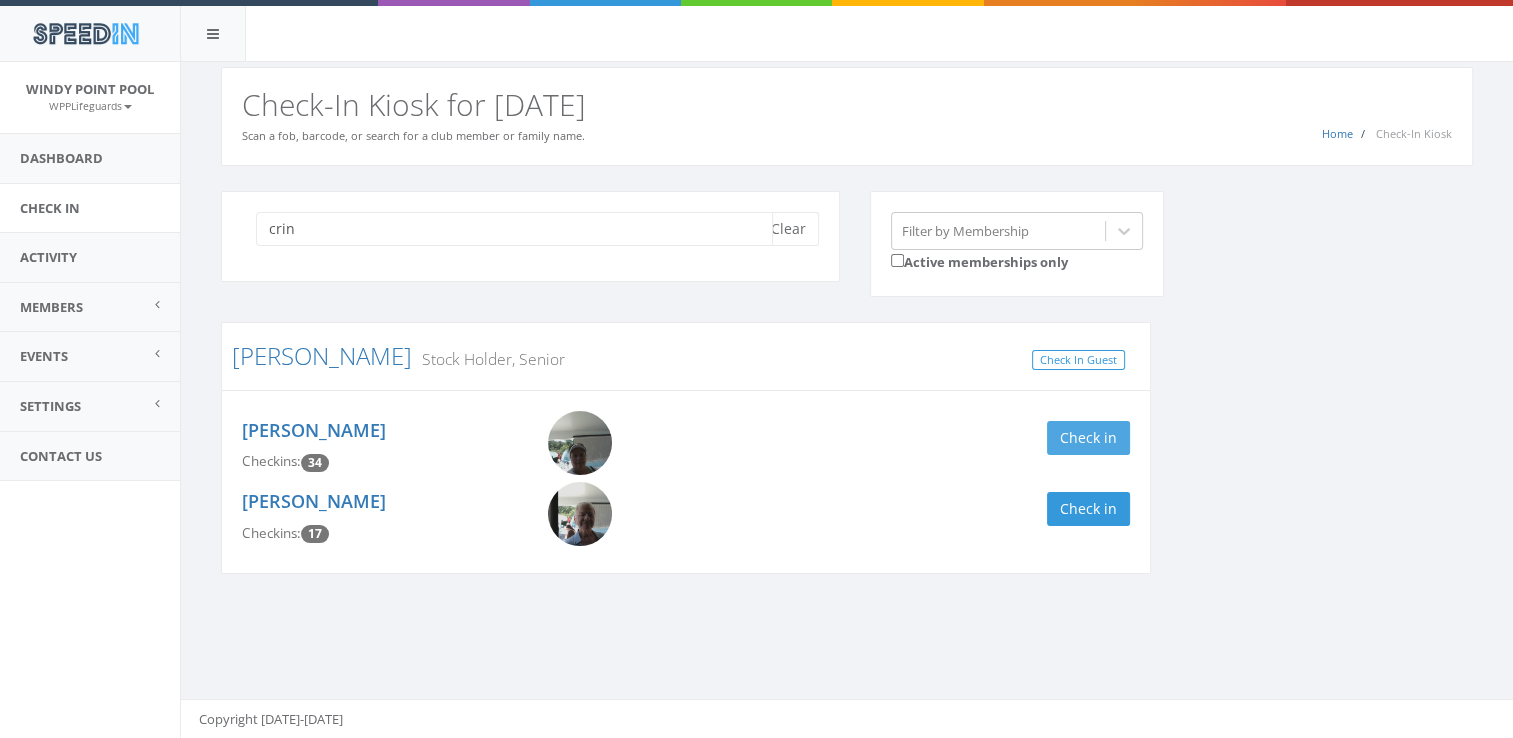 type on "crin" 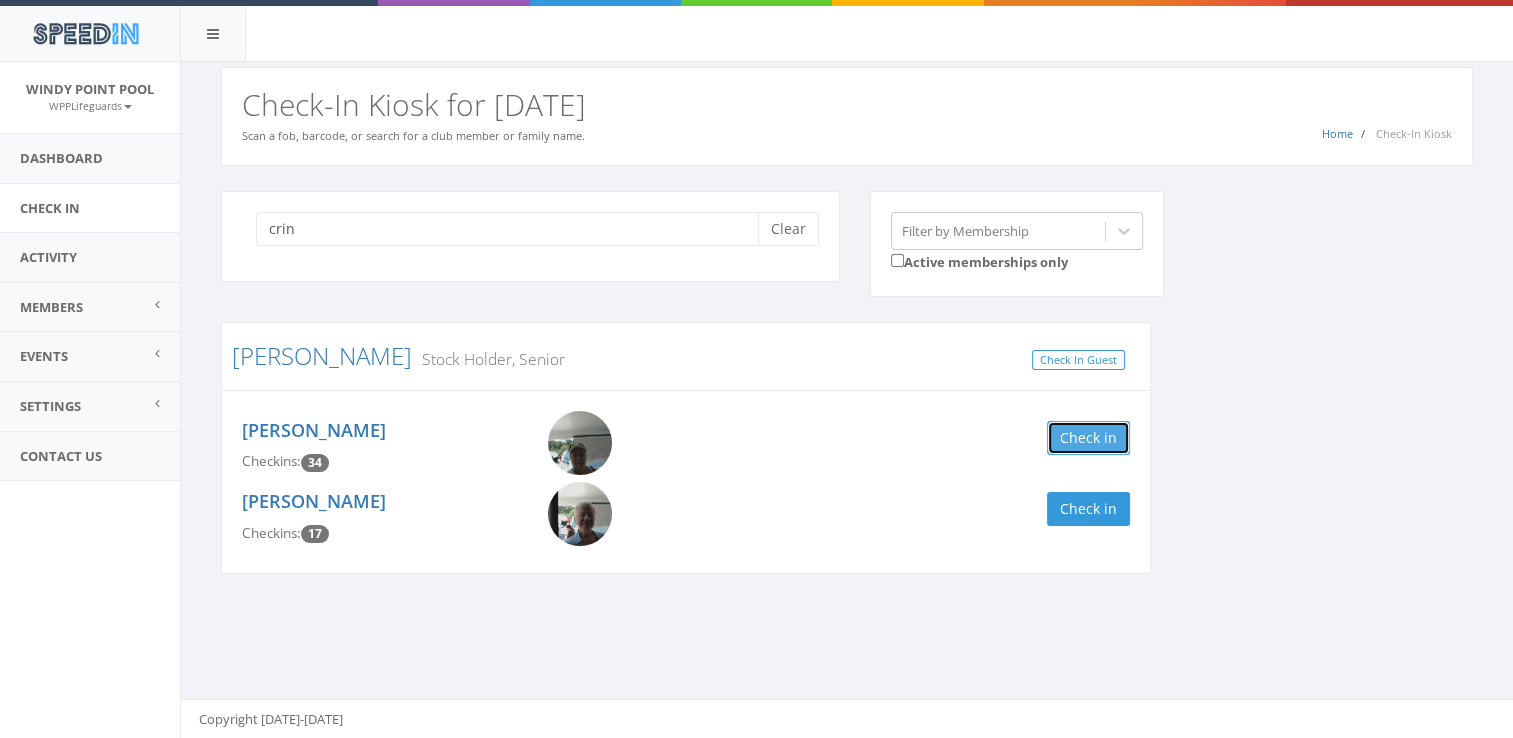click on "Check in" at bounding box center (1088, 438) 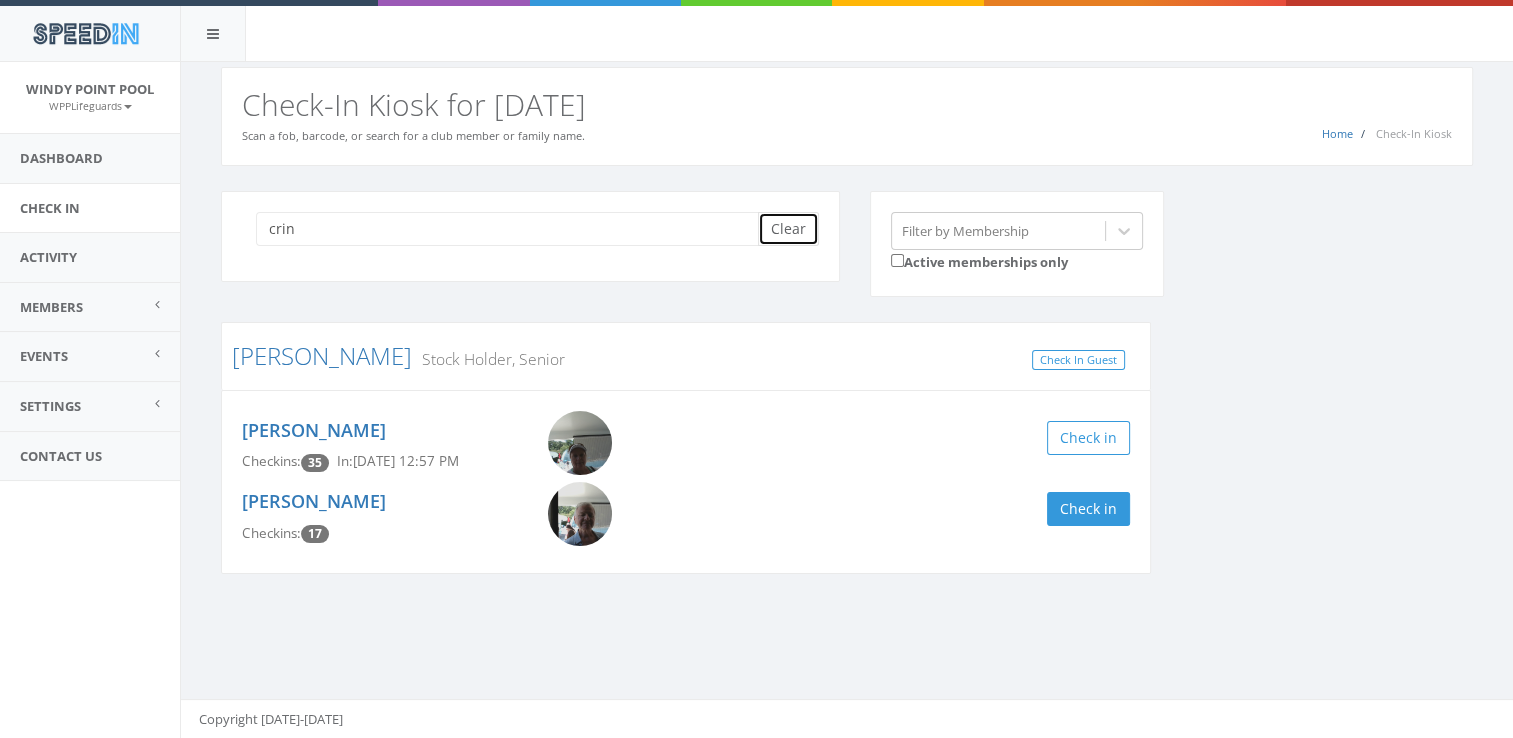 click on "Clear" at bounding box center (788, 229) 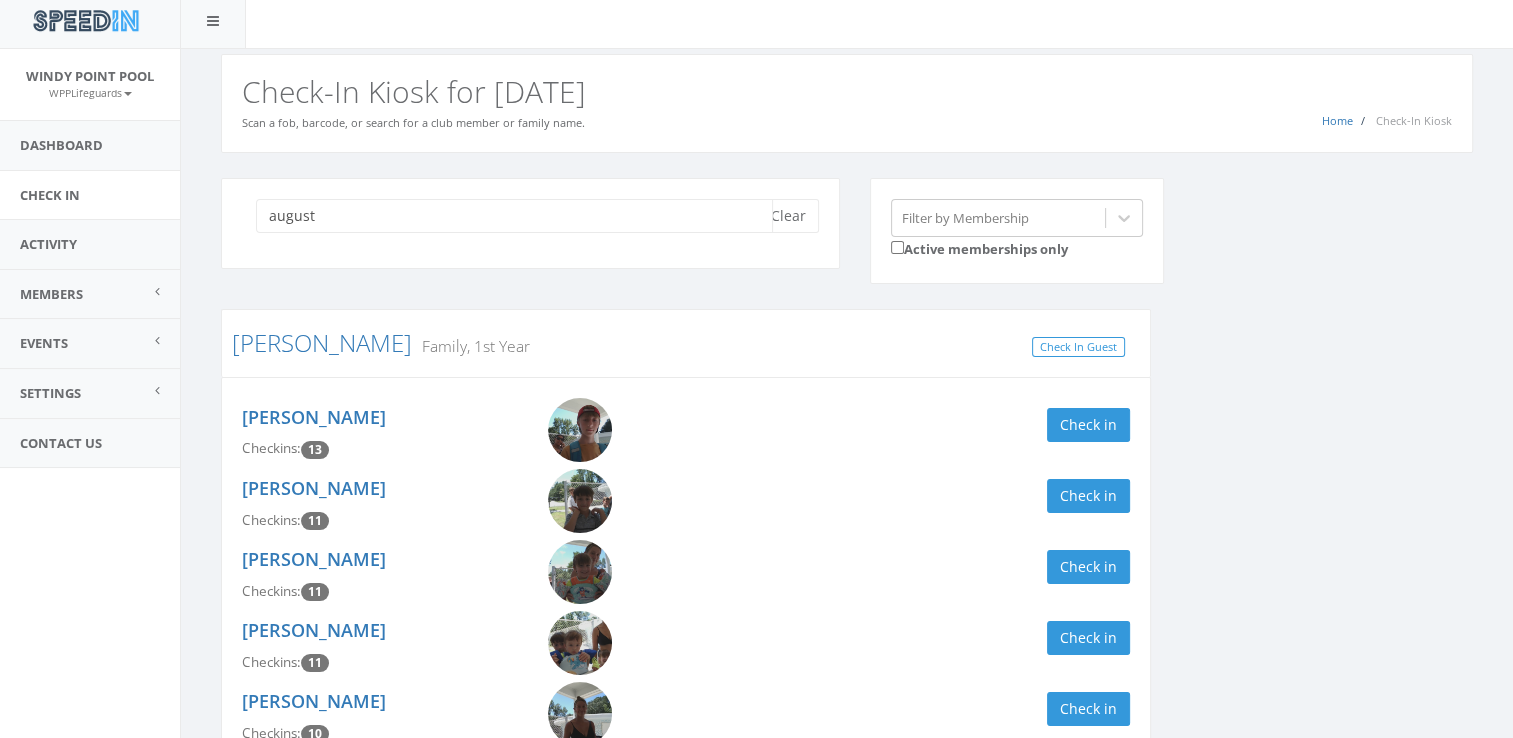 scroll, scrollTop: 0, scrollLeft: 0, axis: both 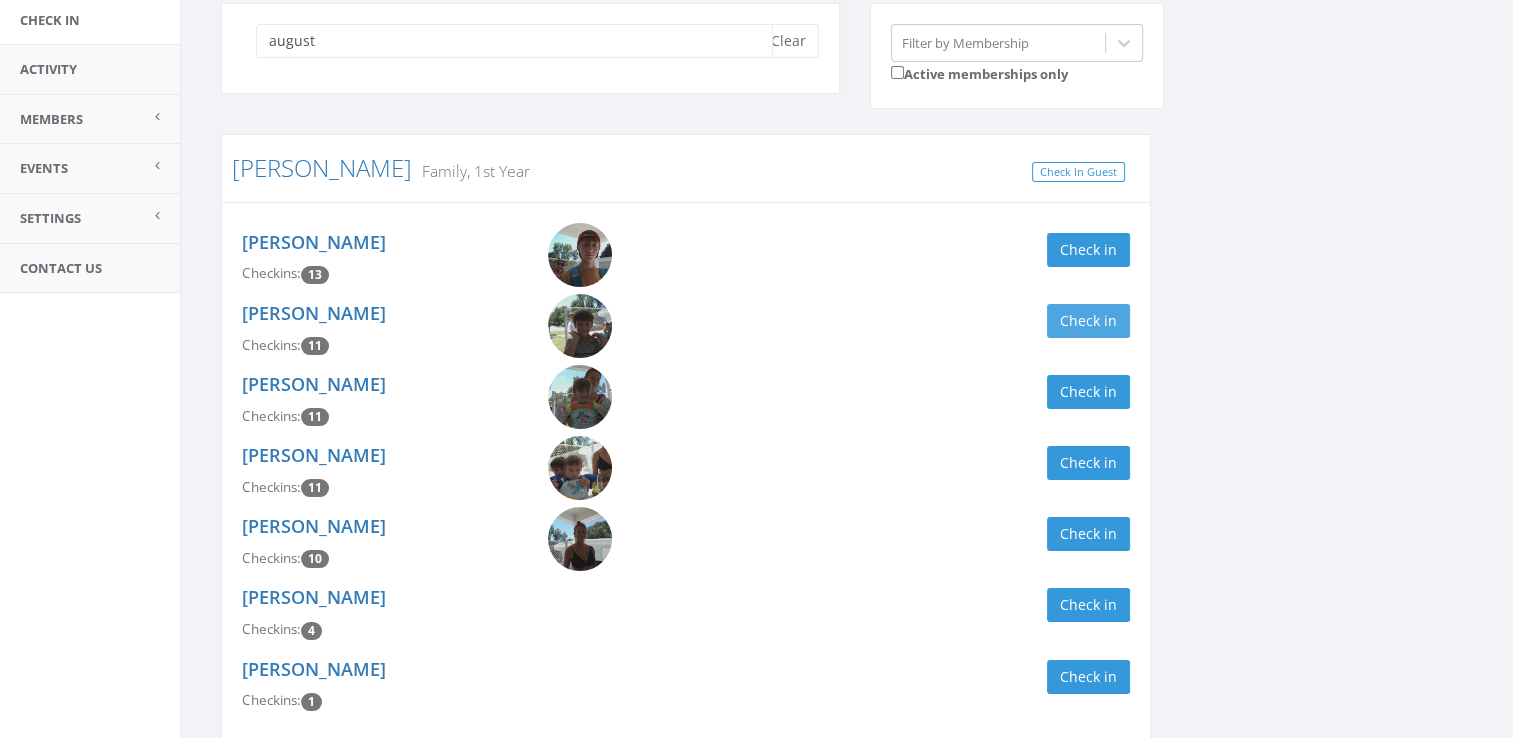 type on "august" 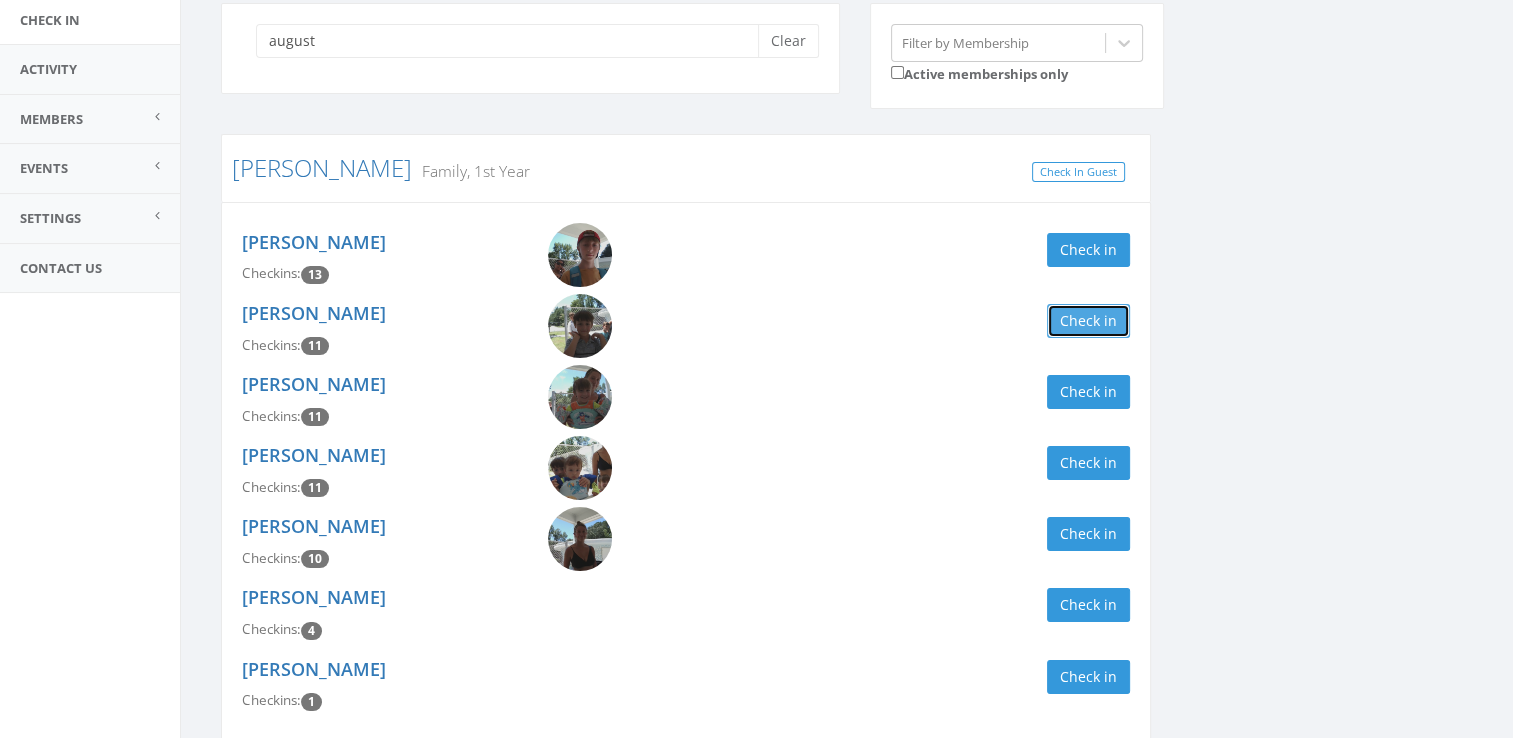click on "Check in" at bounding box center (1088, 321) 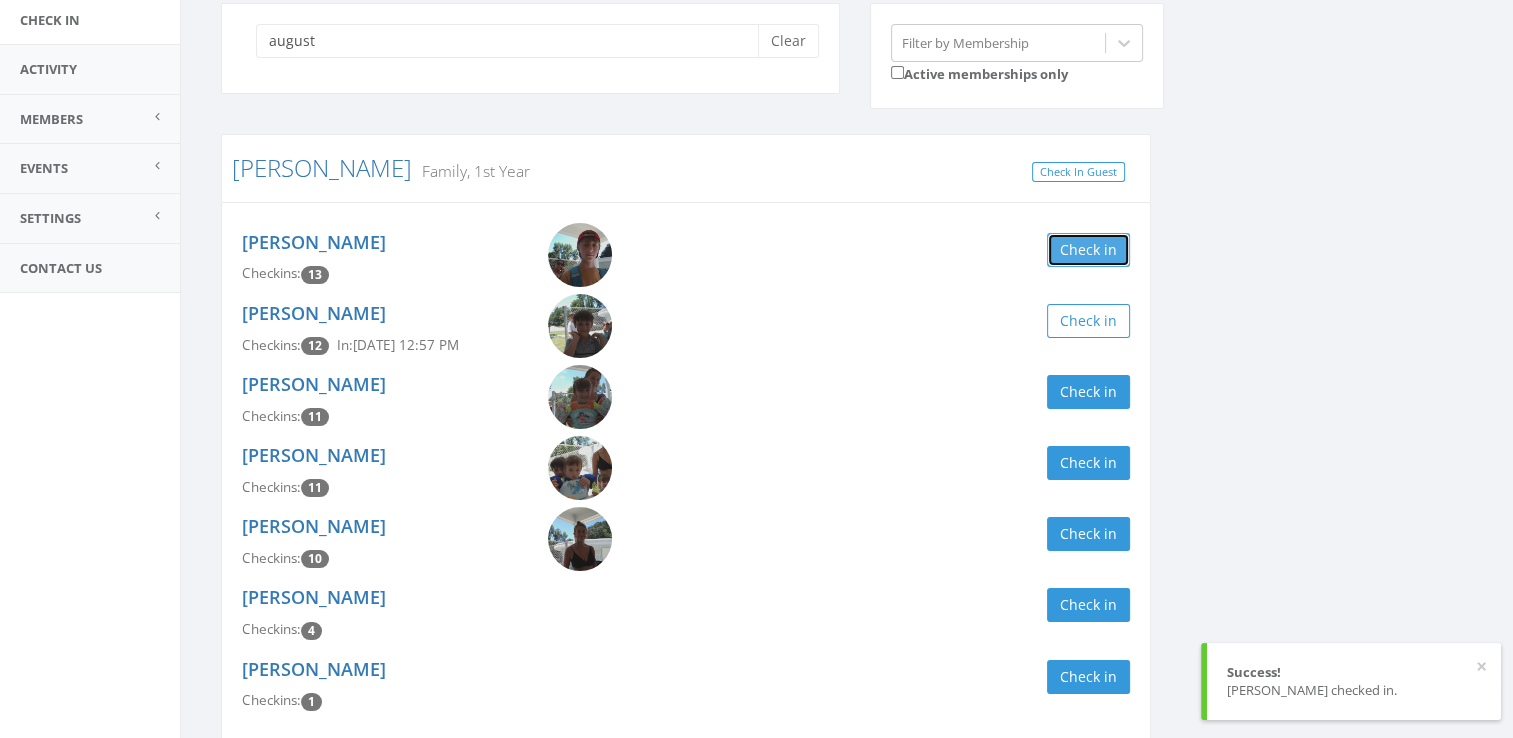 click on "Check in" at bounding box center (1088, 250) 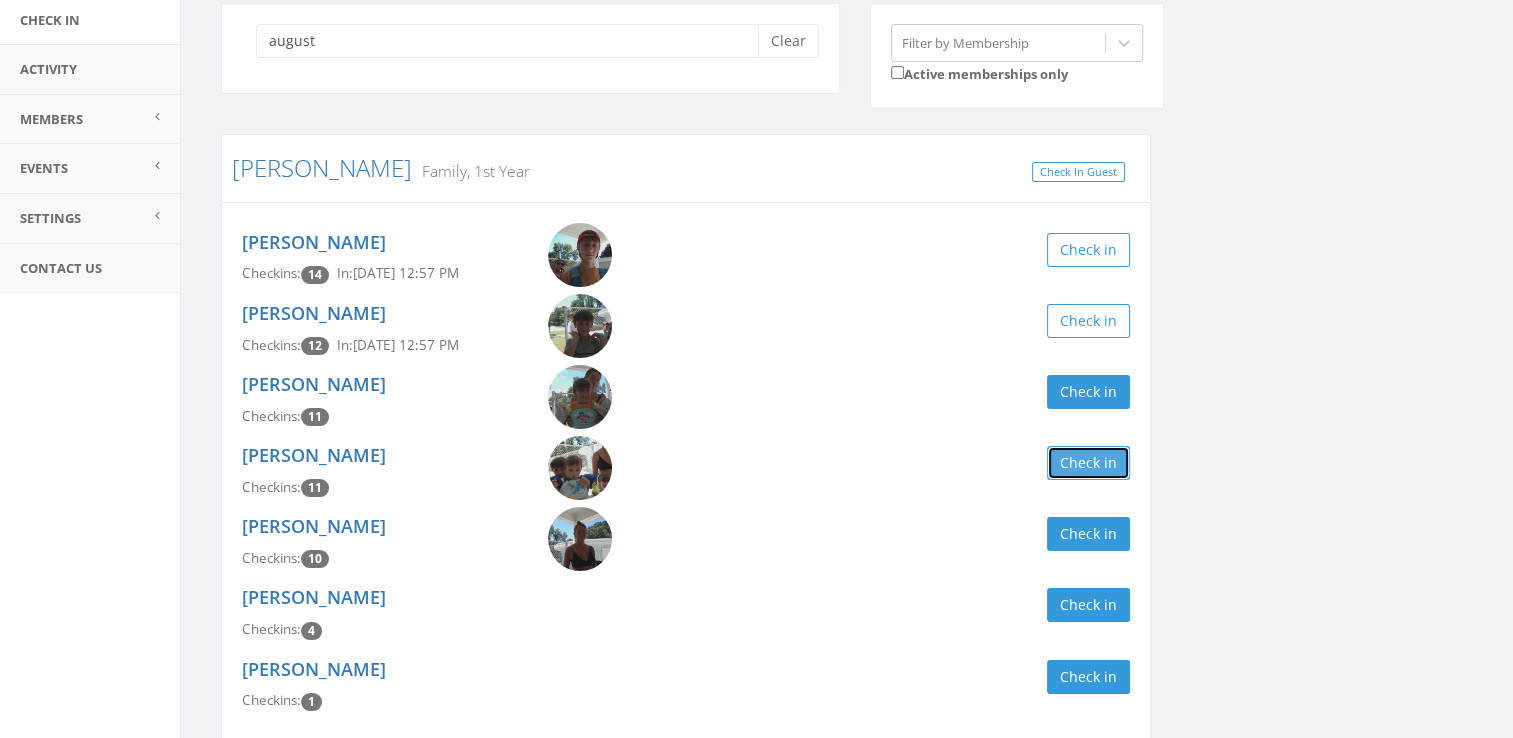 click on "Check in" at bounding box center (1088, 463) 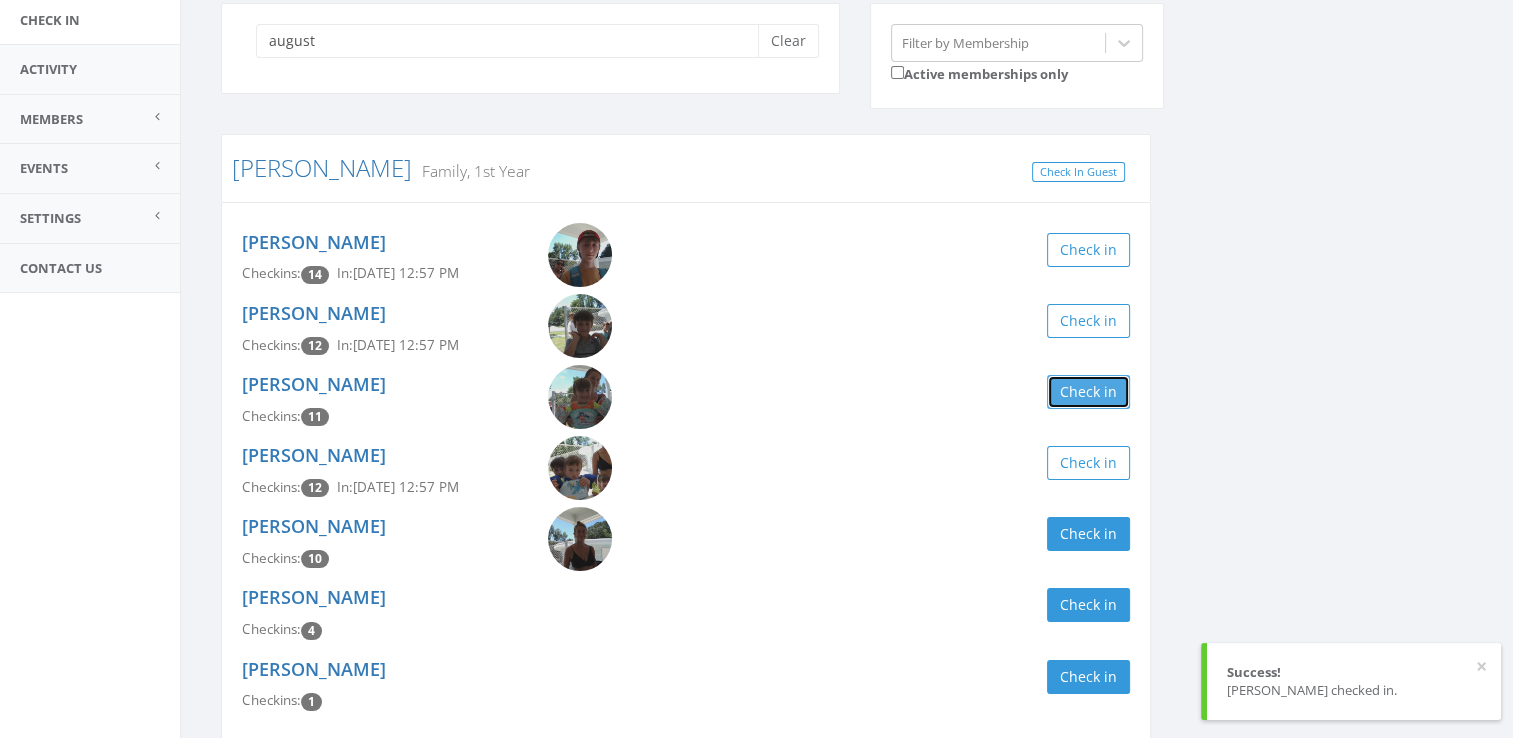 click on "Check in" at bounding box center (1088, 392) 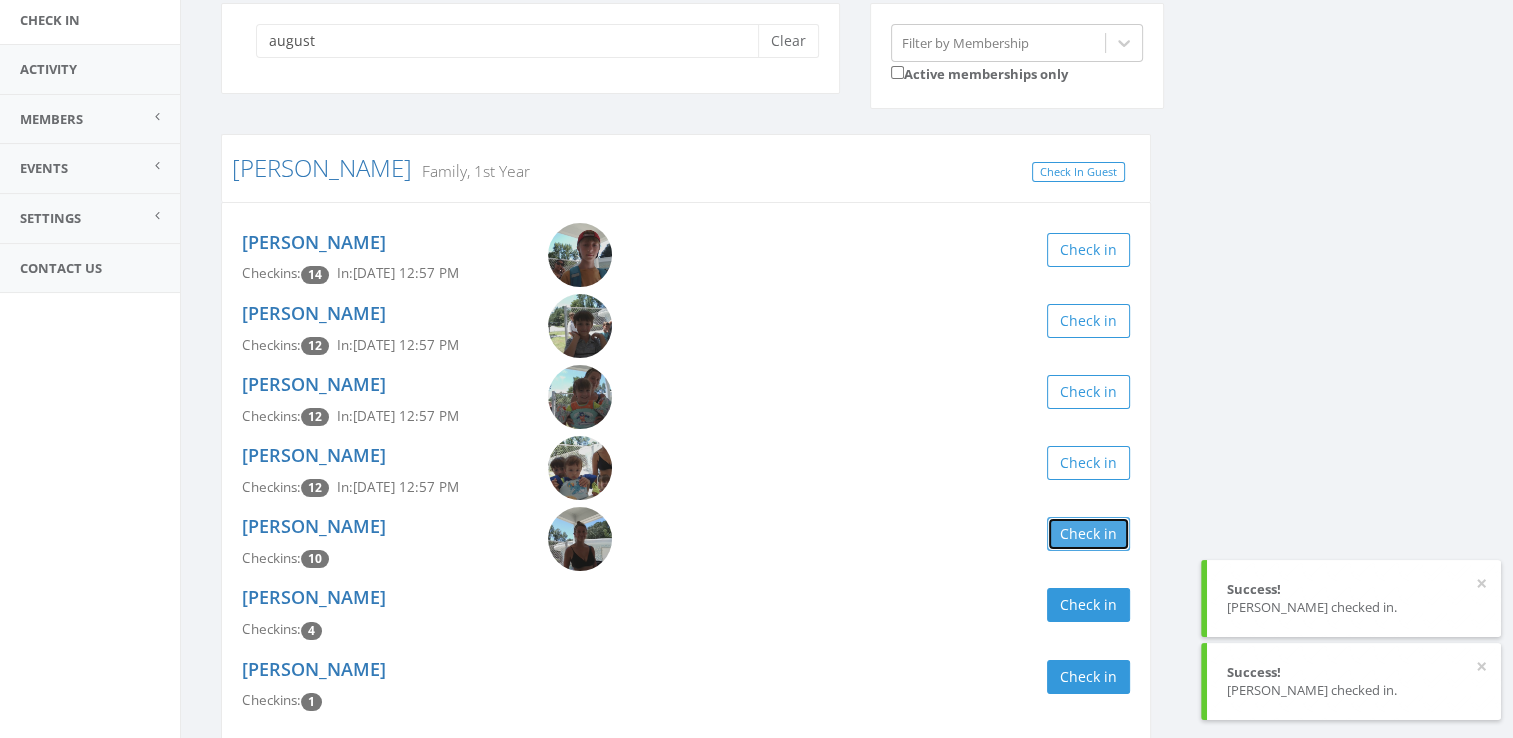 click on "Check in" at bounding box center (1088, 534) 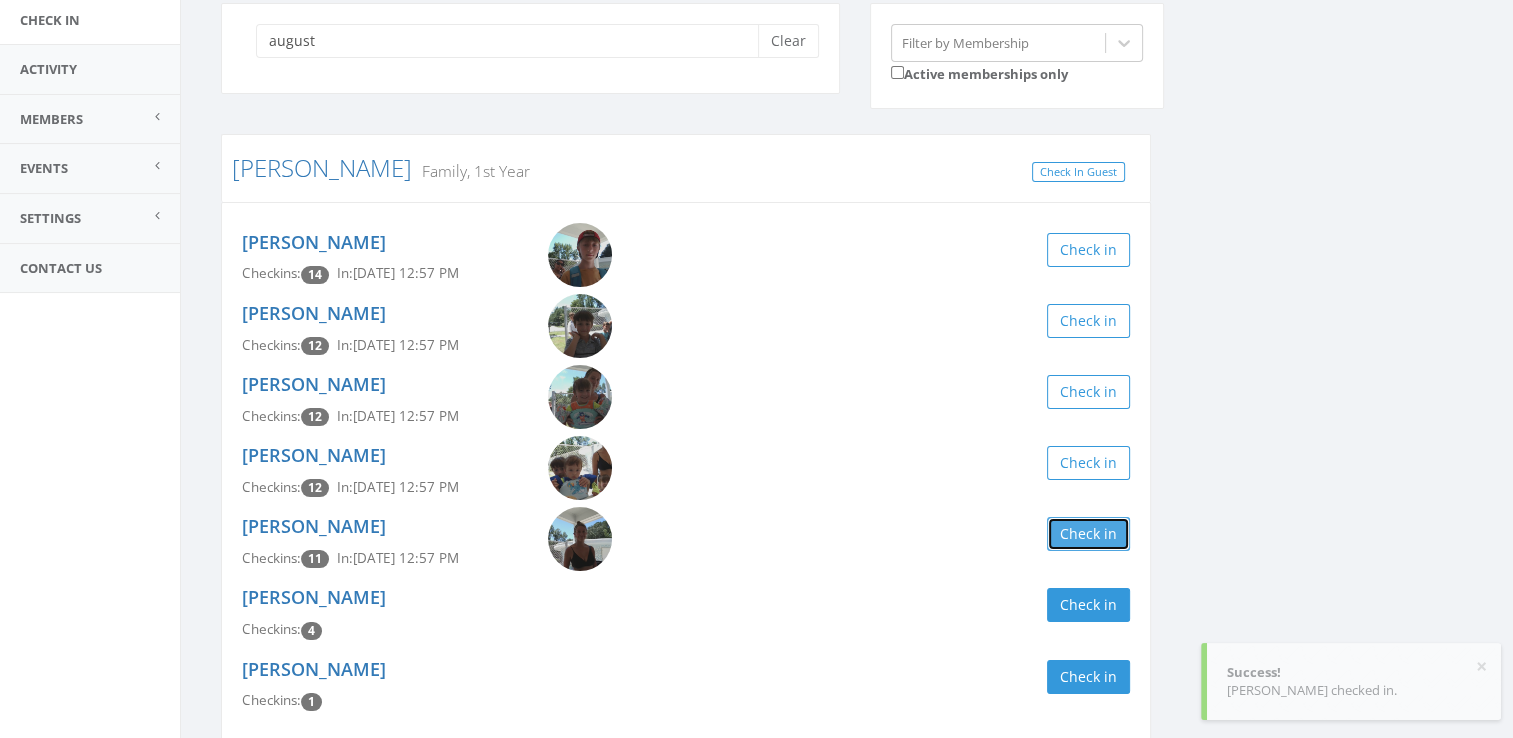 scroll, scrollTop: 42, scrollLeft: 0, axis: vertical 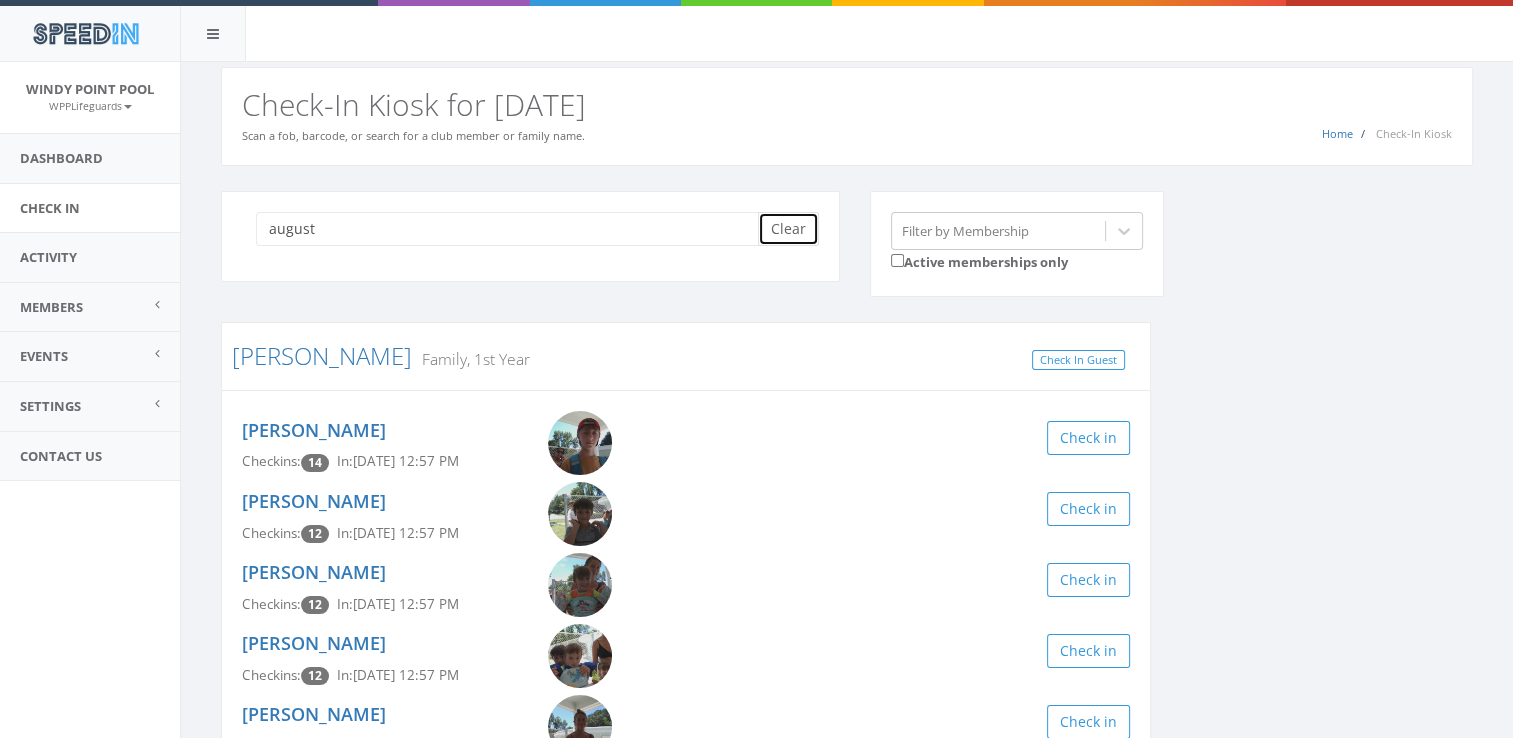 click on "Clear" at bounding box center (788, 229) 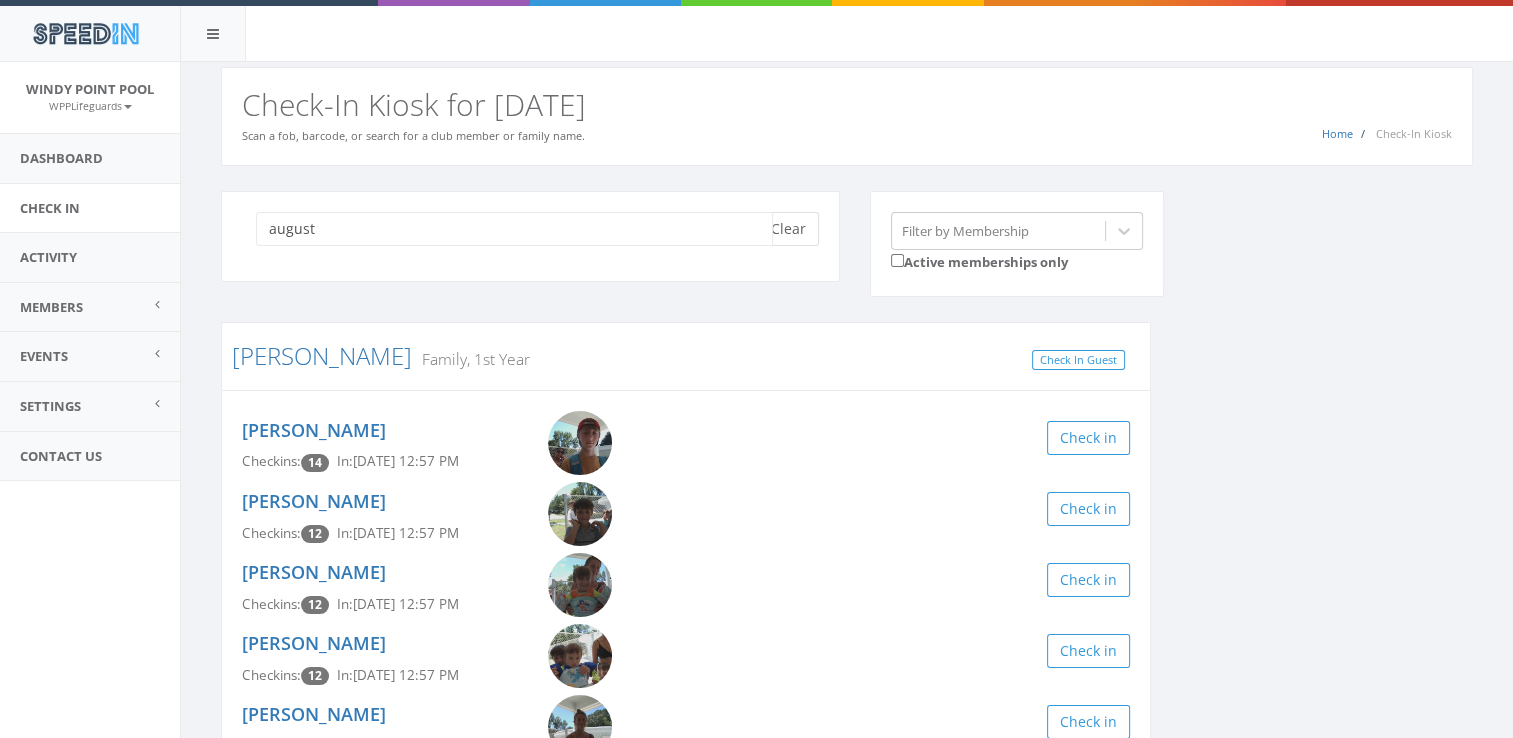 type 